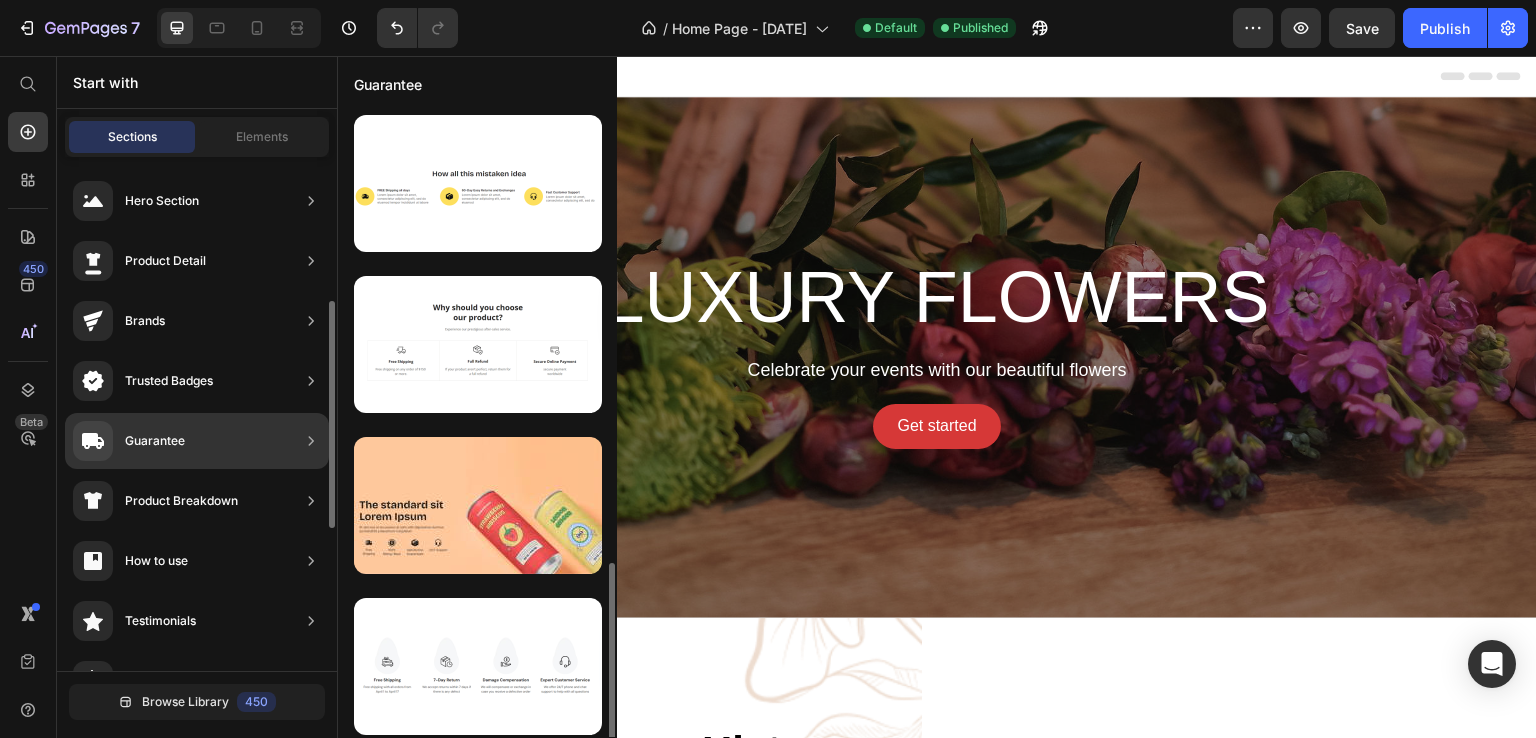 scroll, scrollTop: 872, scrollLeft: 0, axis: vertical 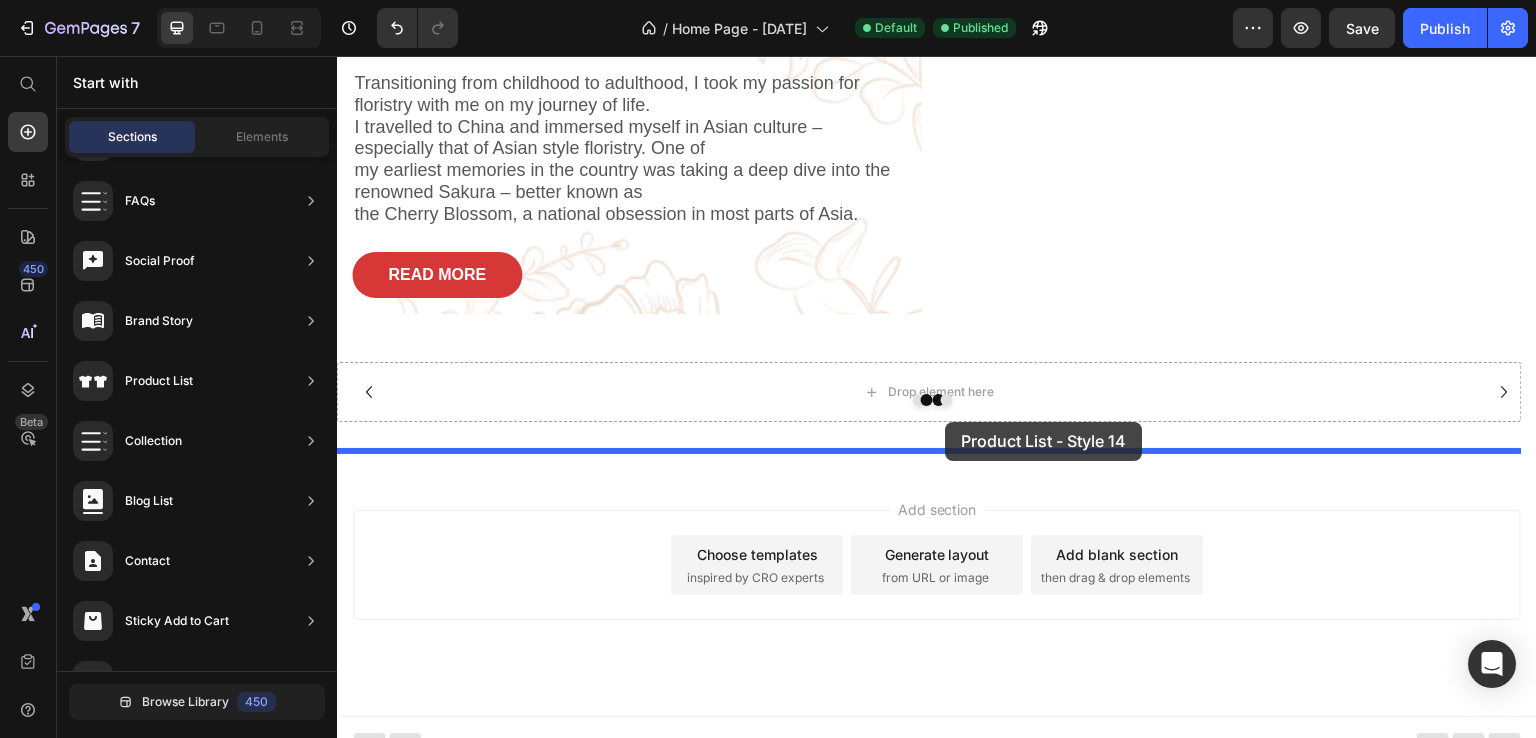 drag, startPoint x: 805, startPoint y: 433, endPoint x: 946, endPoint y: 422, distance: 141.42842 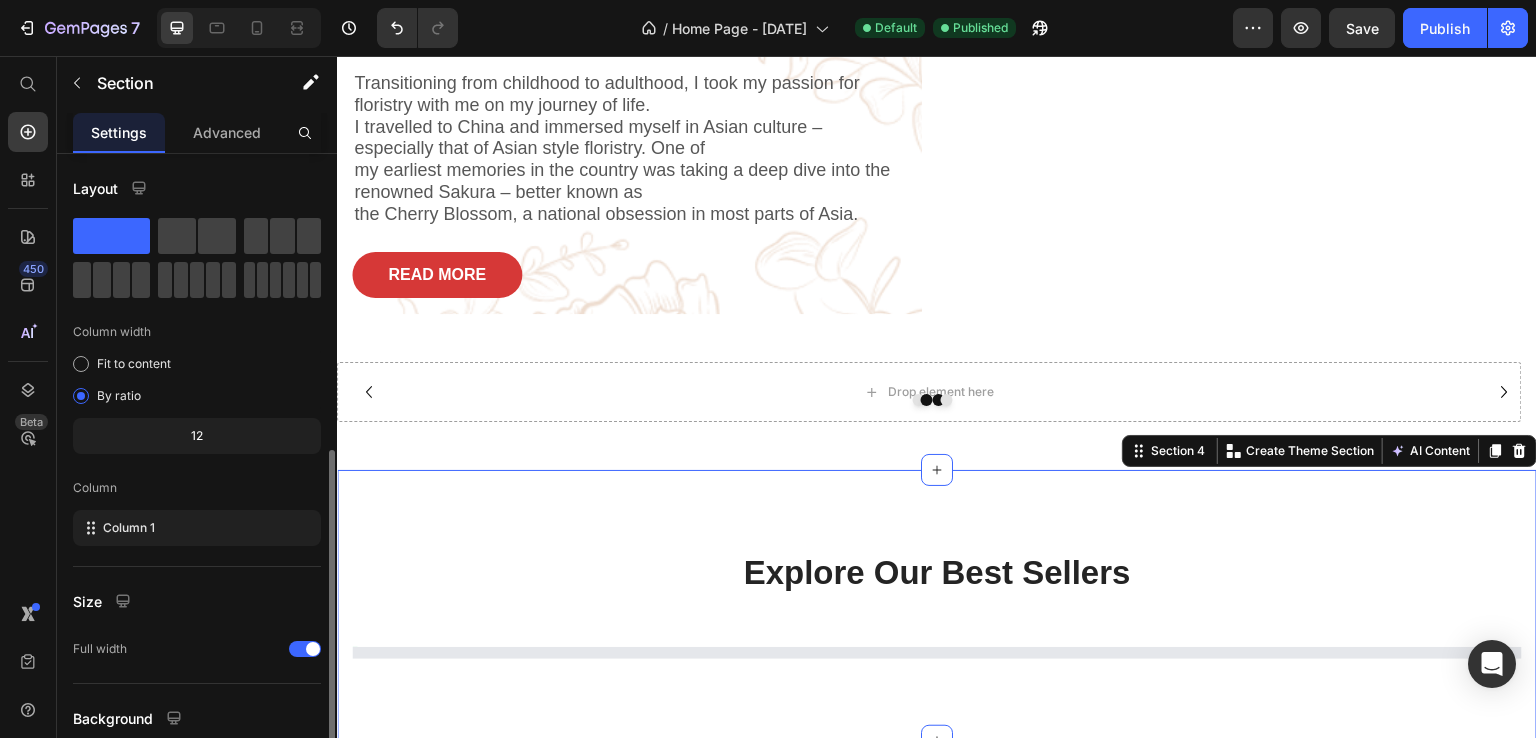 scroll, scrollTop: 165, scrollLeft: 0, axis: vertical 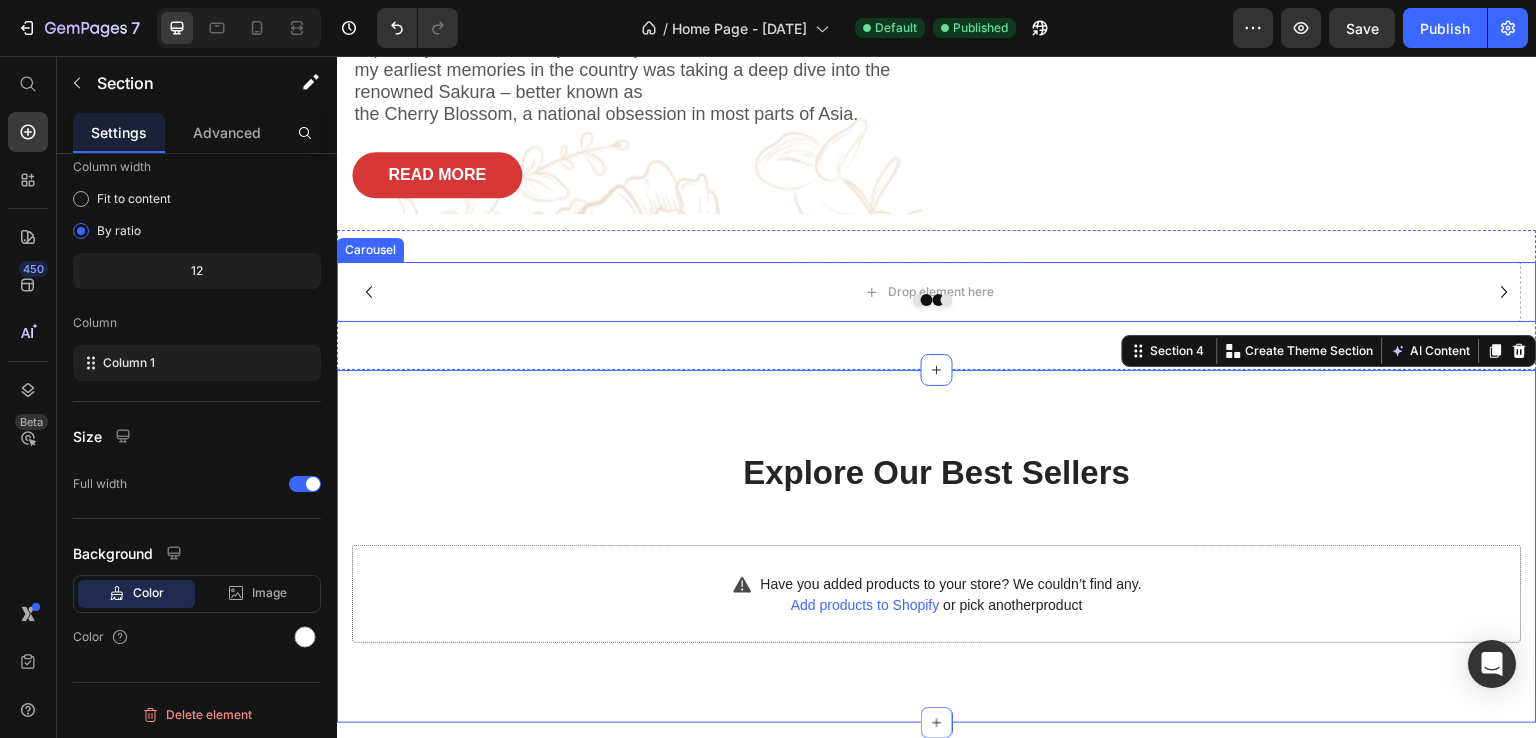 click 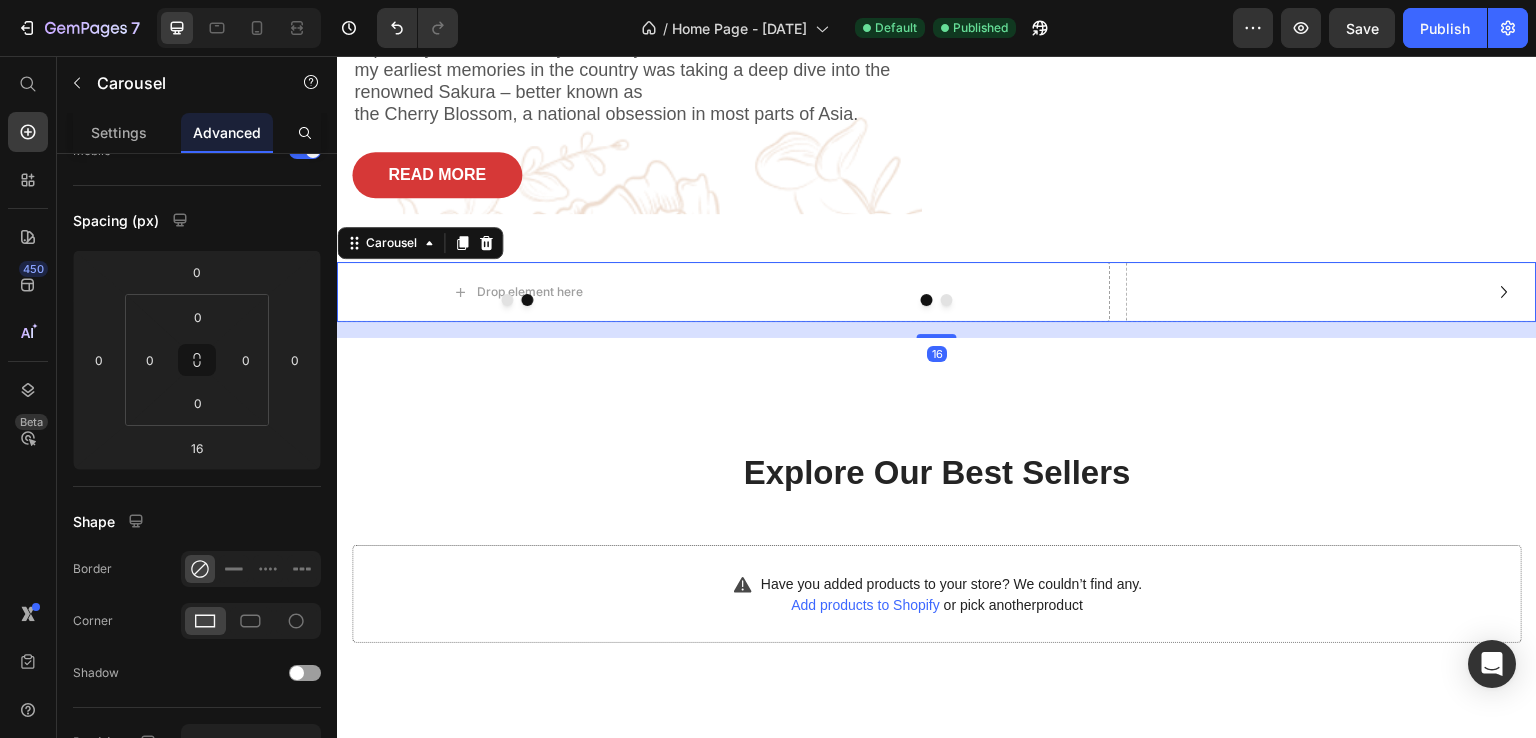 scroll, scrollTop: 0, scrollLeft: 0, axis: both 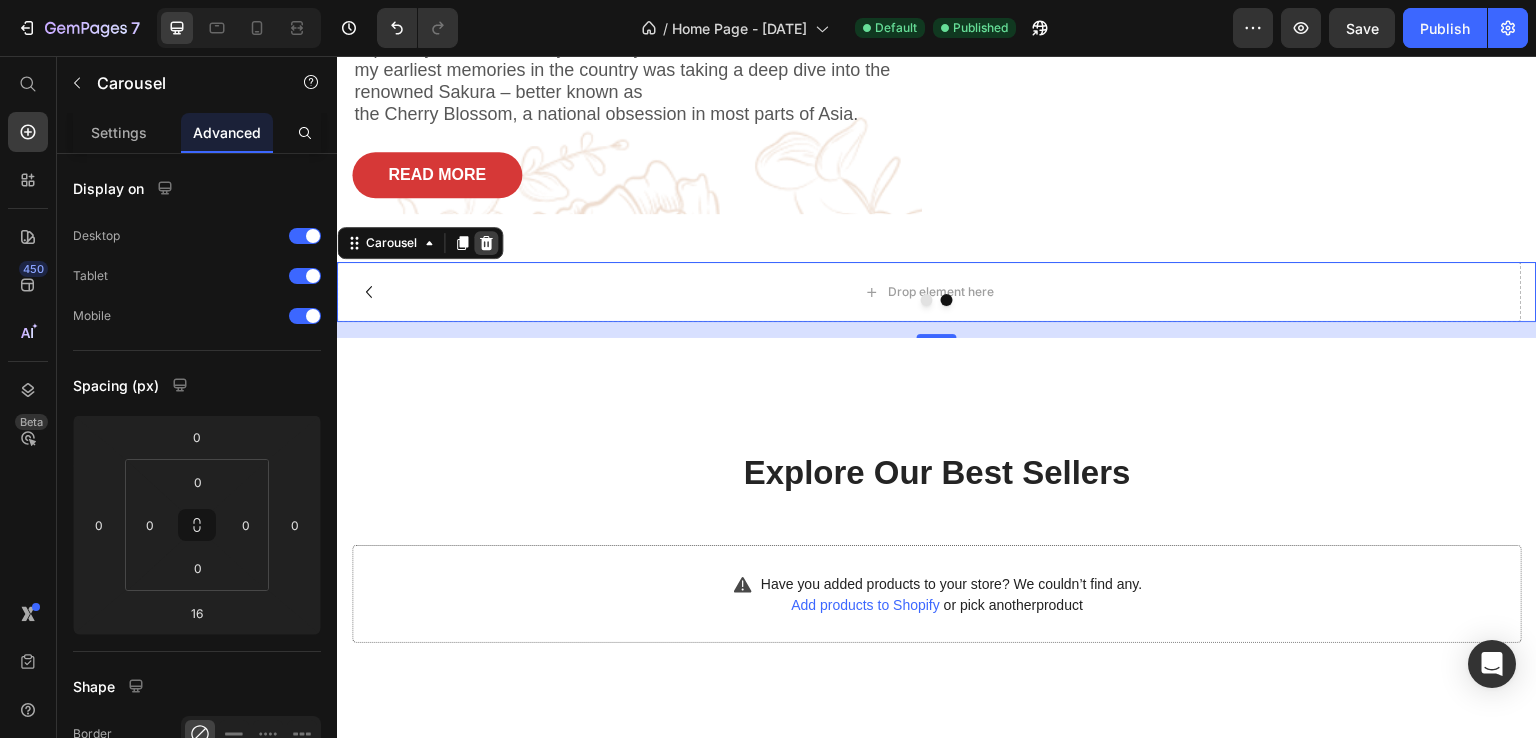 click at bounding box center (486, 243) 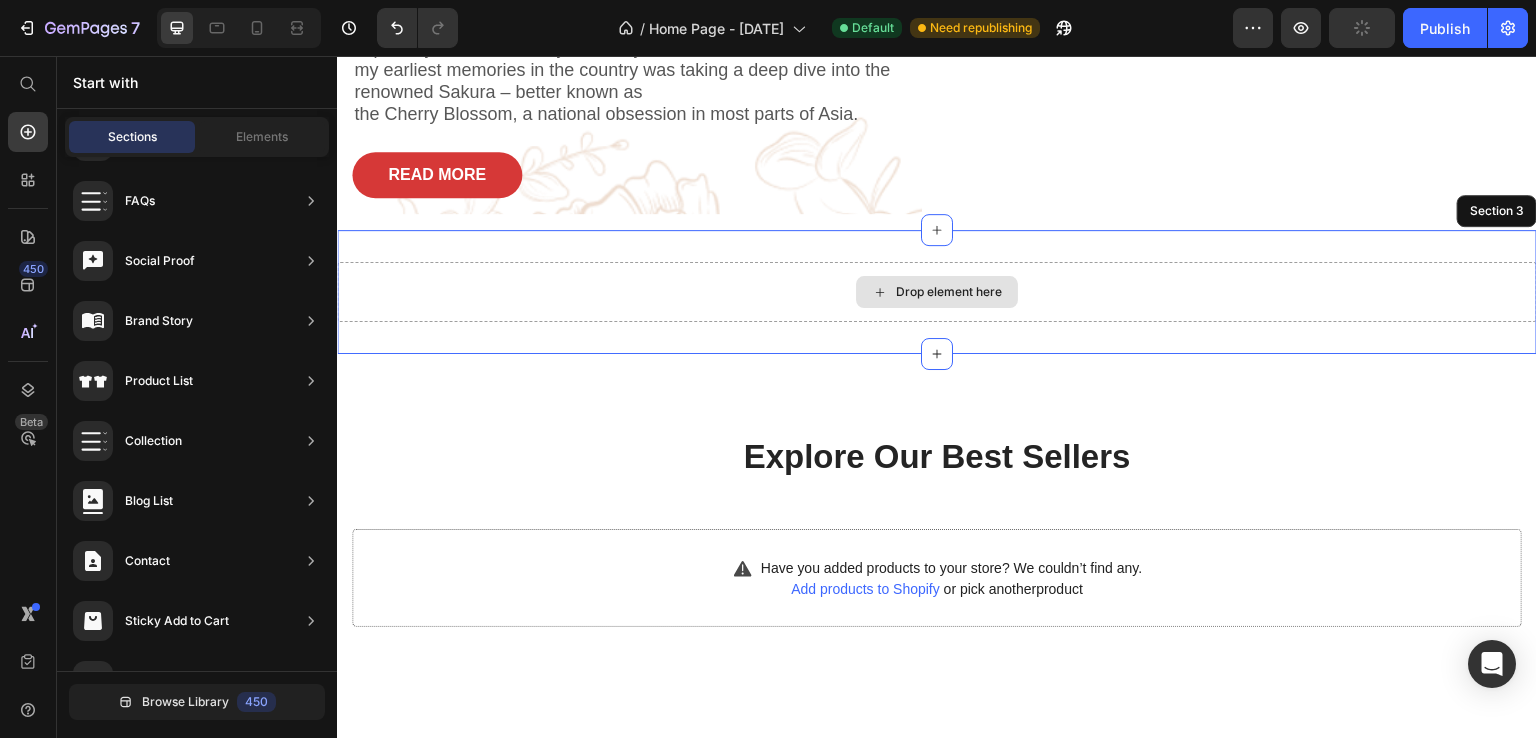 click on "Drop element here" at bounding box center [937, 292] 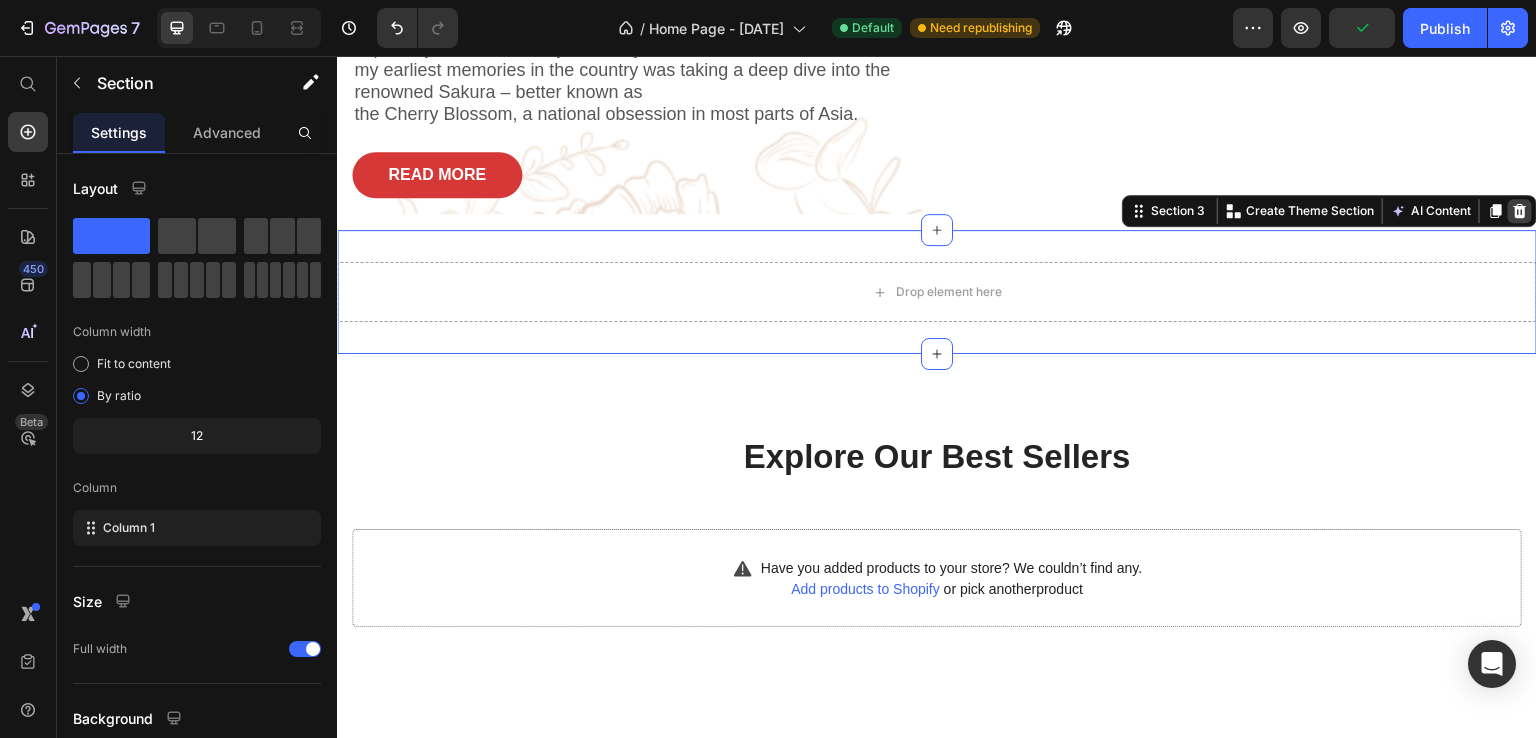 click 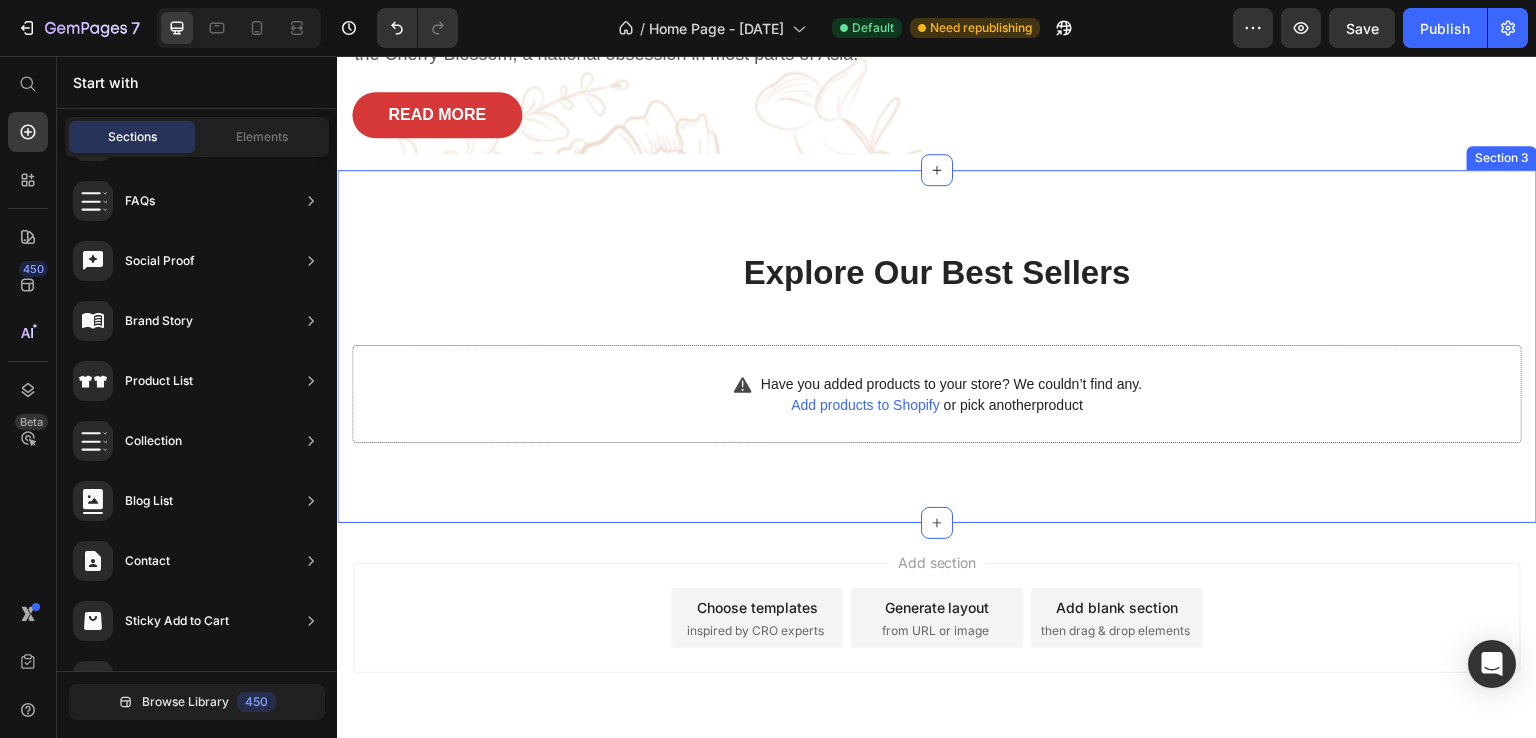 scroll, scrollTop: 984, scrollLeft: 0, axis: vertical 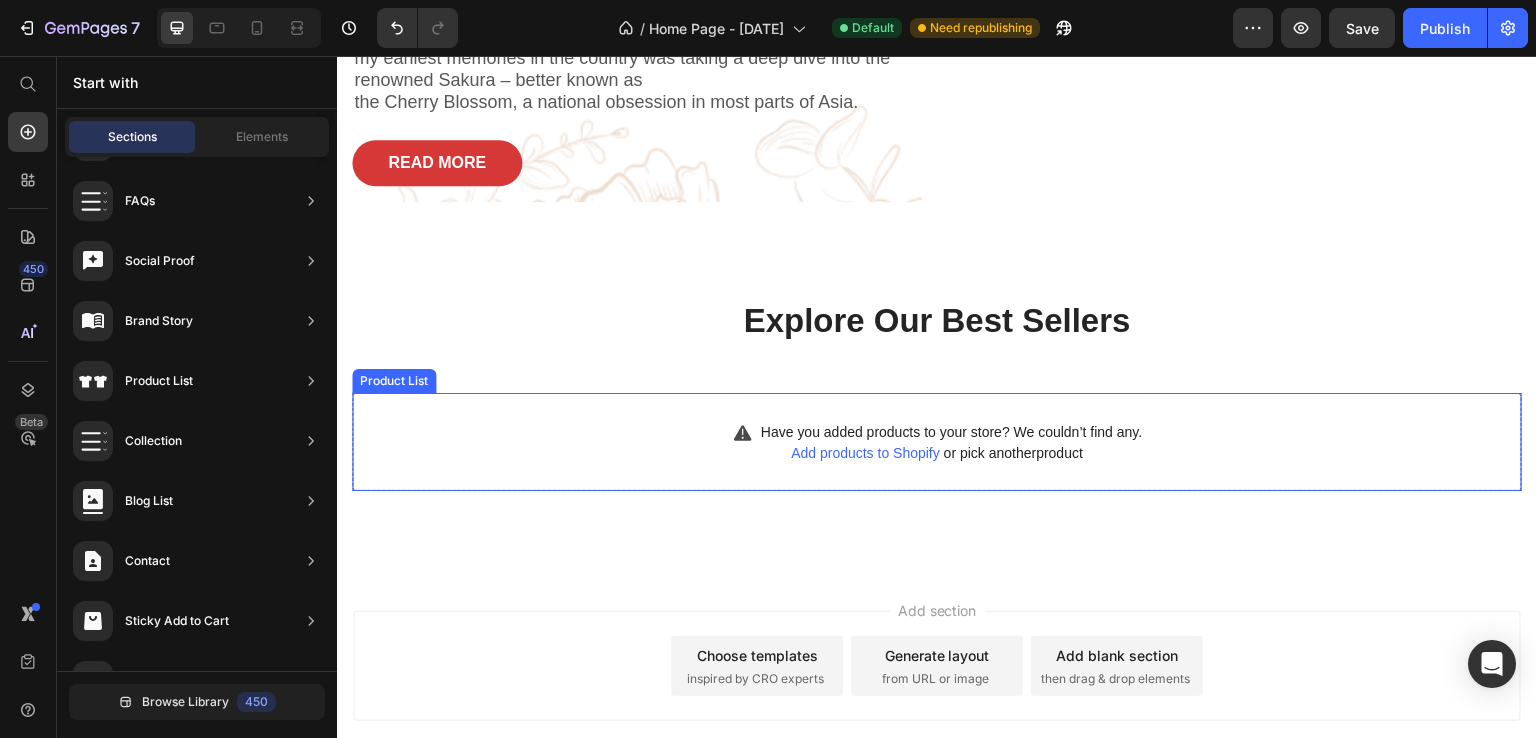 click on "Add products to Shopify" at bounding box center (865, 453) 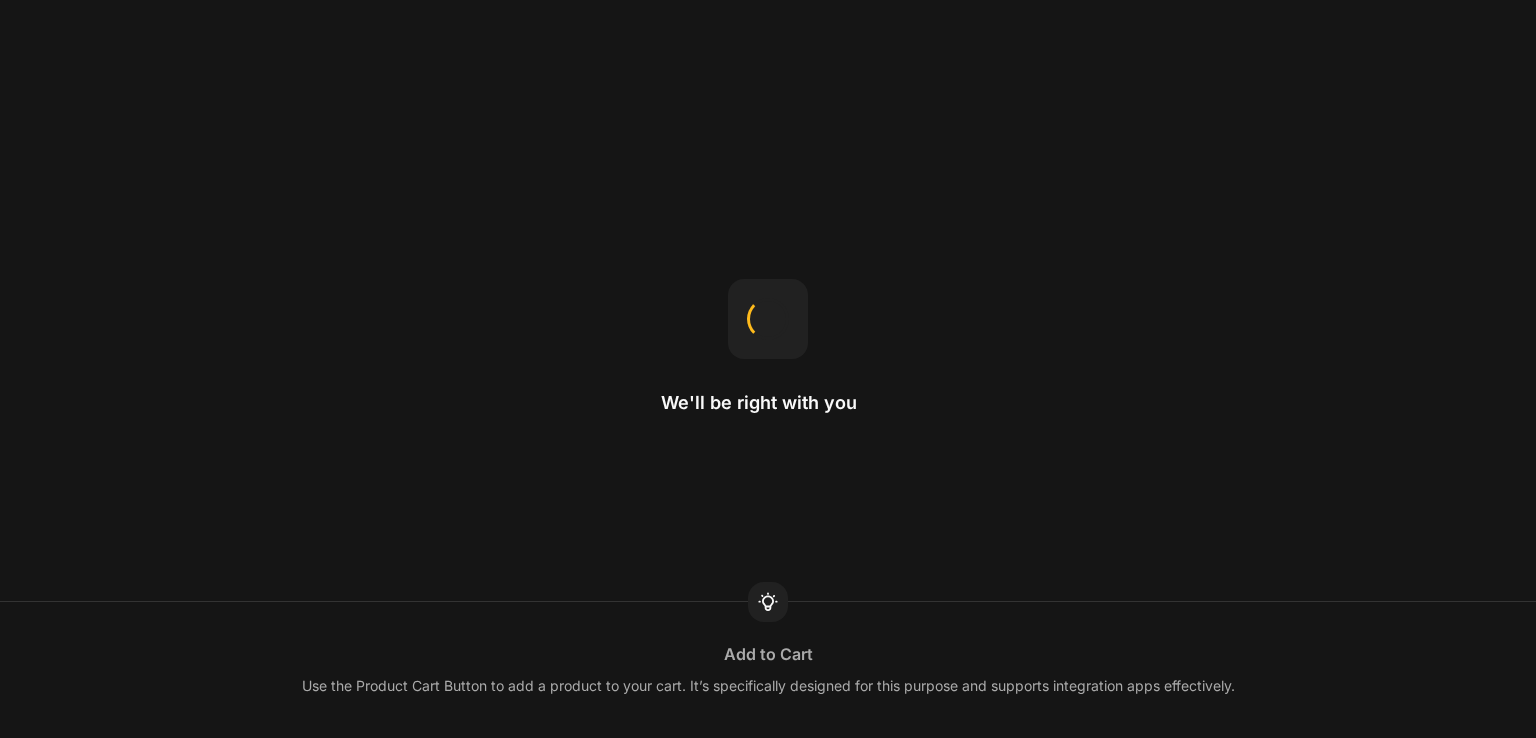 scroll, scrollTop: 0, scrollLeft: 0, axis: both 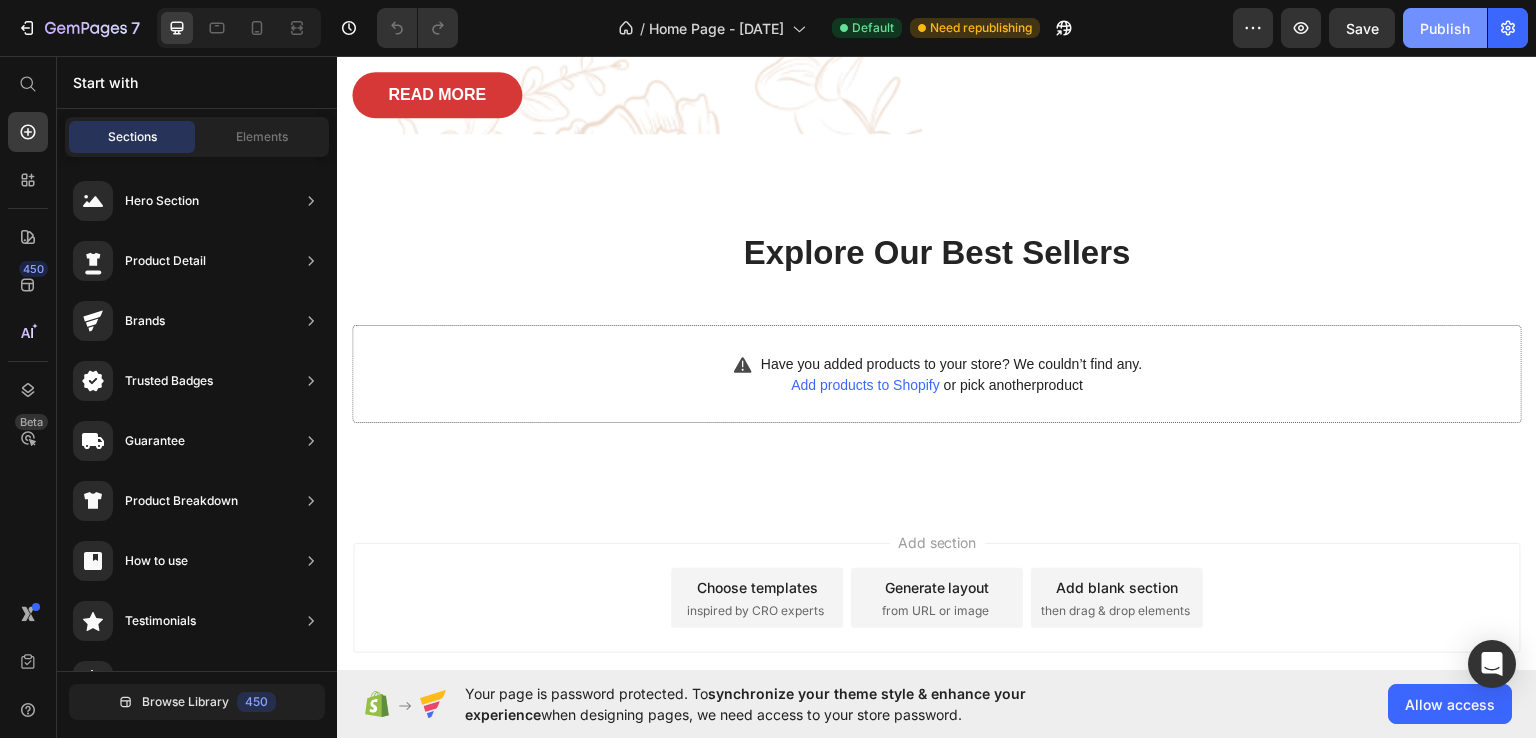click on "Publish" 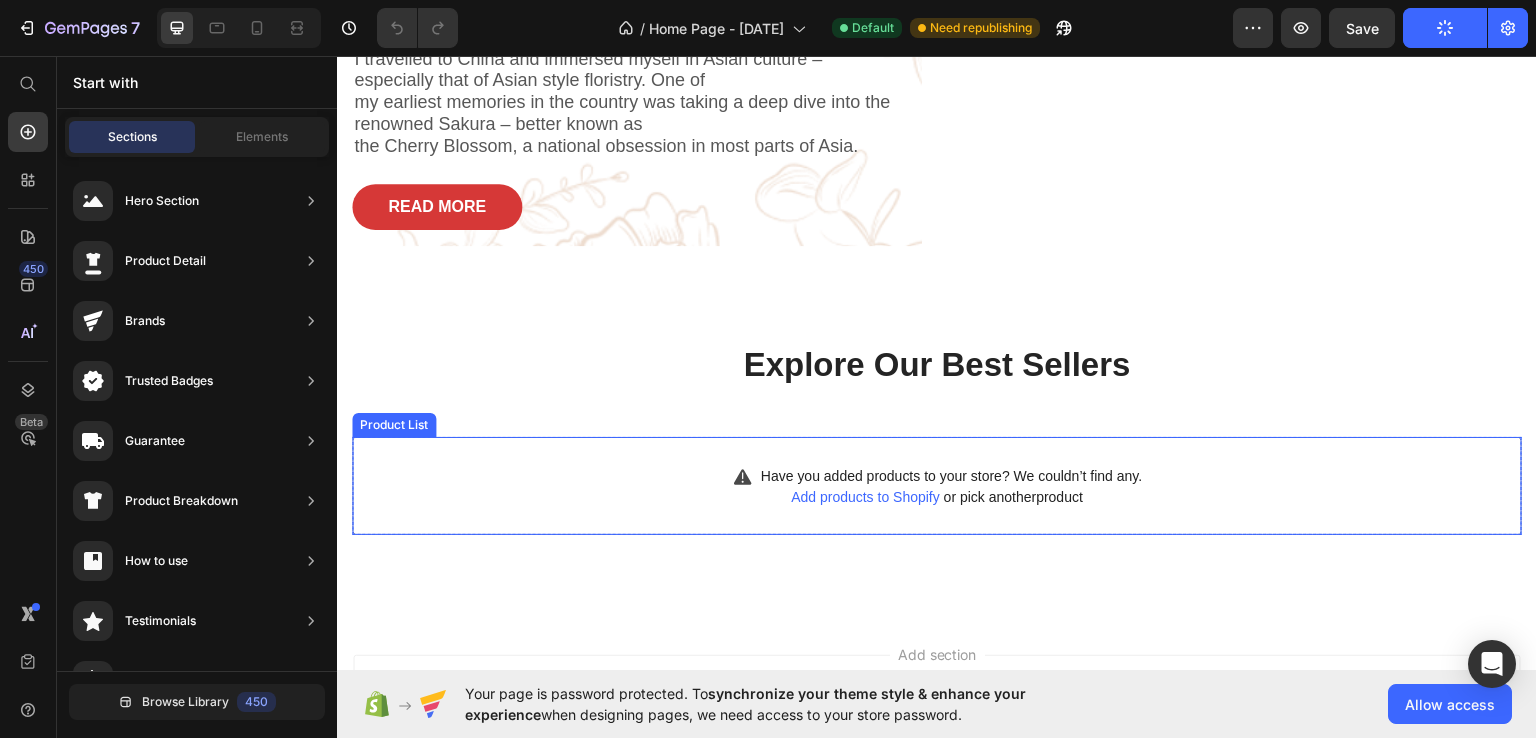 scroll, scrollTop: 1052, scrollLeft: 0, axis: vertical 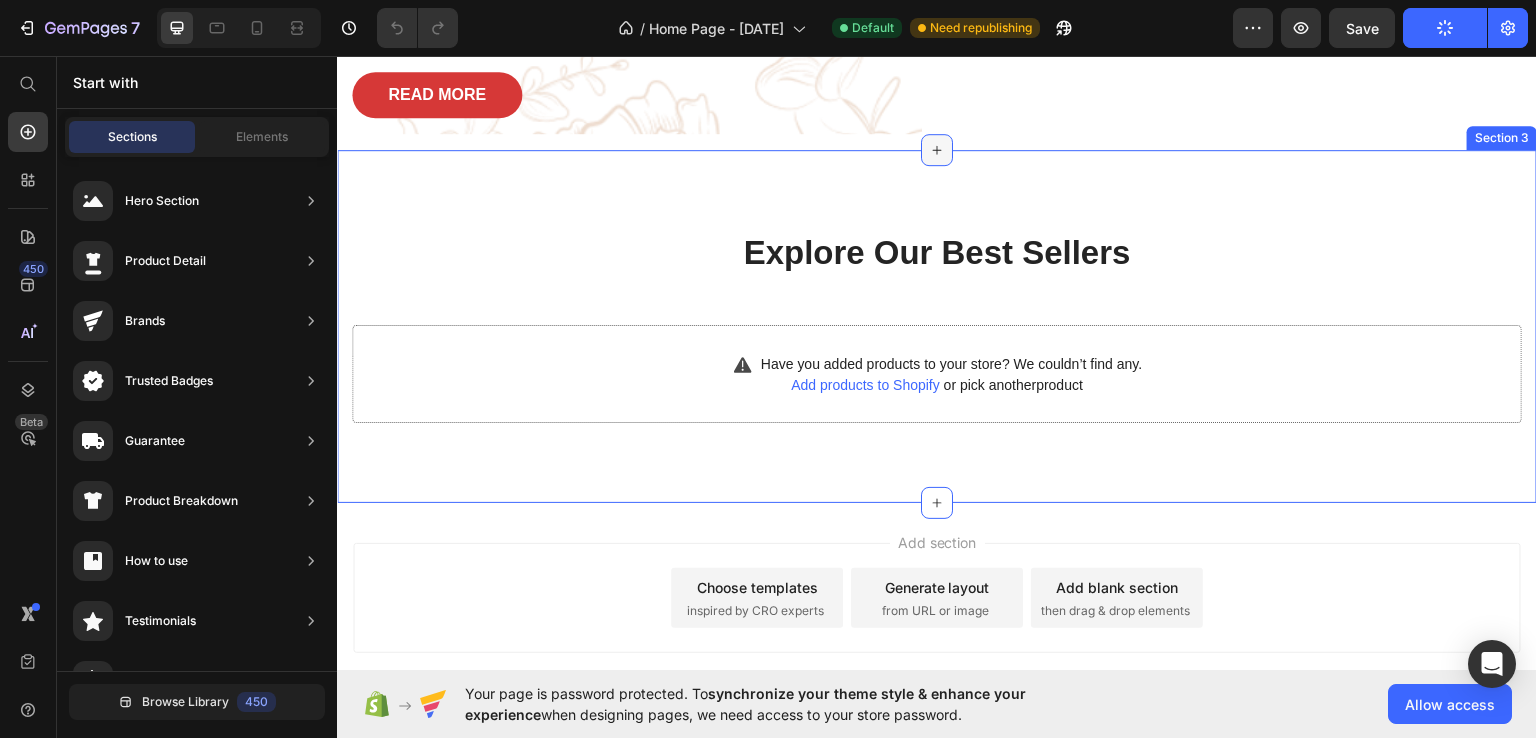 click at bounding box center (937, 149) 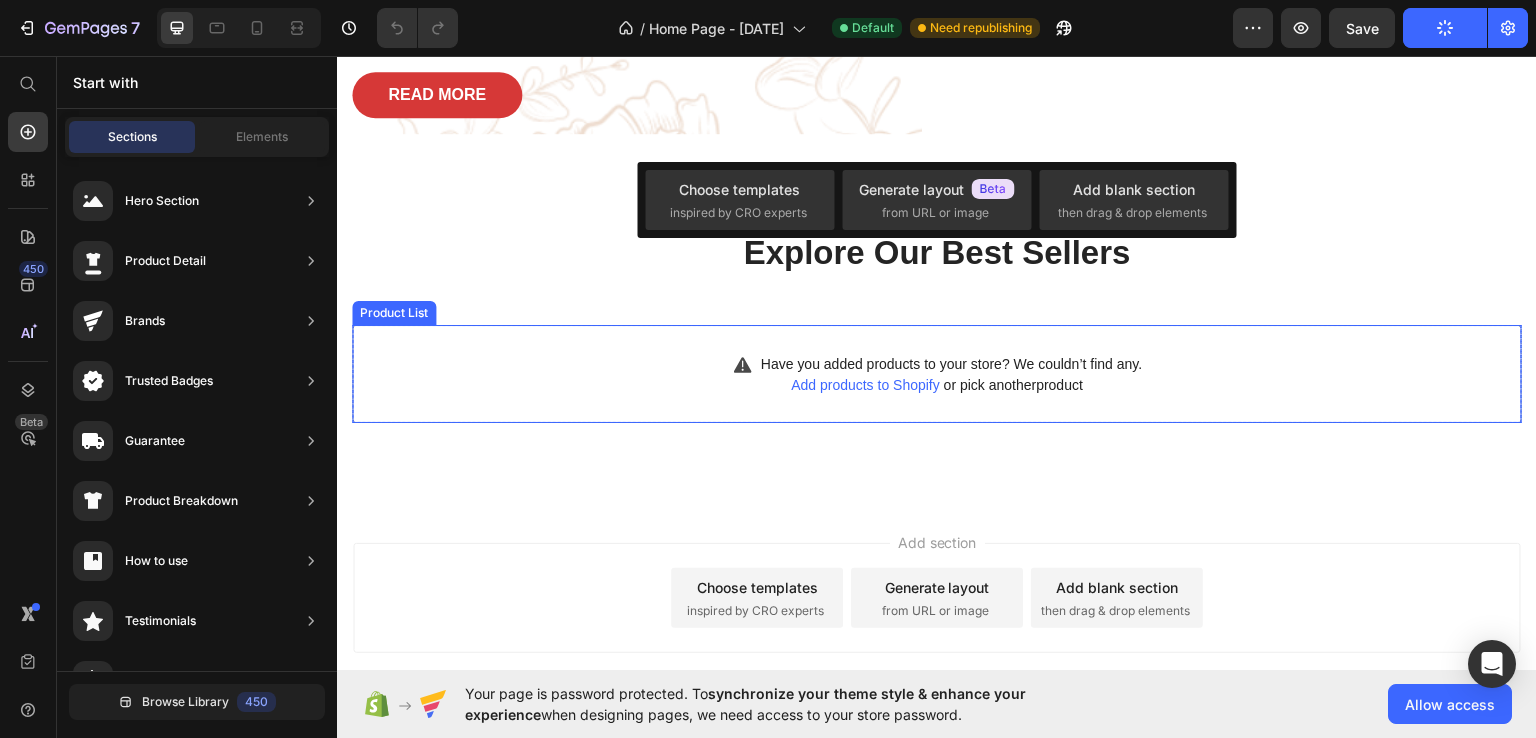 click on "Have you added products to your store? We couldn’t find any. Add products to Shopify   or pick another  product" at bounding box center (937, 373) 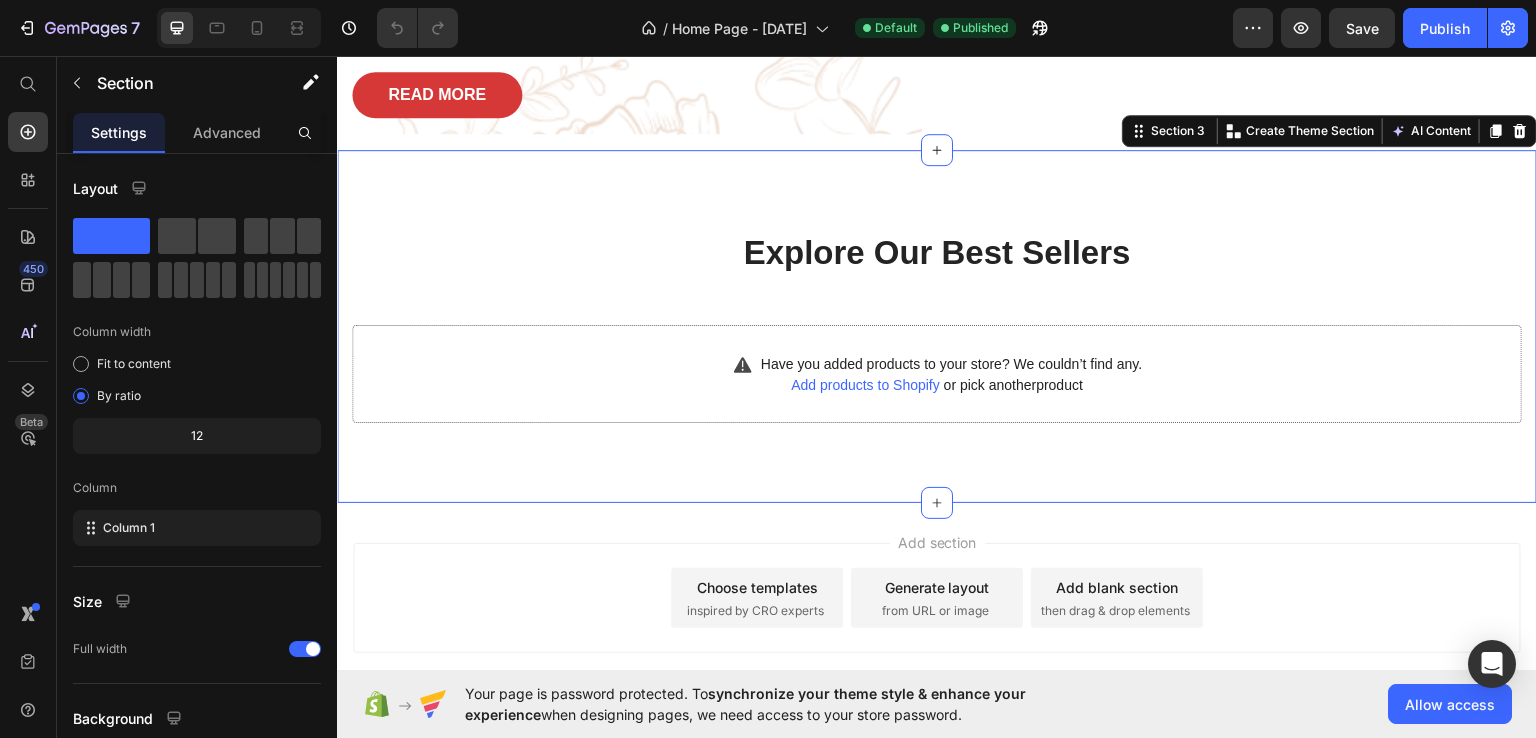 click on "Explore Our Best Sellers Heading Row Have you added products to your store? We couldn’t find any. Add products to Shopify   or pick another  product Product List Row Section 3   You can create reusable sections Create Theme Section AI Content Write with GemAI What would you like to describe here? Tone and Voice Persuasive Product Getting products... Show more Generate" at bounding box center [937, 325] 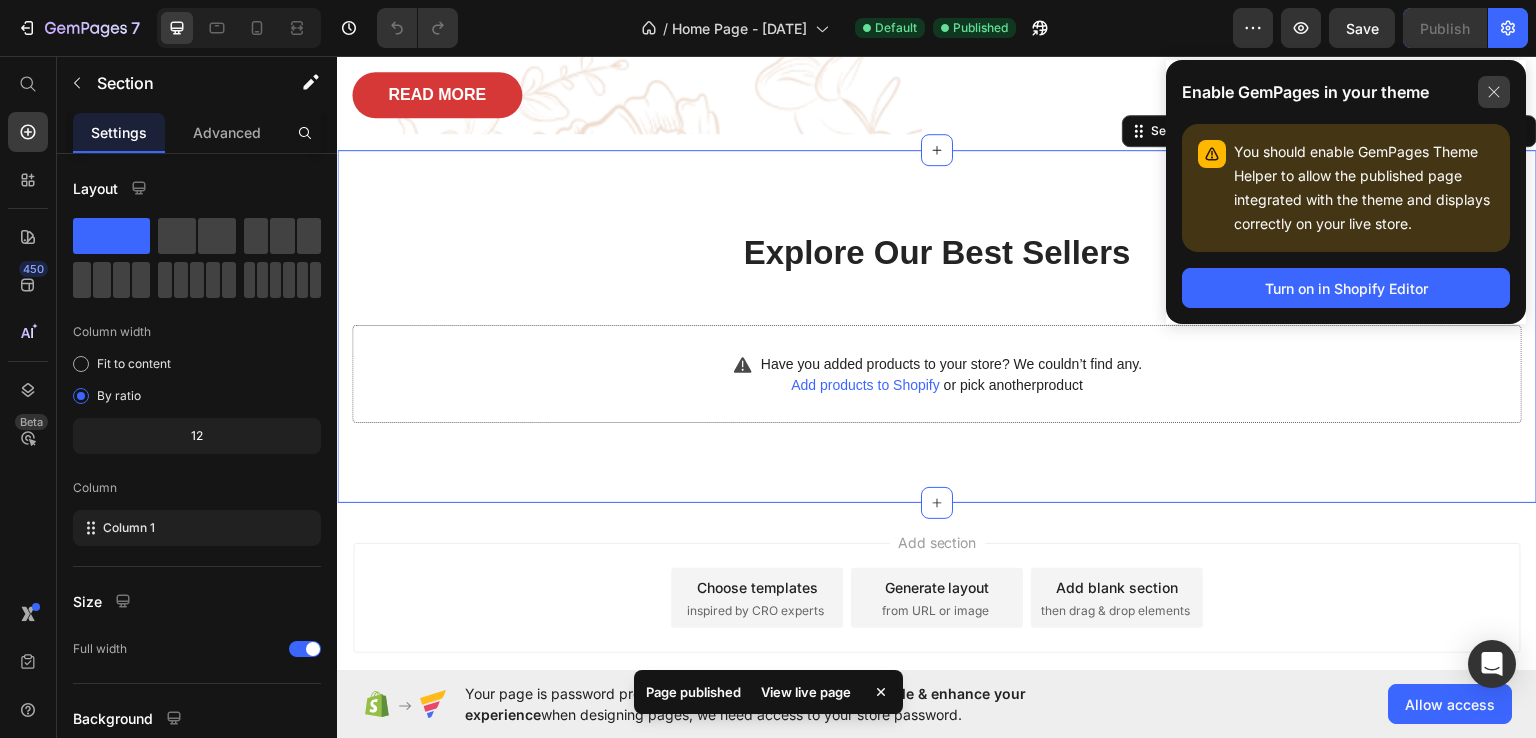 click 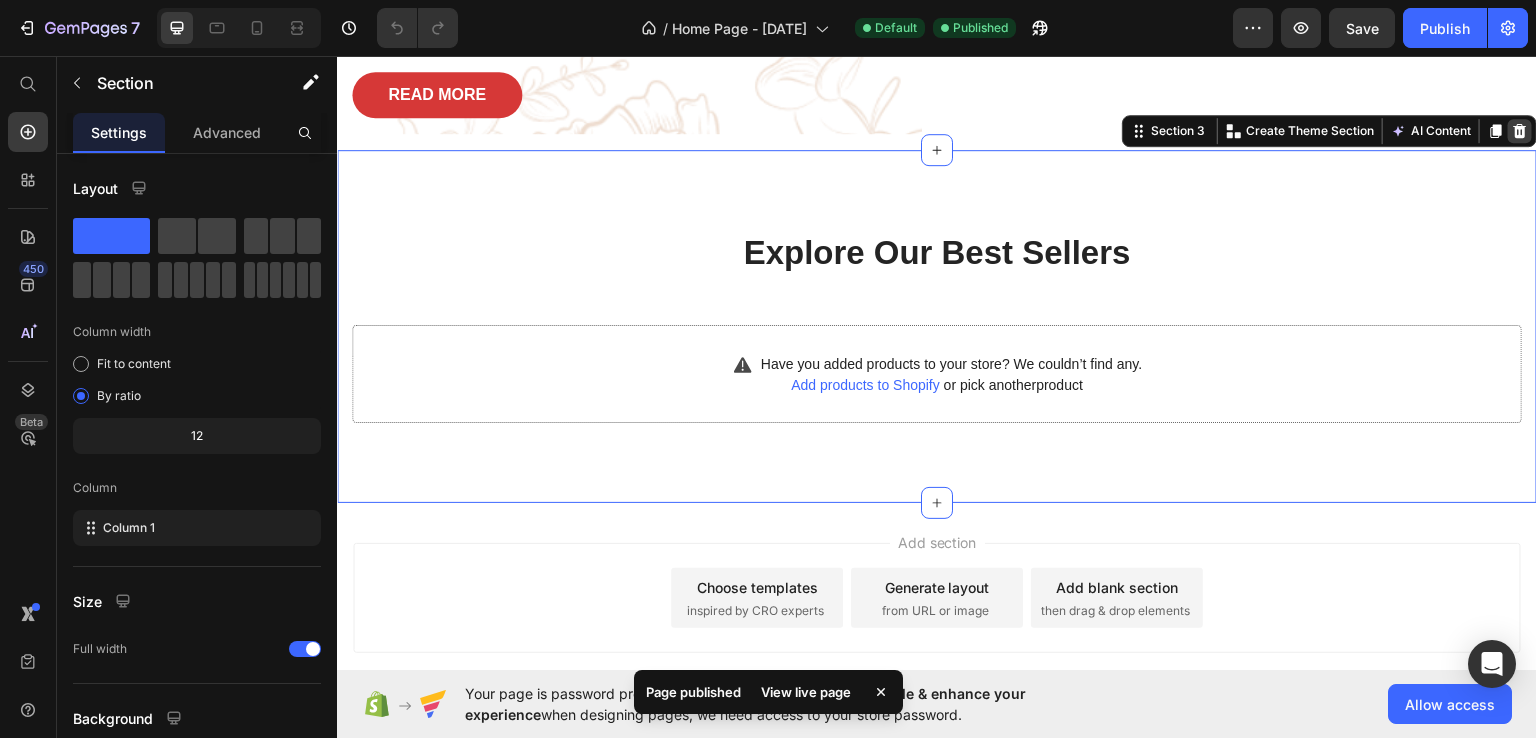 click 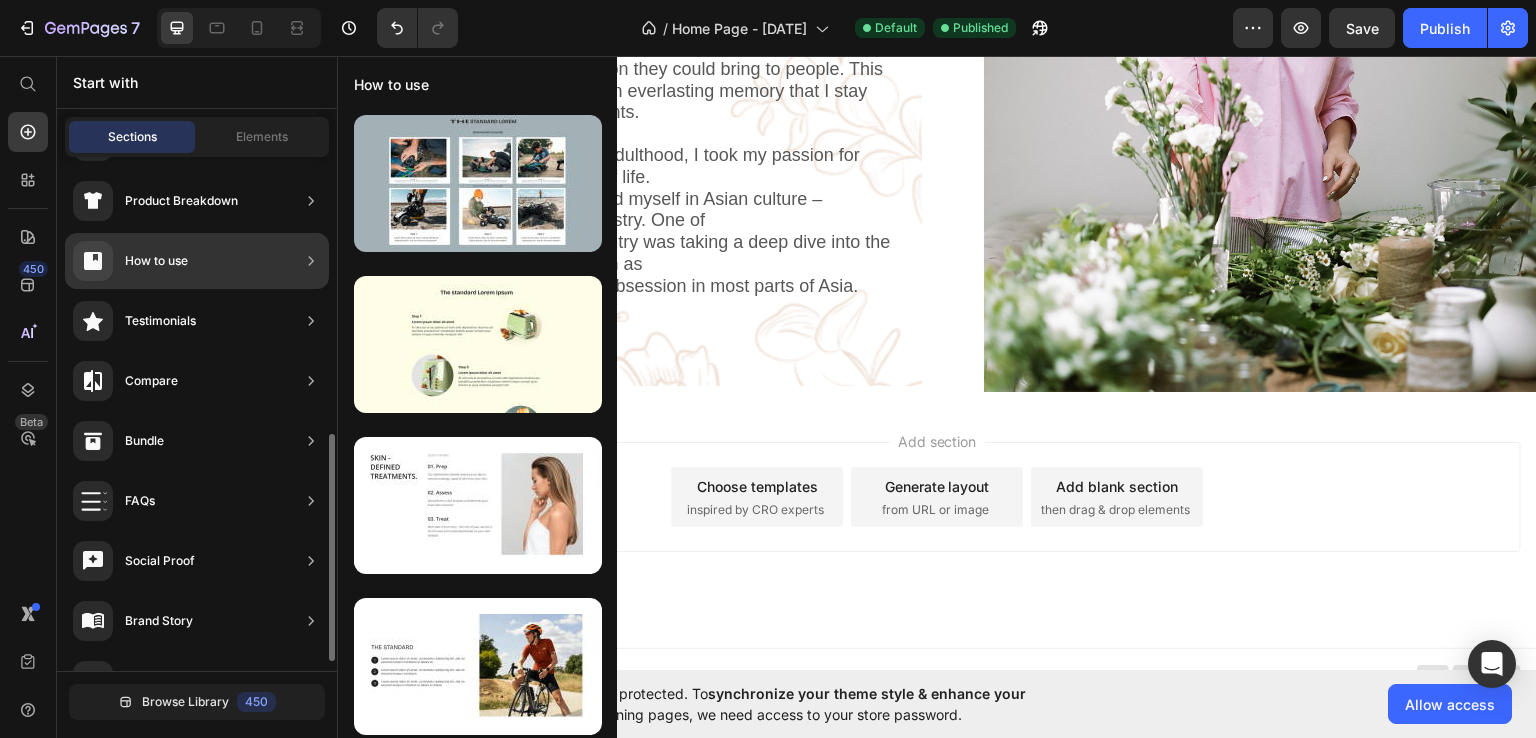 scroll, scrollTop: 500, scrollLeft: 0, axis: vertical 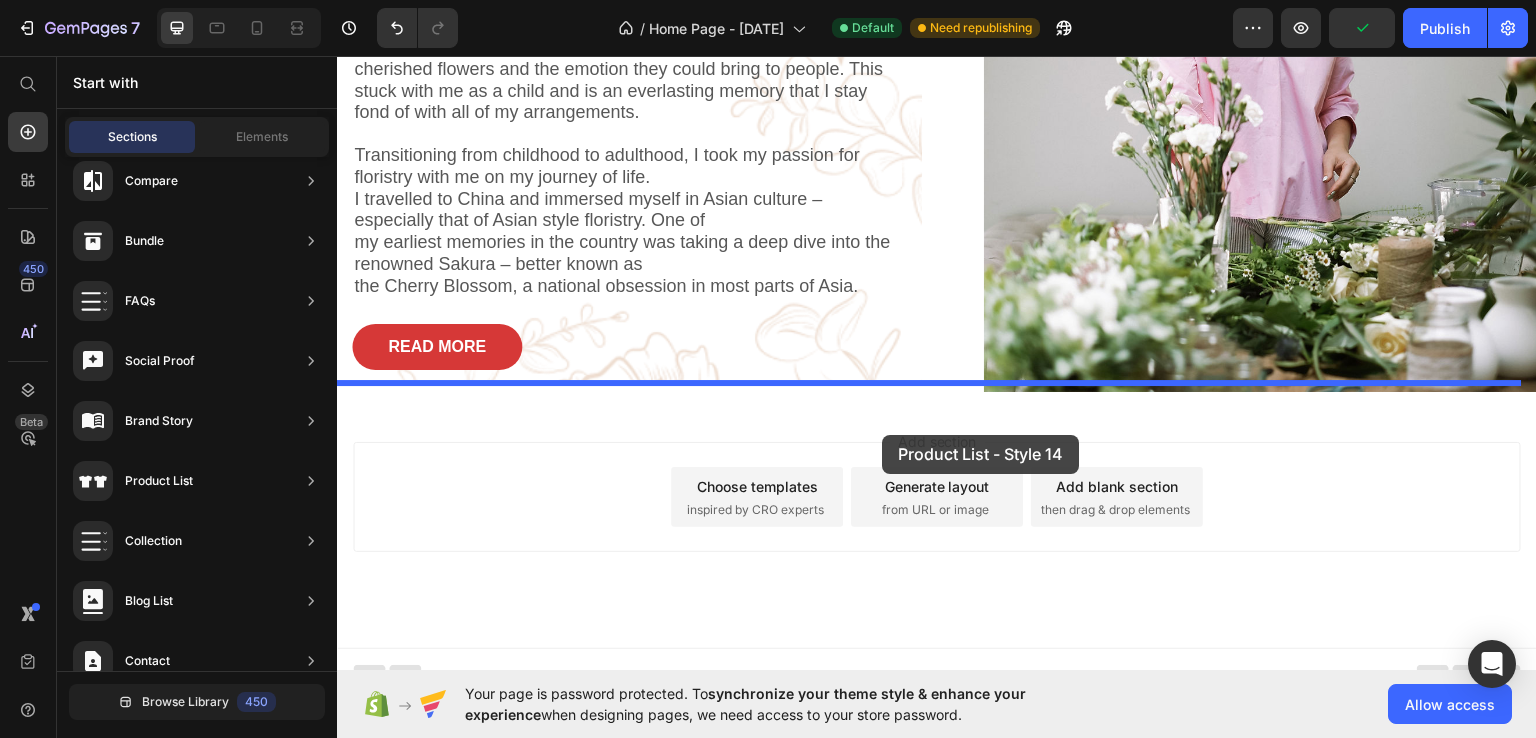 drag, startPoint x: 838, startPoint y: 383, endPoint x: 882, endPoint y: 434, distance: 67.357254 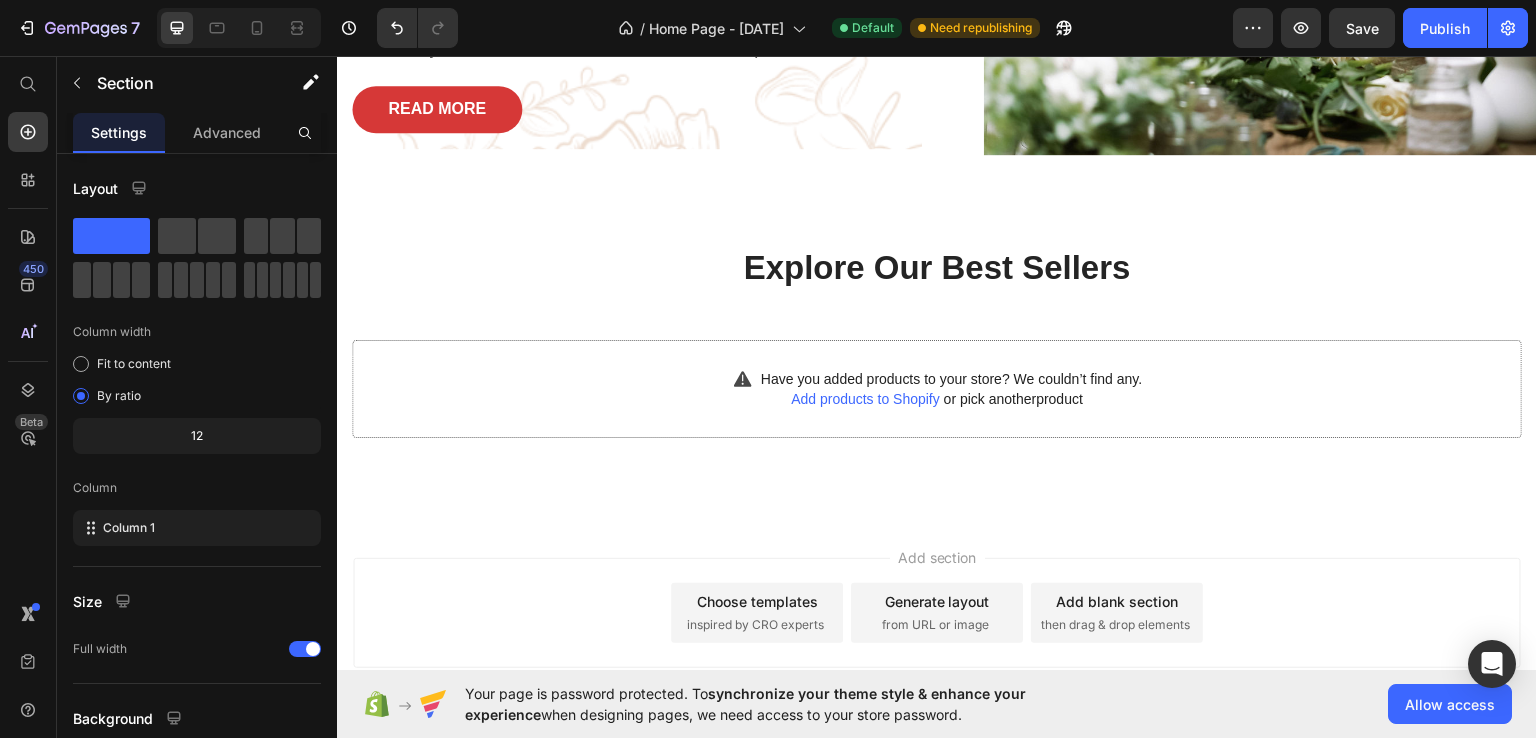 scroll, scrollTop: 1152, scrollLeft: 0, axis: vertical 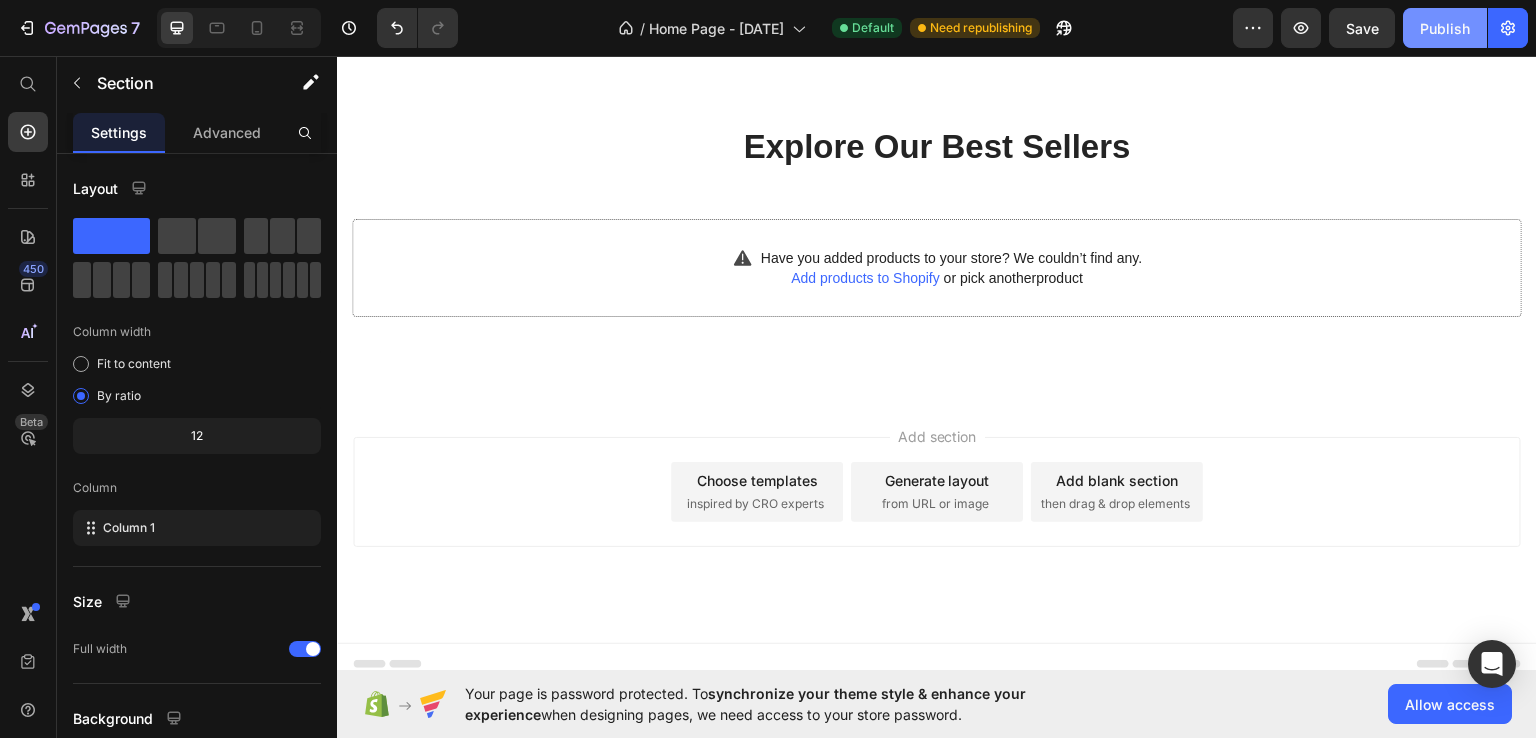 click on "Publish" 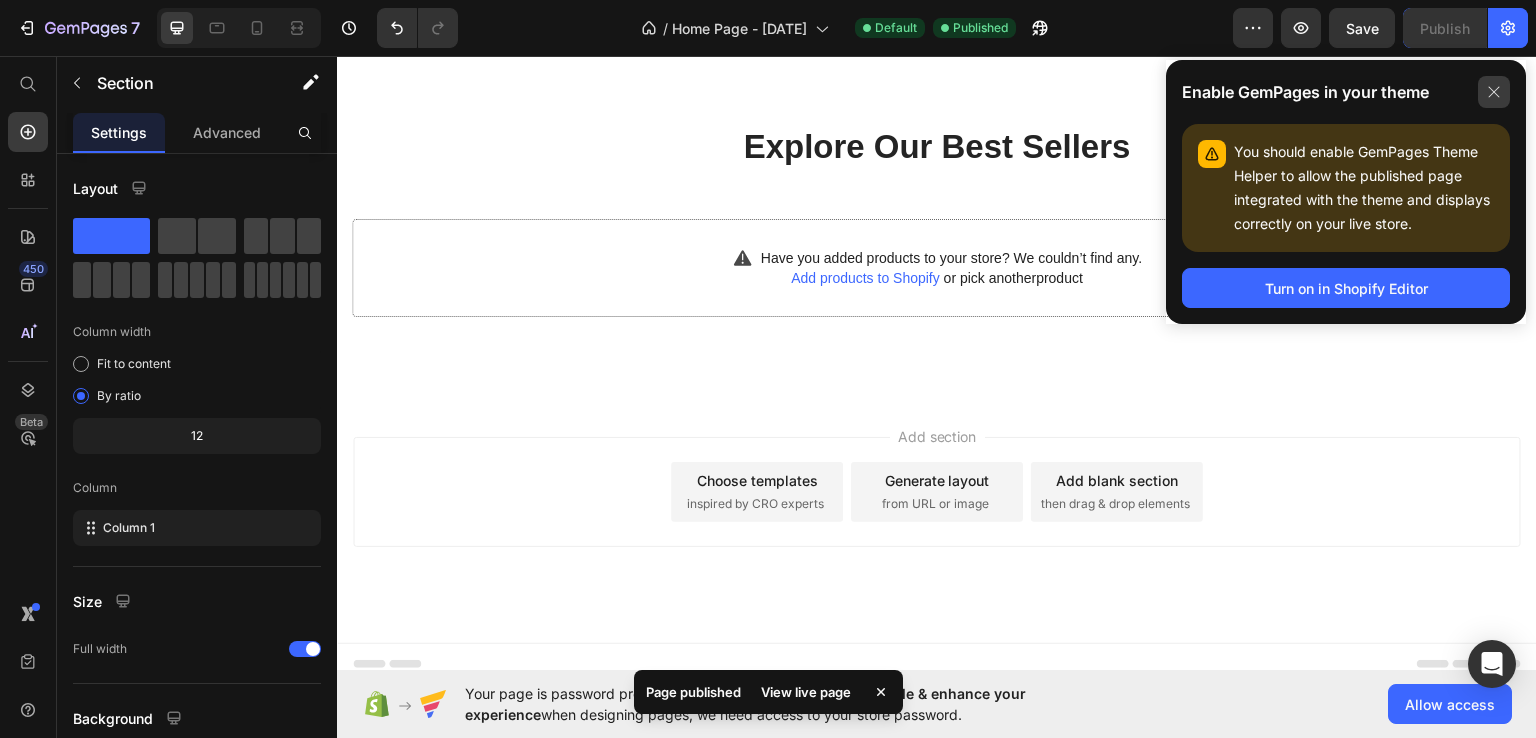 click 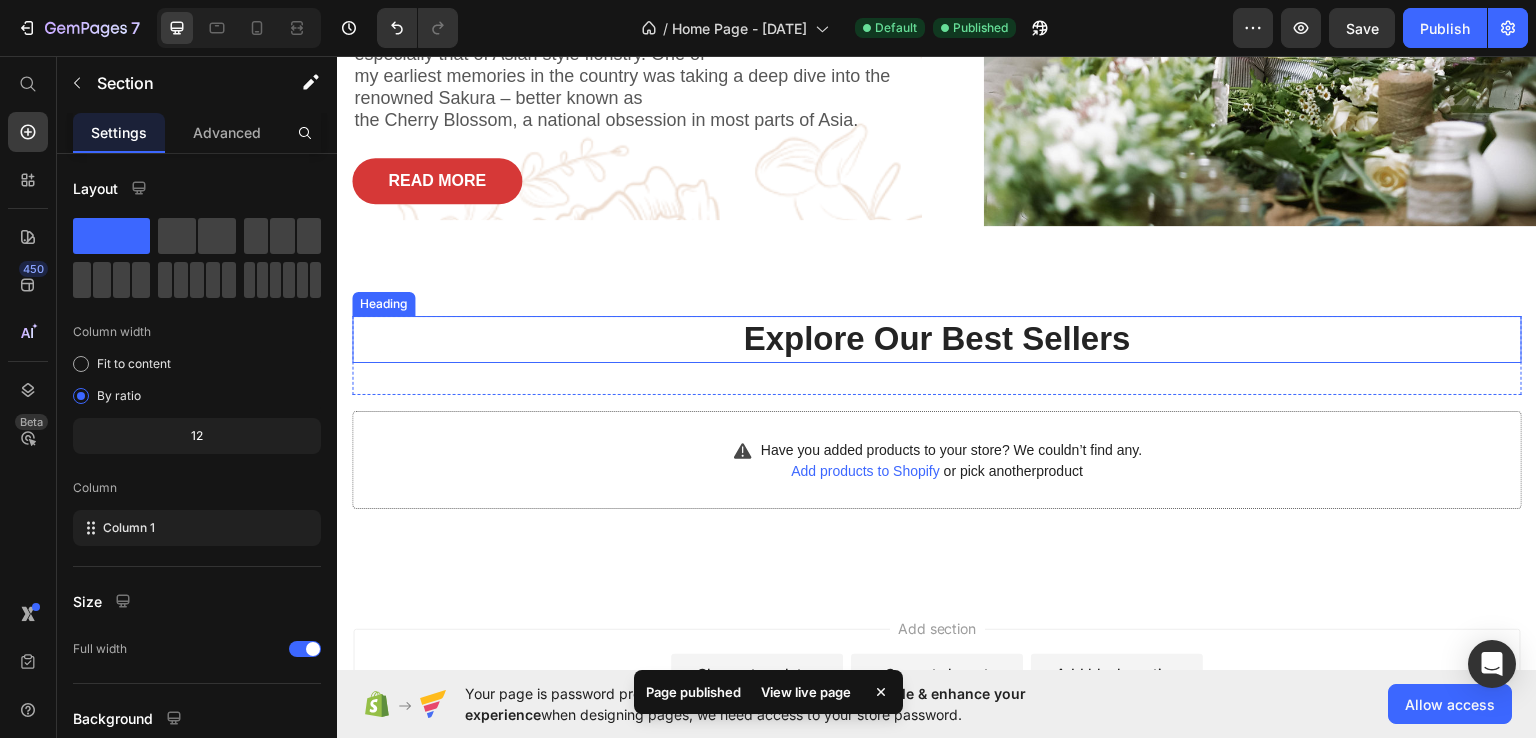 scroll, scrollTop: 952, scrollLeft: 0, axis: vertical 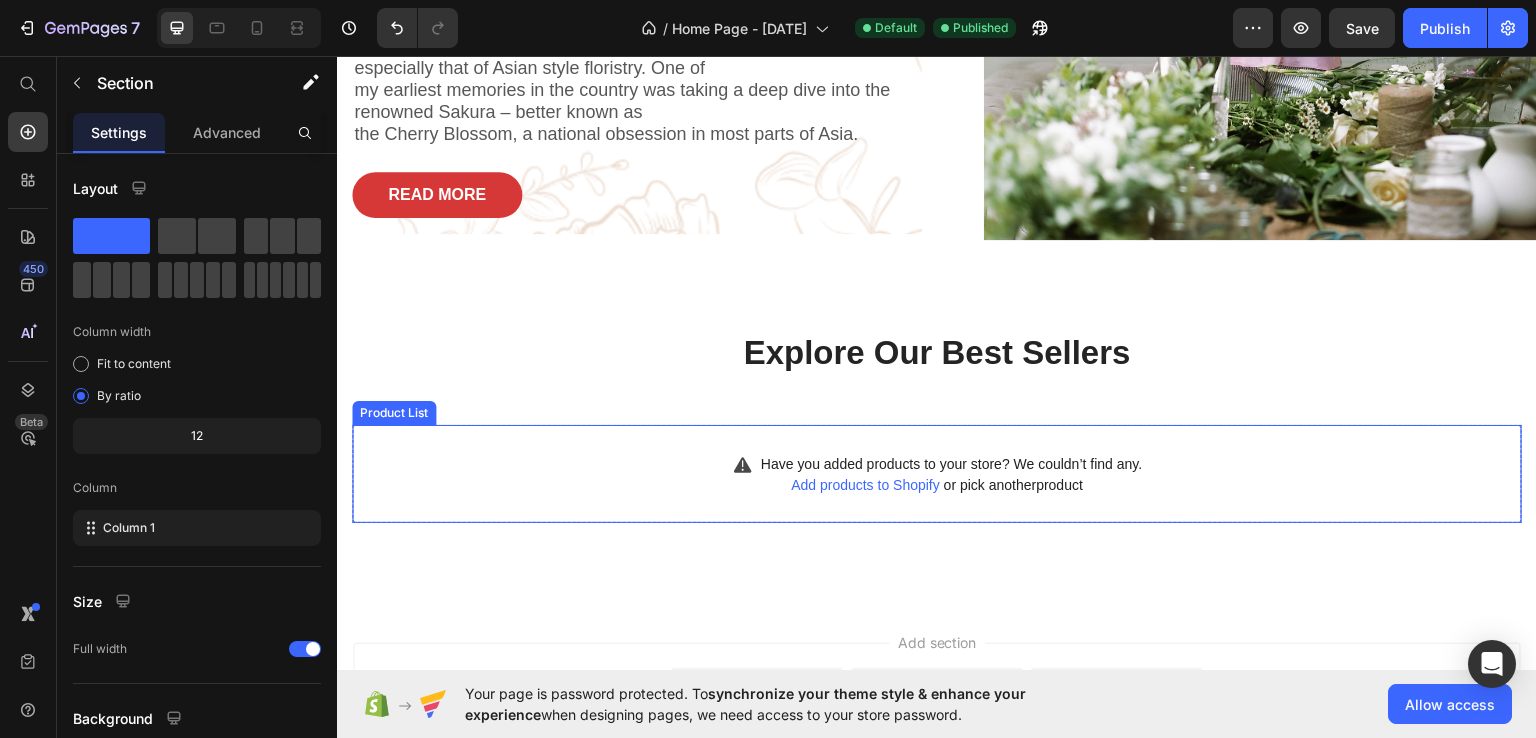 click on "Product List" at bounding box center [394, 412] 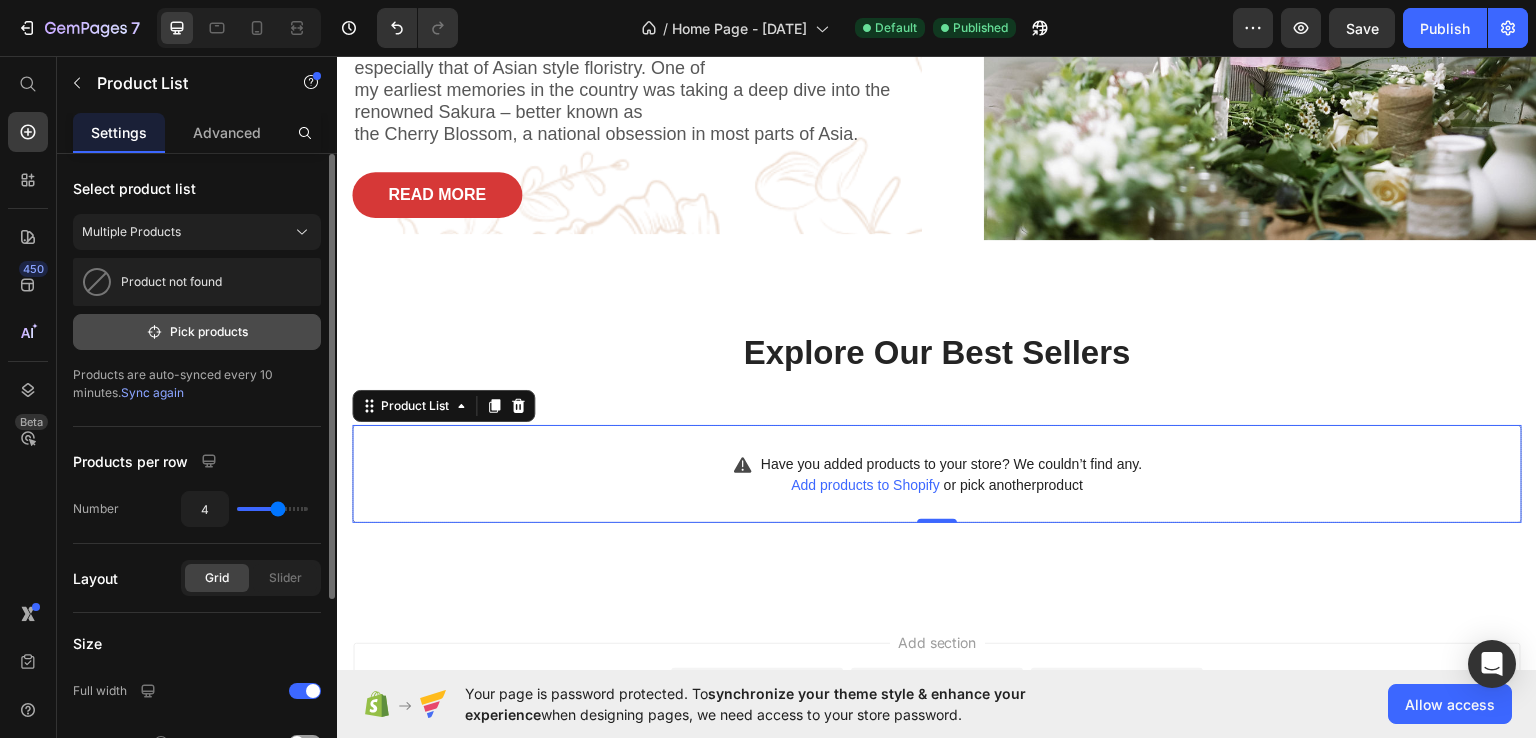 click on "Pick products" at bounding box center (197, 332) 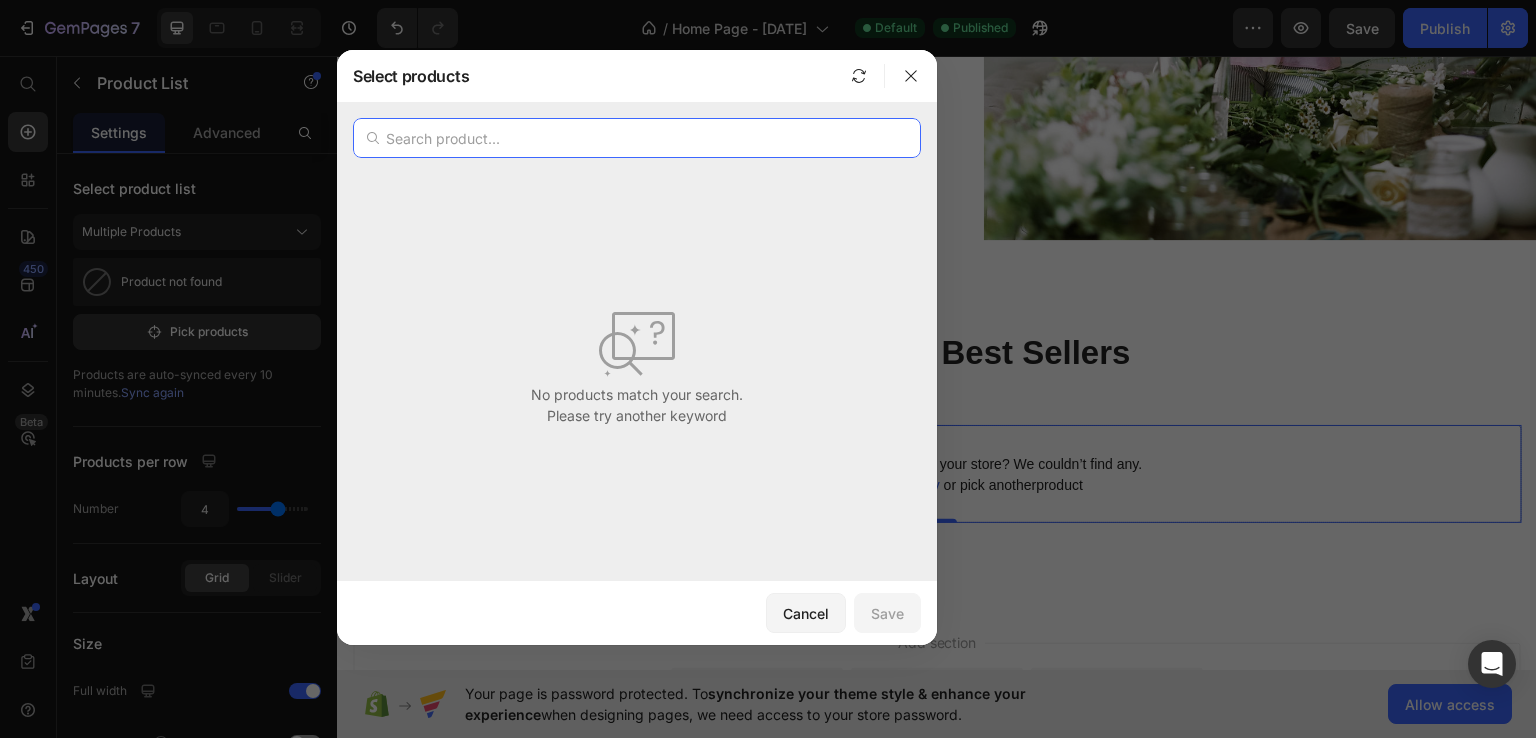 click at bounding box center [637, 138] 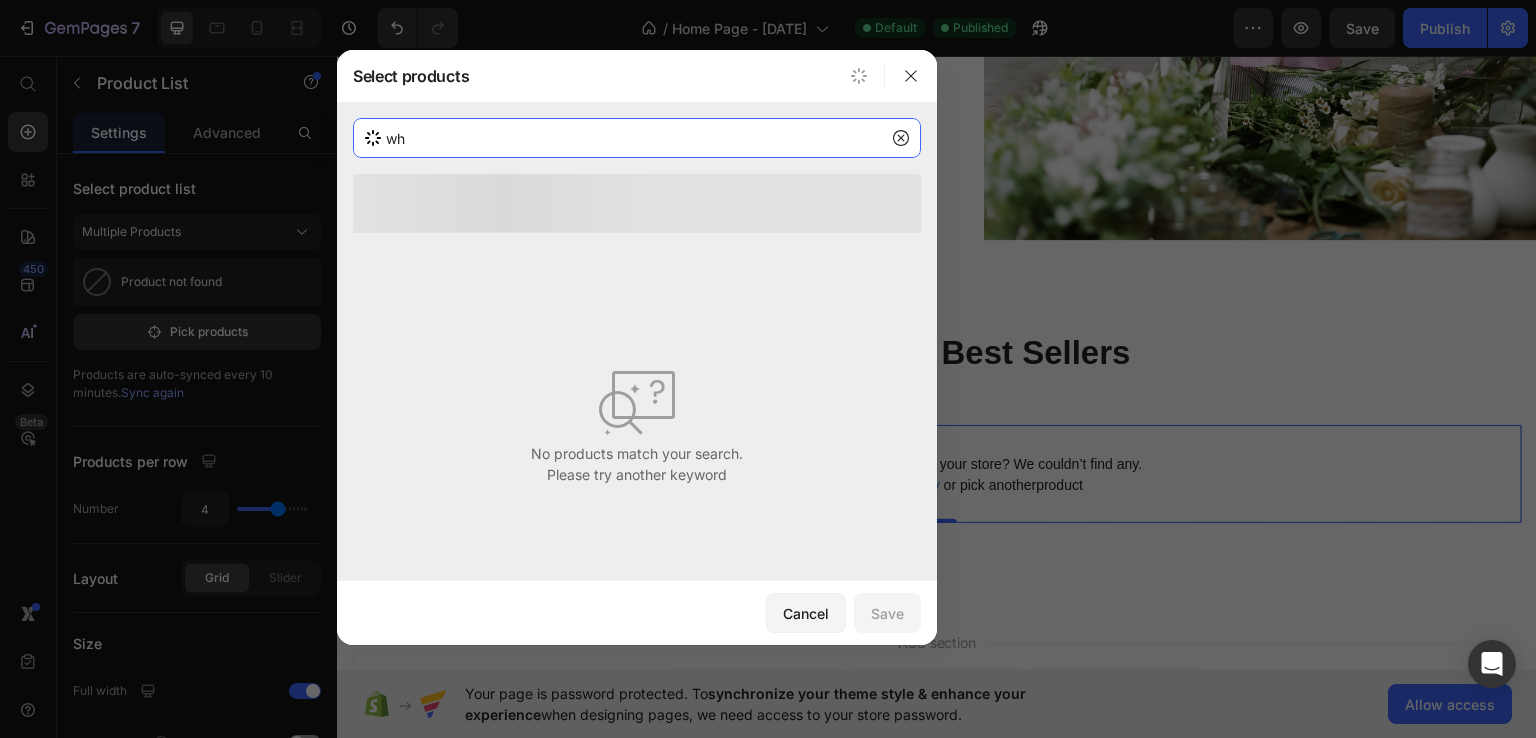type on "w" 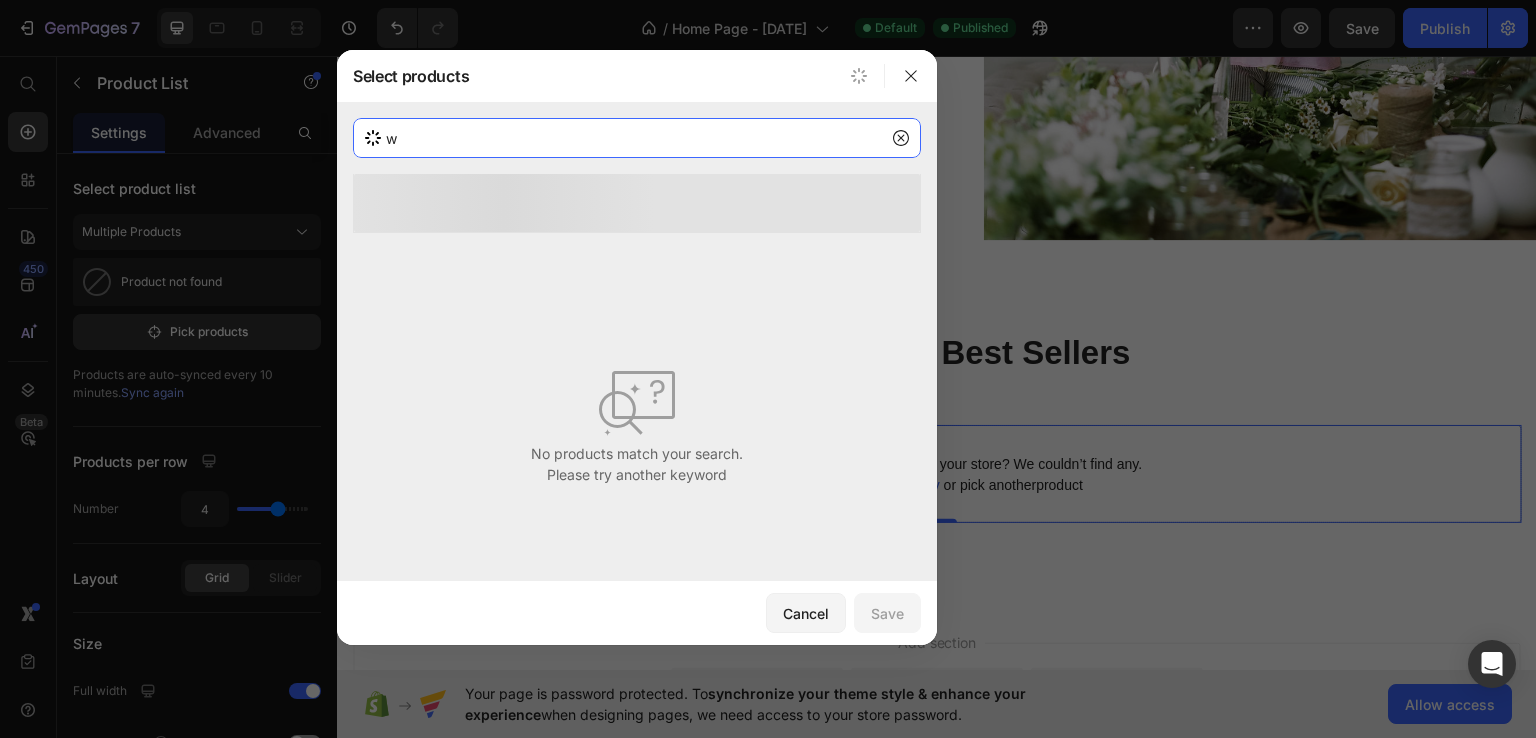 type 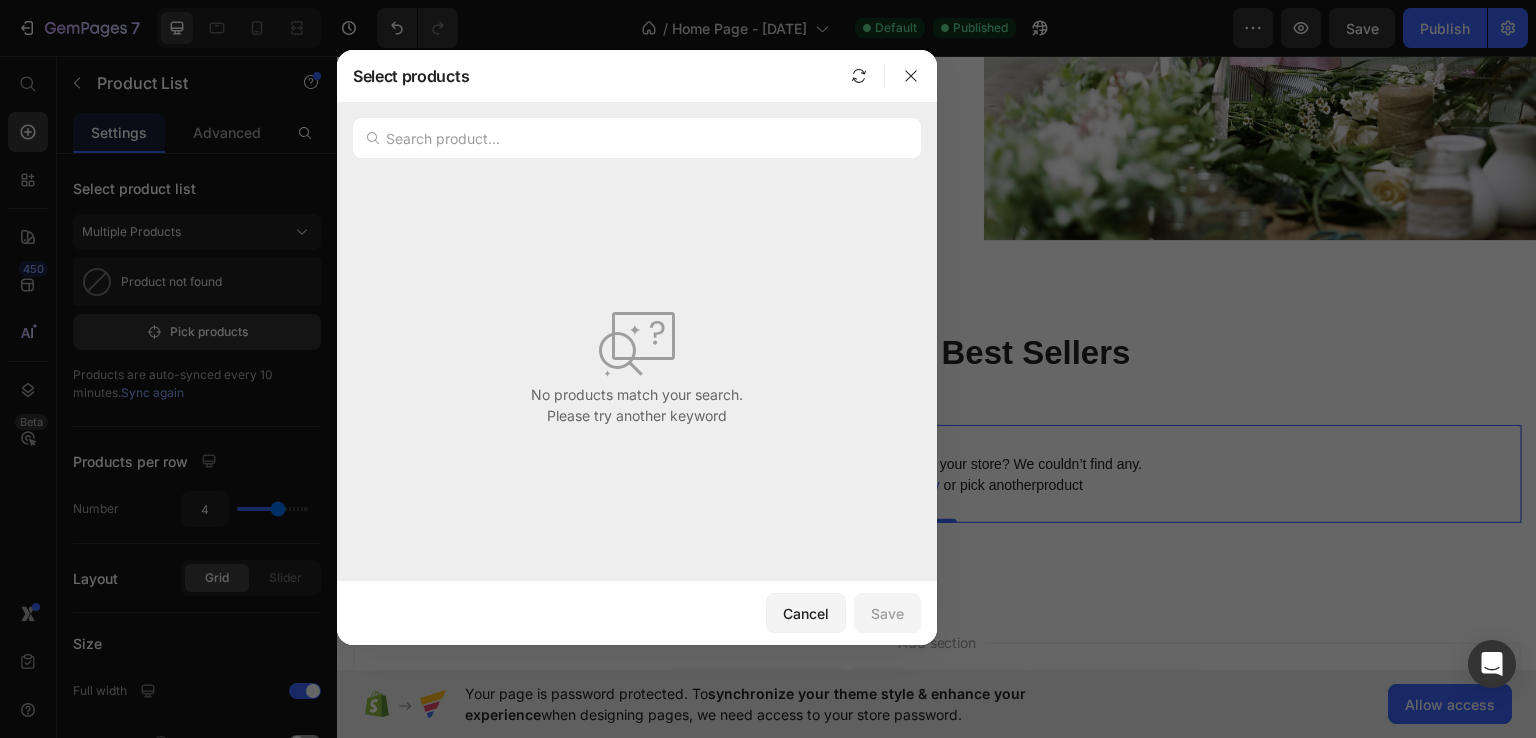 click at bounding box center [768, 369] 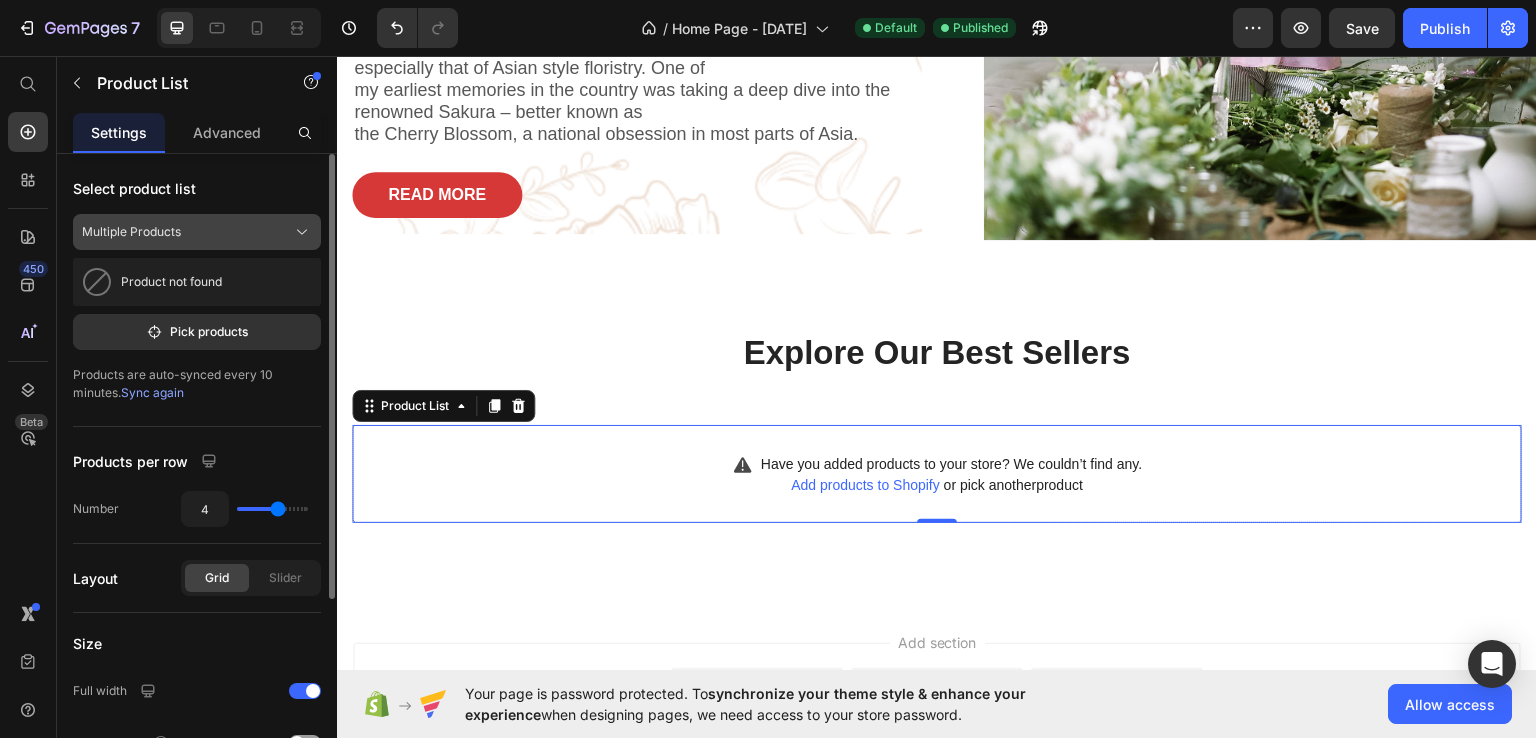 click on "Multiple Products" 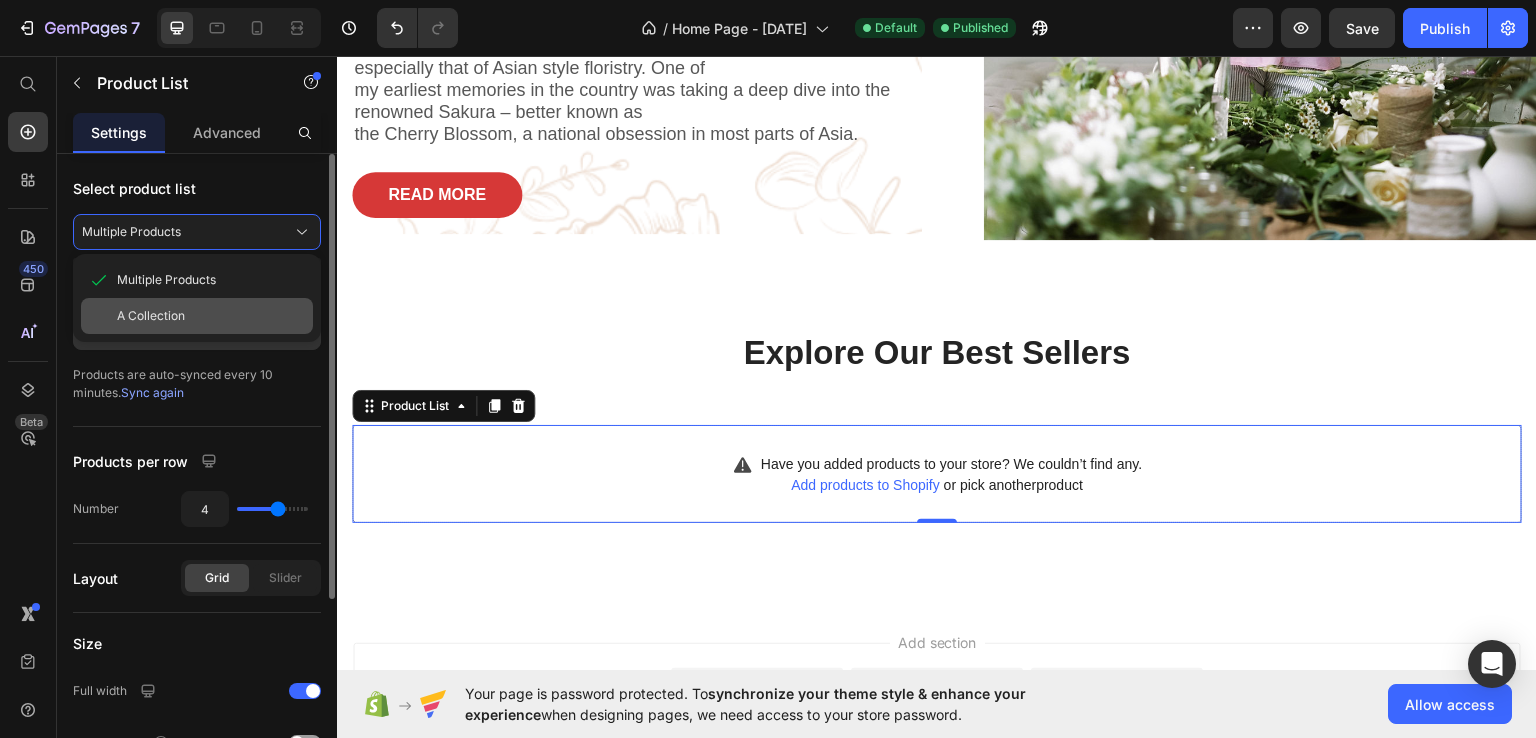 click on "A Collection" at bounding box center [211, 316] 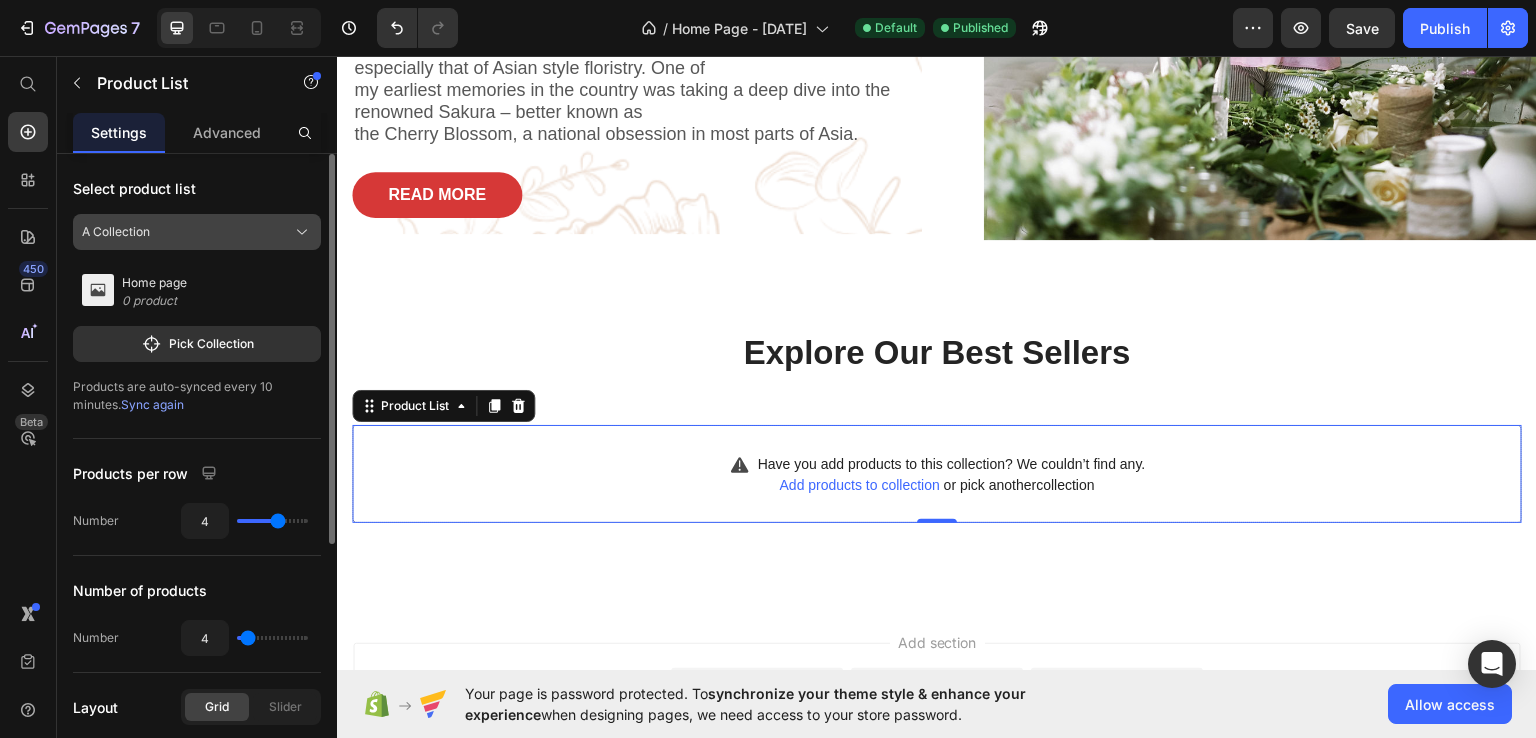 click 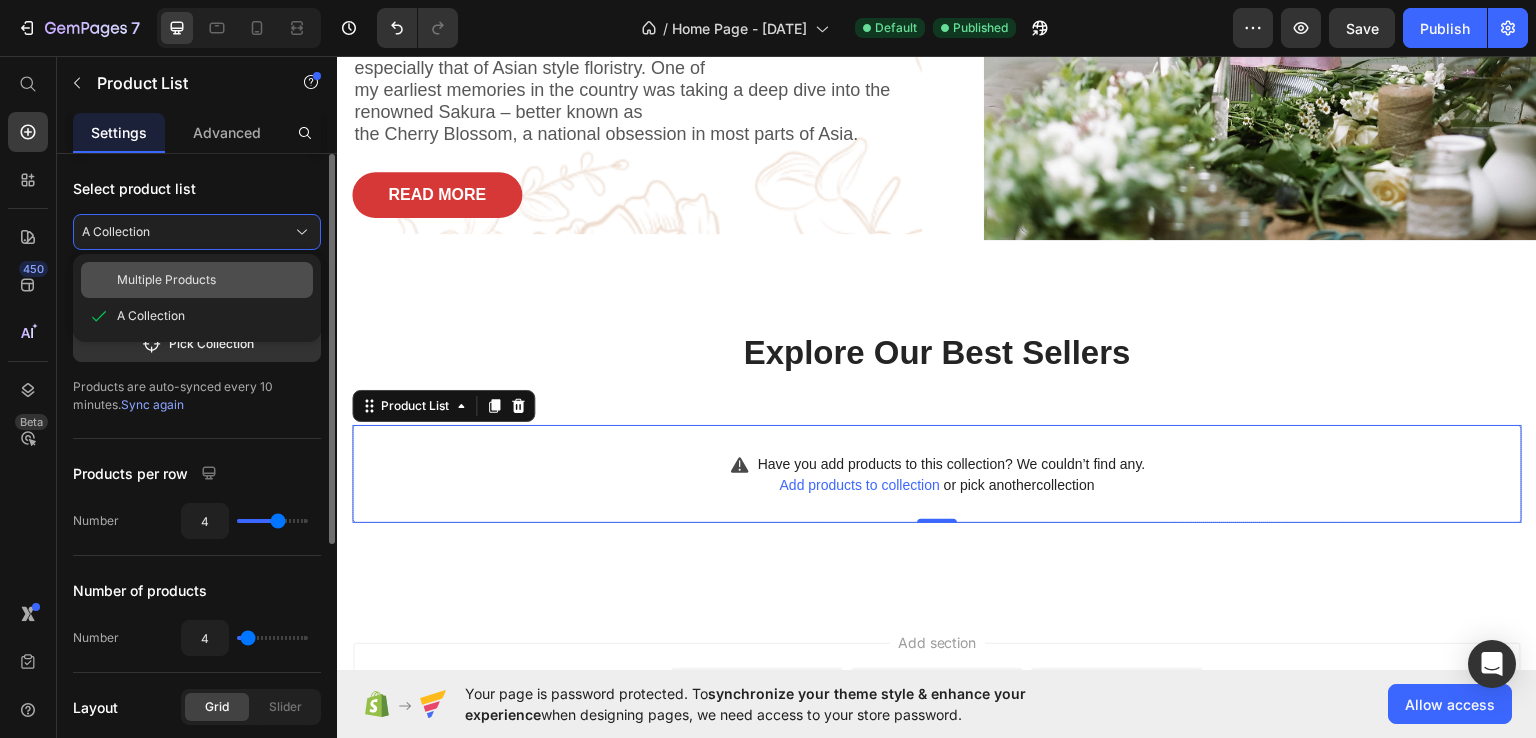 click on "Multiple Products" at bounding box center [211, 280] 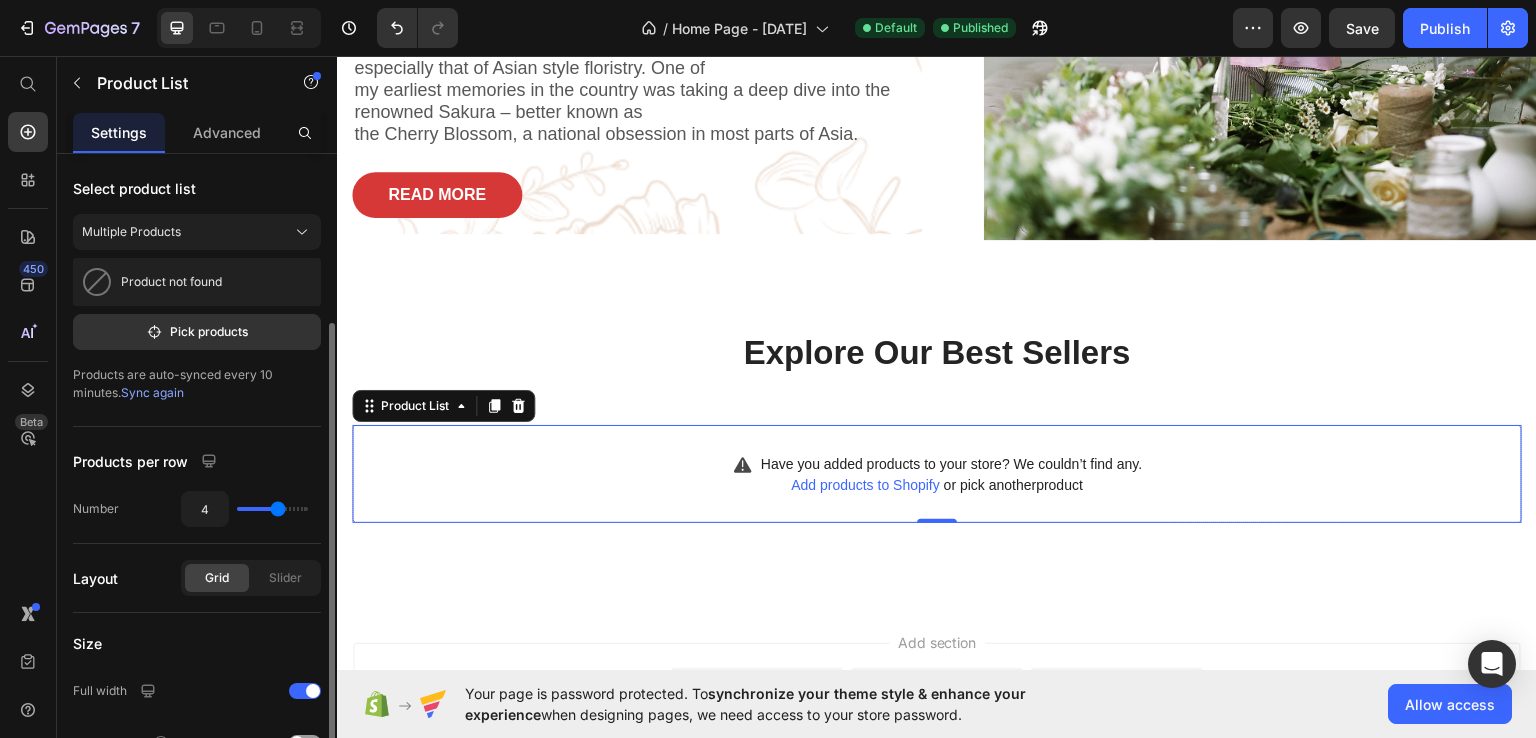 scroll, scrollTop: 200, scrollLeft: 0, axis: vertical 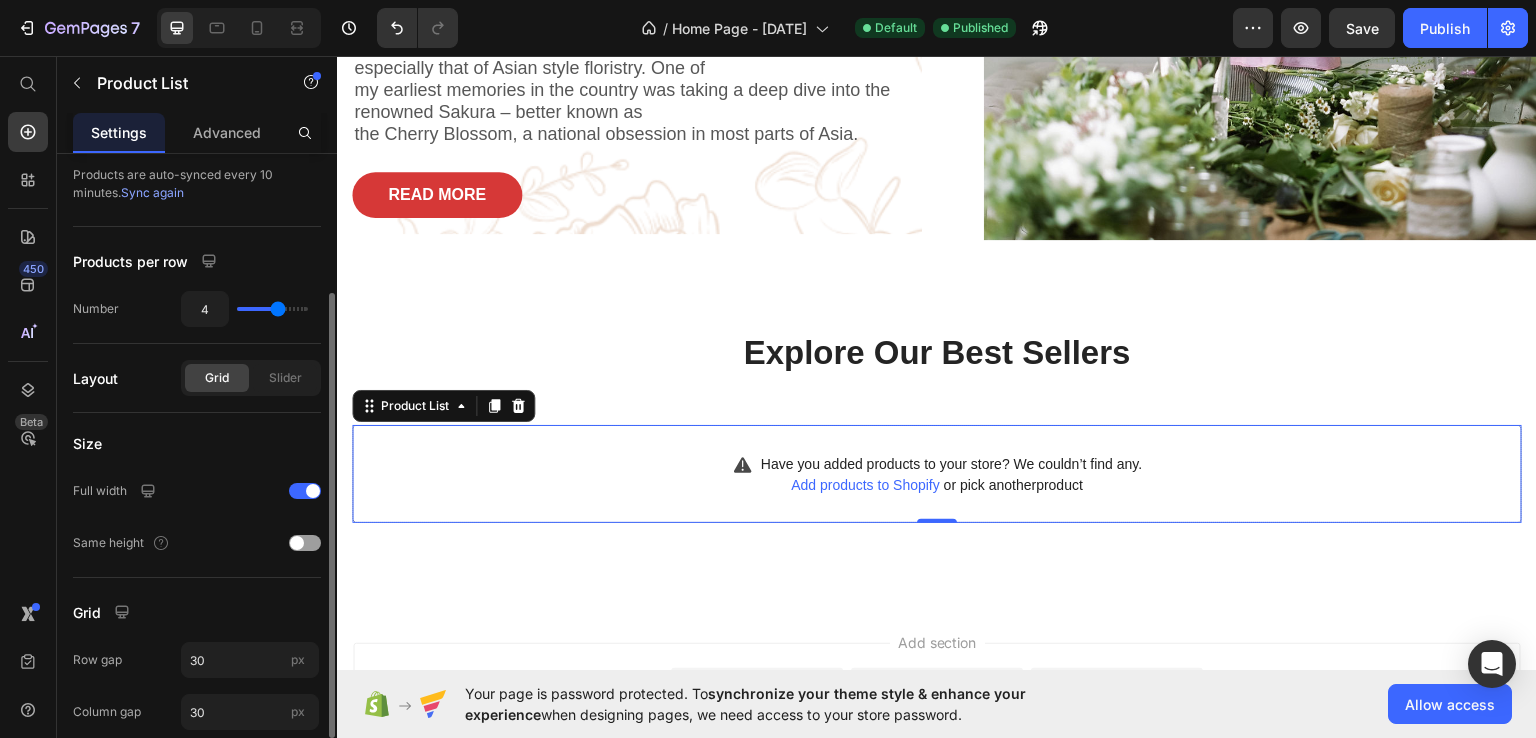click on "Sync again" at bounding box center (152, 192) 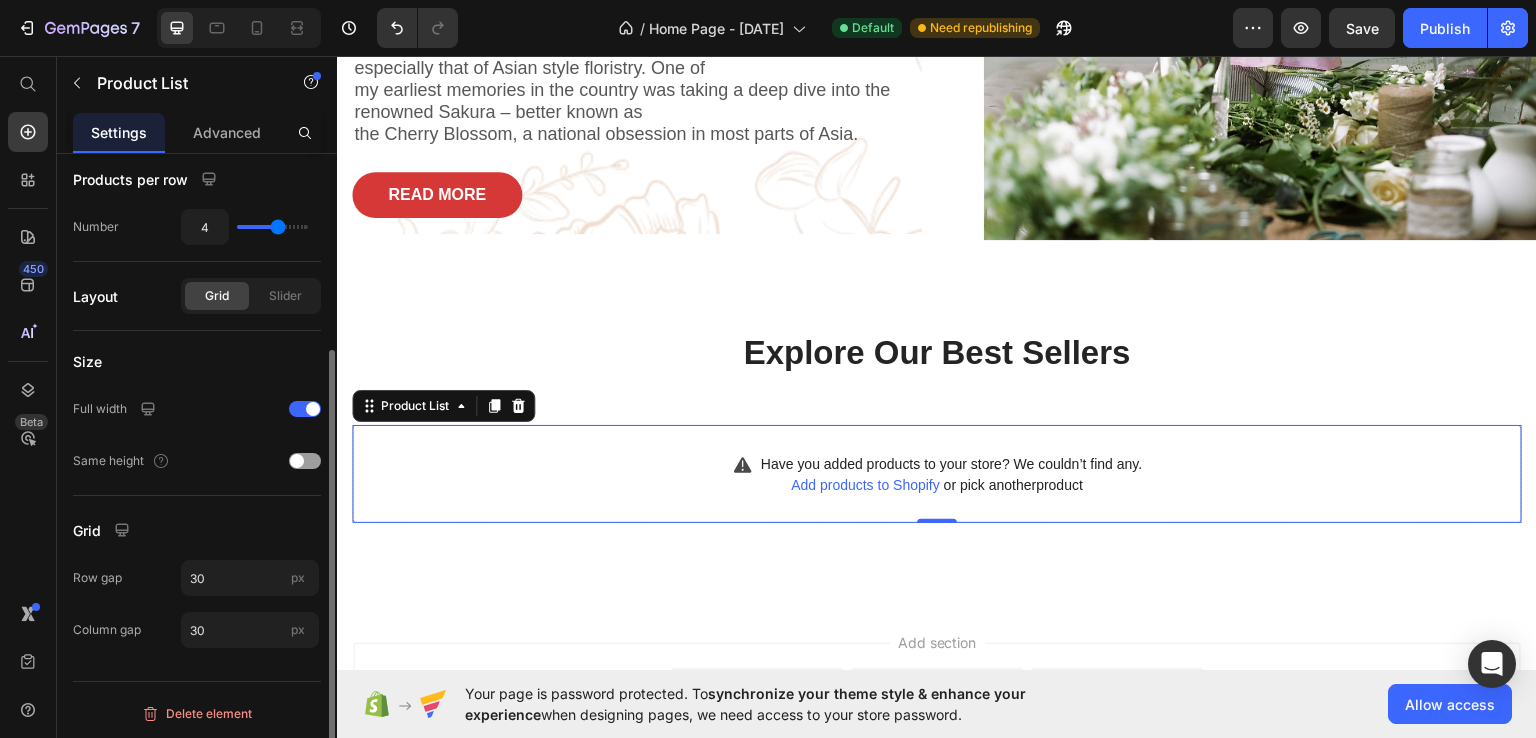 scroll, scrollTop: 0, scrollLeft: 0, axis: both 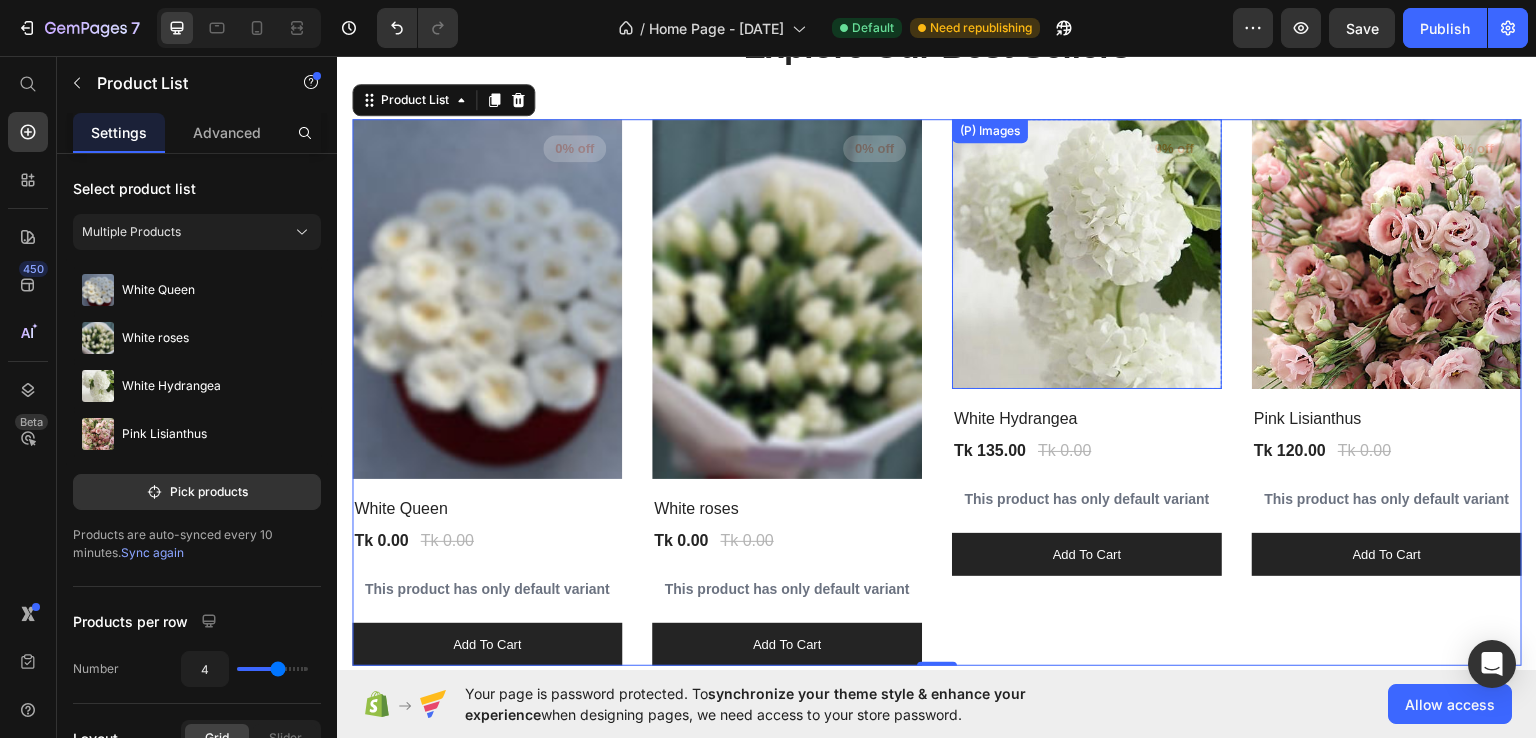 click at bounding box center (1087, 253) 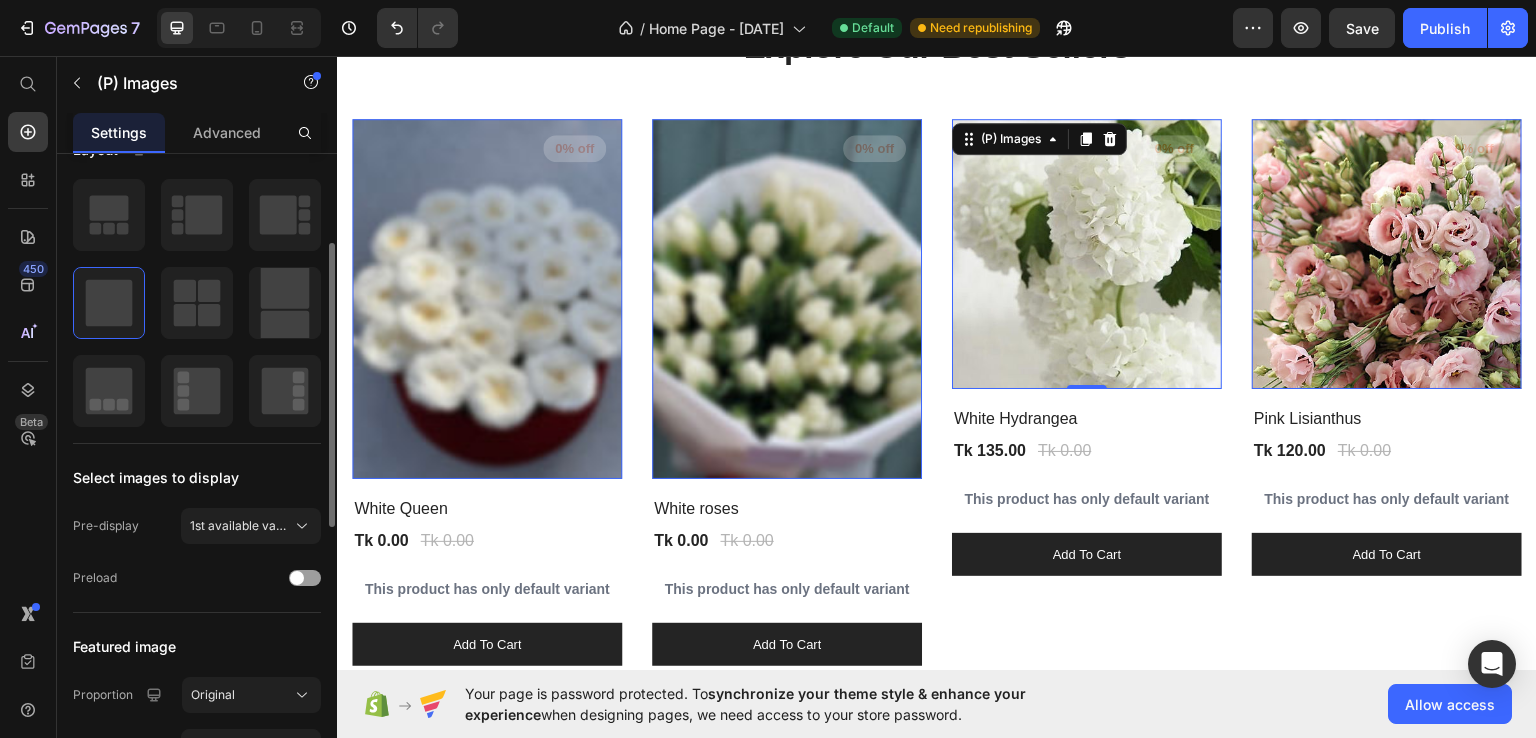 scroll, scrollTop: 0, scrollLeft: 0, axis: both 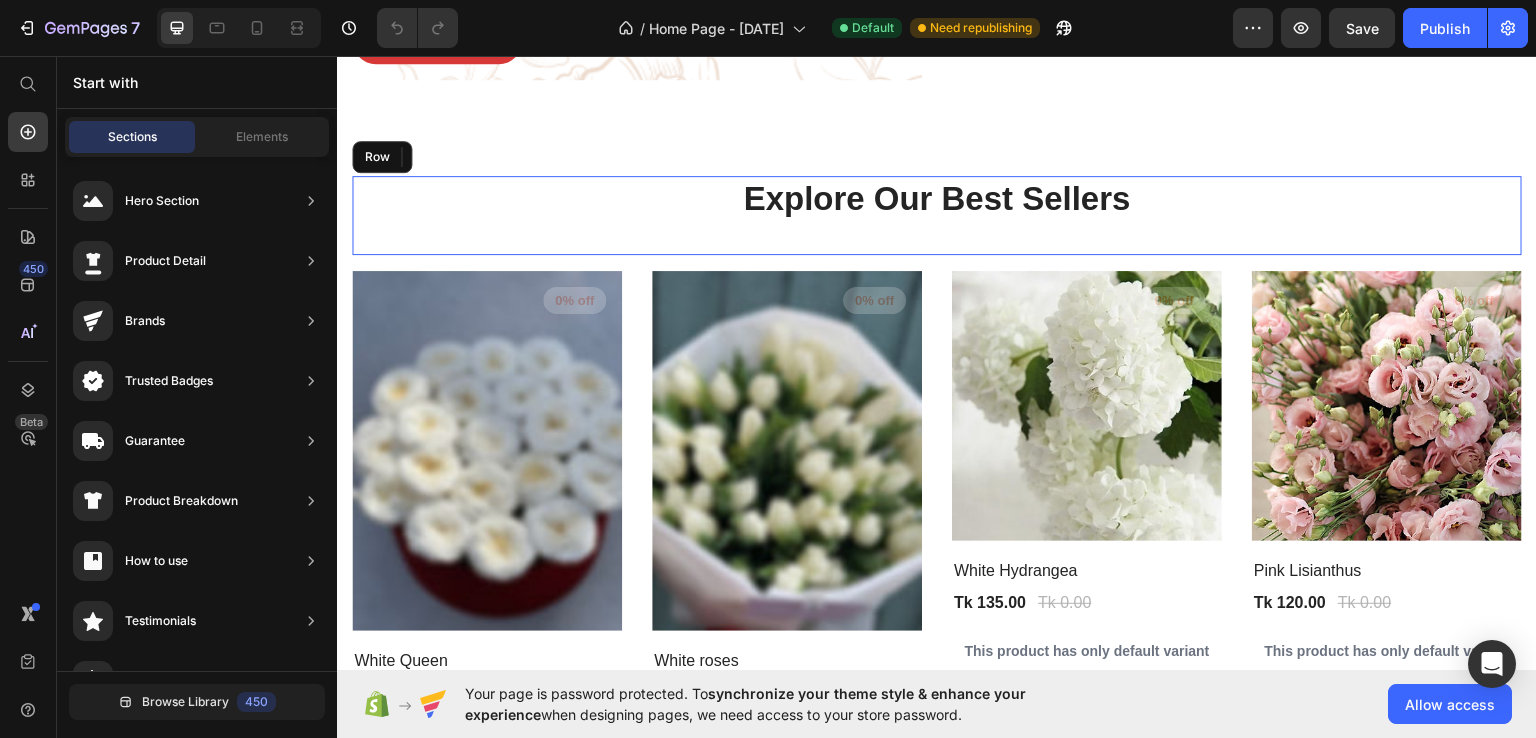 click on "Explore Our Best Sellers Heading" at bounding box center (937, 214) 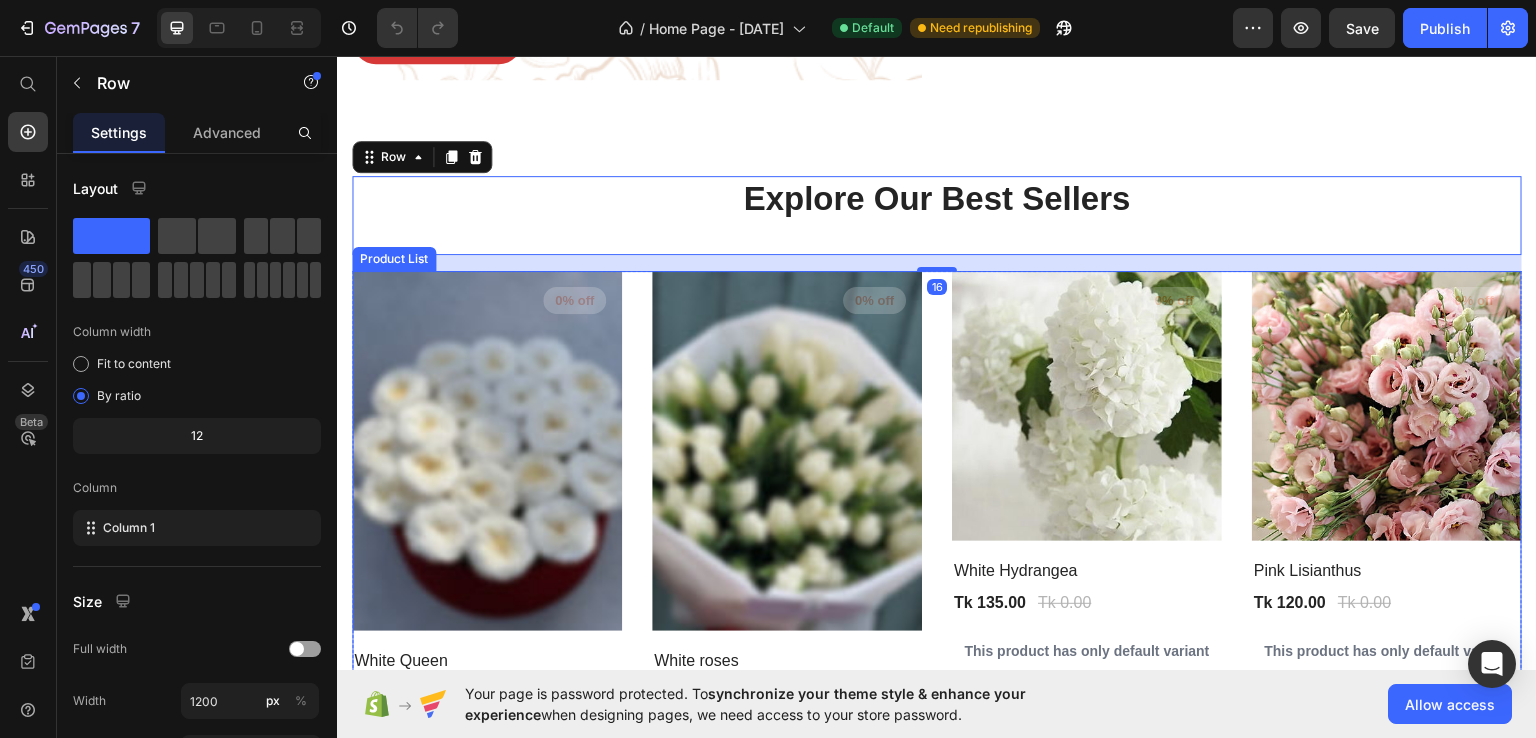 click on "(P) Images 0% off Product Badge Row White Queen (P) Title Tk 0.00 (P) Price Tk 0.00 (P) Price Row This product has only default variant (P) Variants & Swatches add to cart (P) Cart Button Row (P) Images 0% off Product Badge Row White roses (P) Title Tk 0.00 (P) Price Tk 0.00 (P) Price Row This product has only default variant (P) Variants & Swatches add to cart (P) Cart Button Row (P) Images 0% off Product Badge Row White Hydrangea (P) Title Tk 135.00 (P) Price Tk 0.00 (P) Price Row This product has only default variant (P) Variants & Swatches add to cart (P) Cart Button Row (P) Images 0% off Product Badge Row Pink Lisianthus (P) Title Tk 120.00 (P) Price Tk 0.00 (P) Price Row This product has only default variant (P) Variants & Swatches add to cart (P) Cart Button Row" at bounding box center [937, 544] 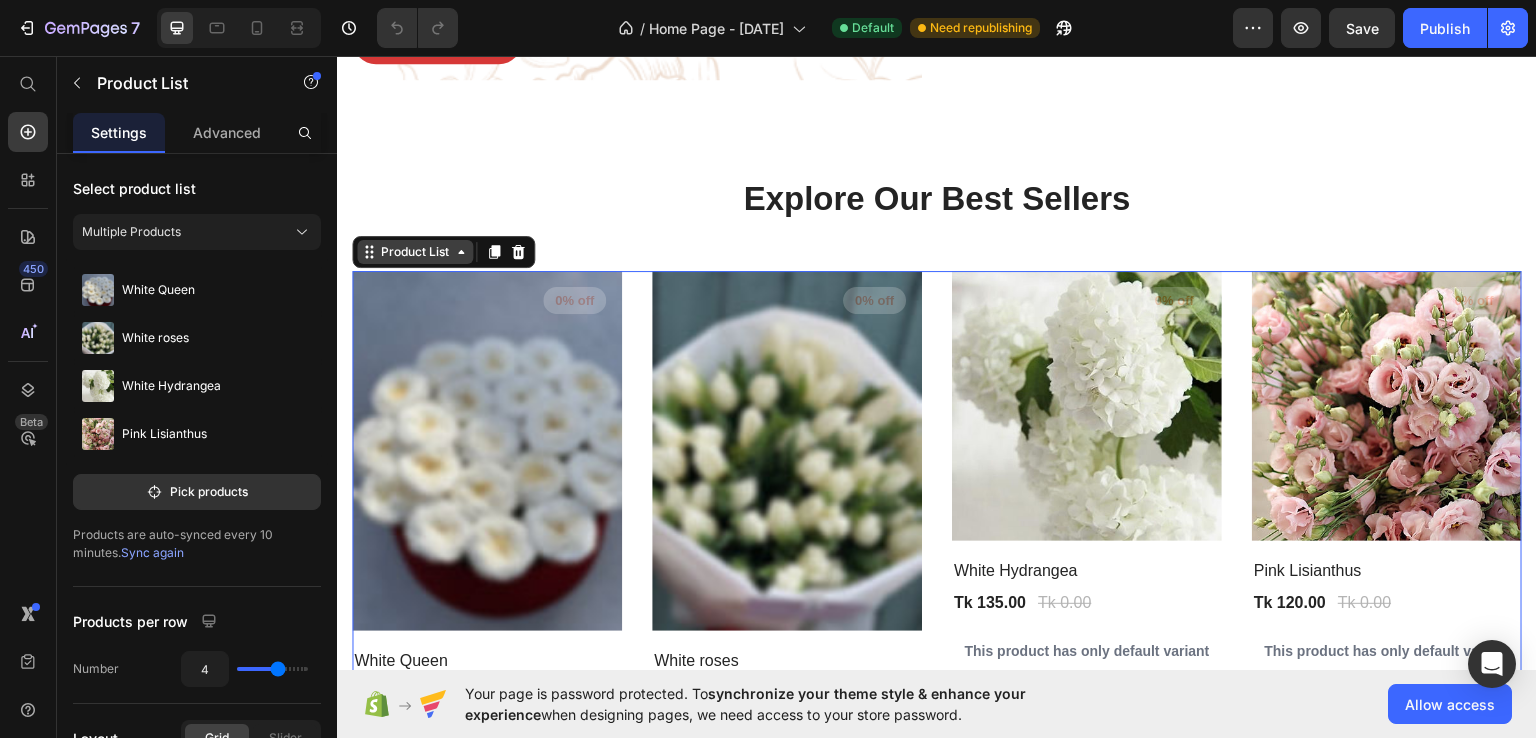 click on "Product List" at bounding box center (415, 251) 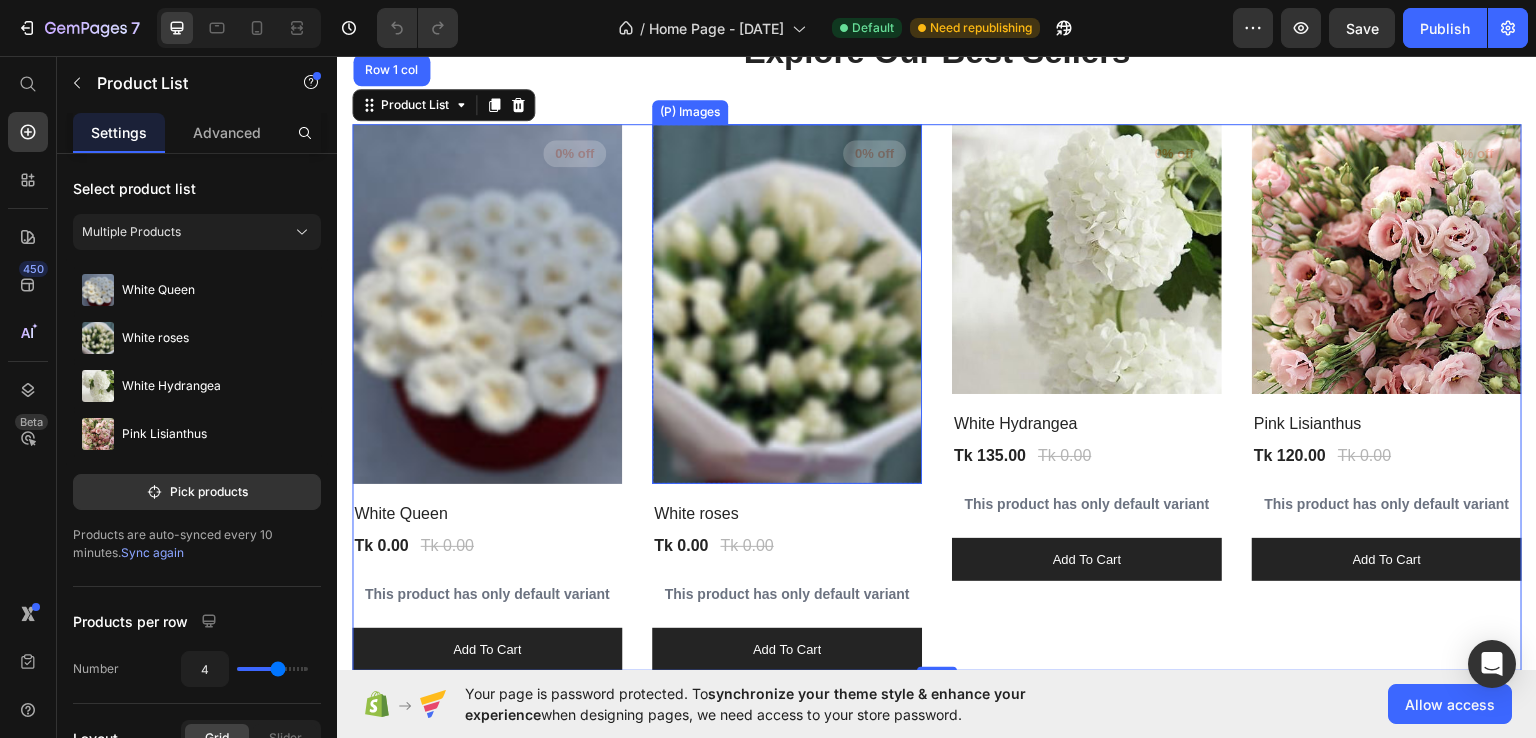 scroll, scrollTop: 1200, scrollLeft: 0, axis: vertical 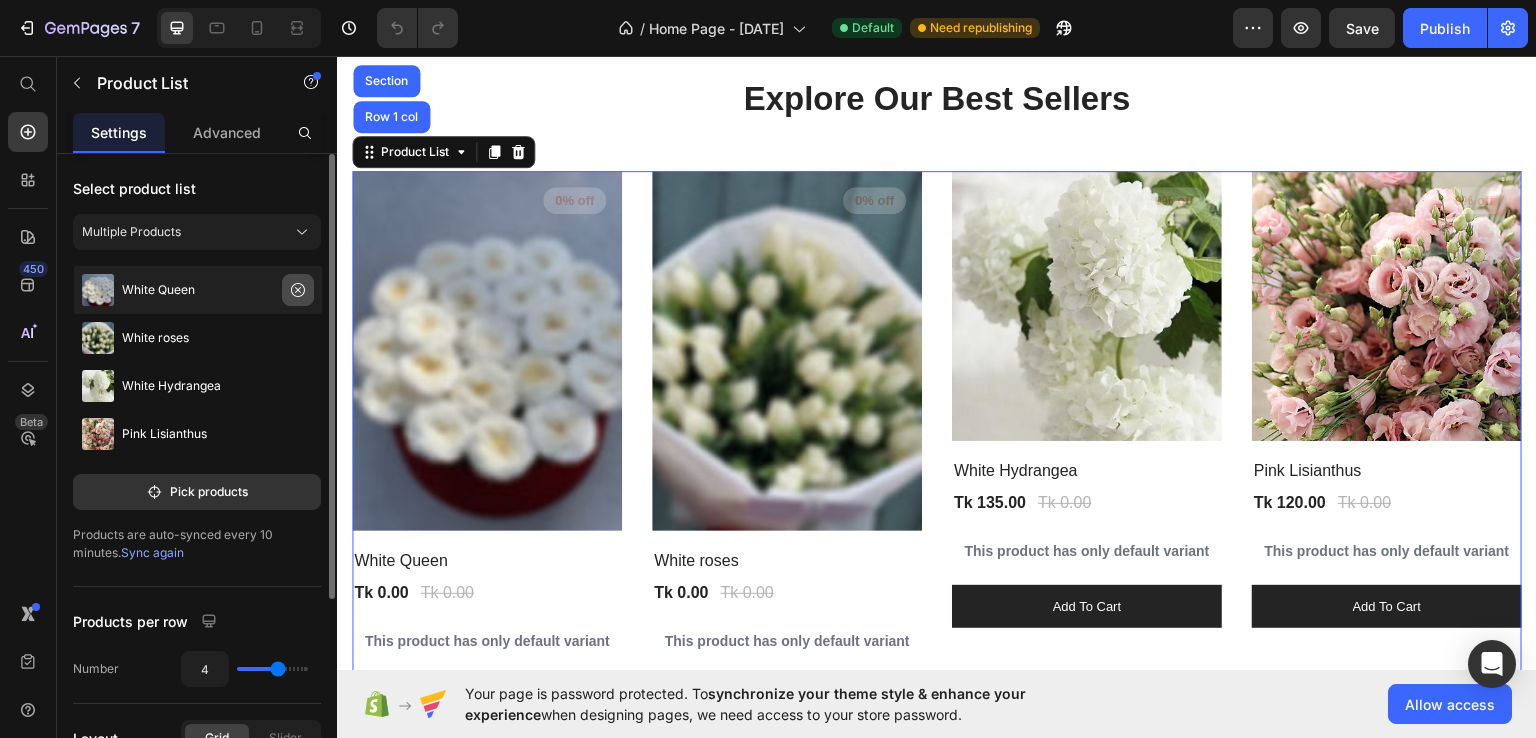 click 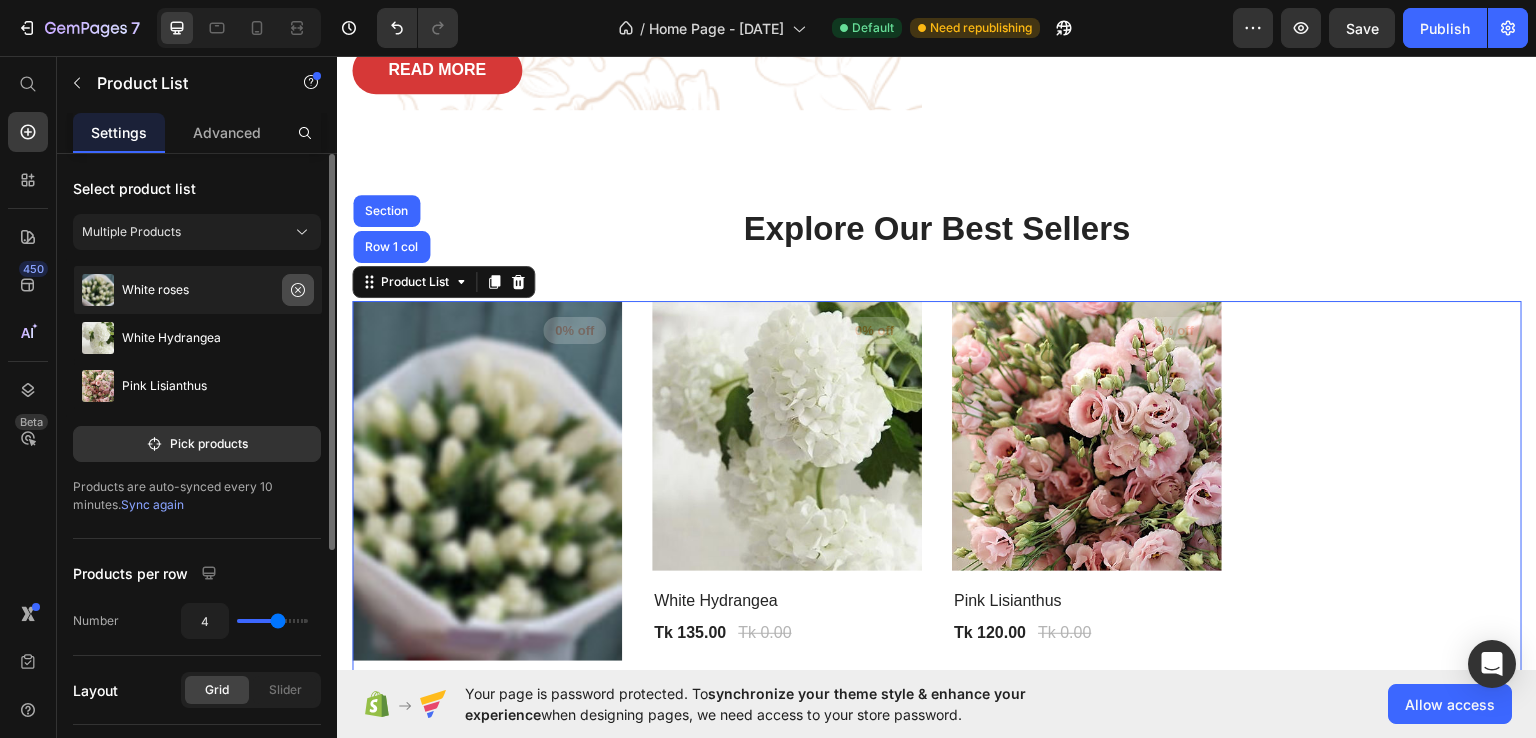 scroll, scrollTop: 1200, scrollLeft: 0, axis: vertical 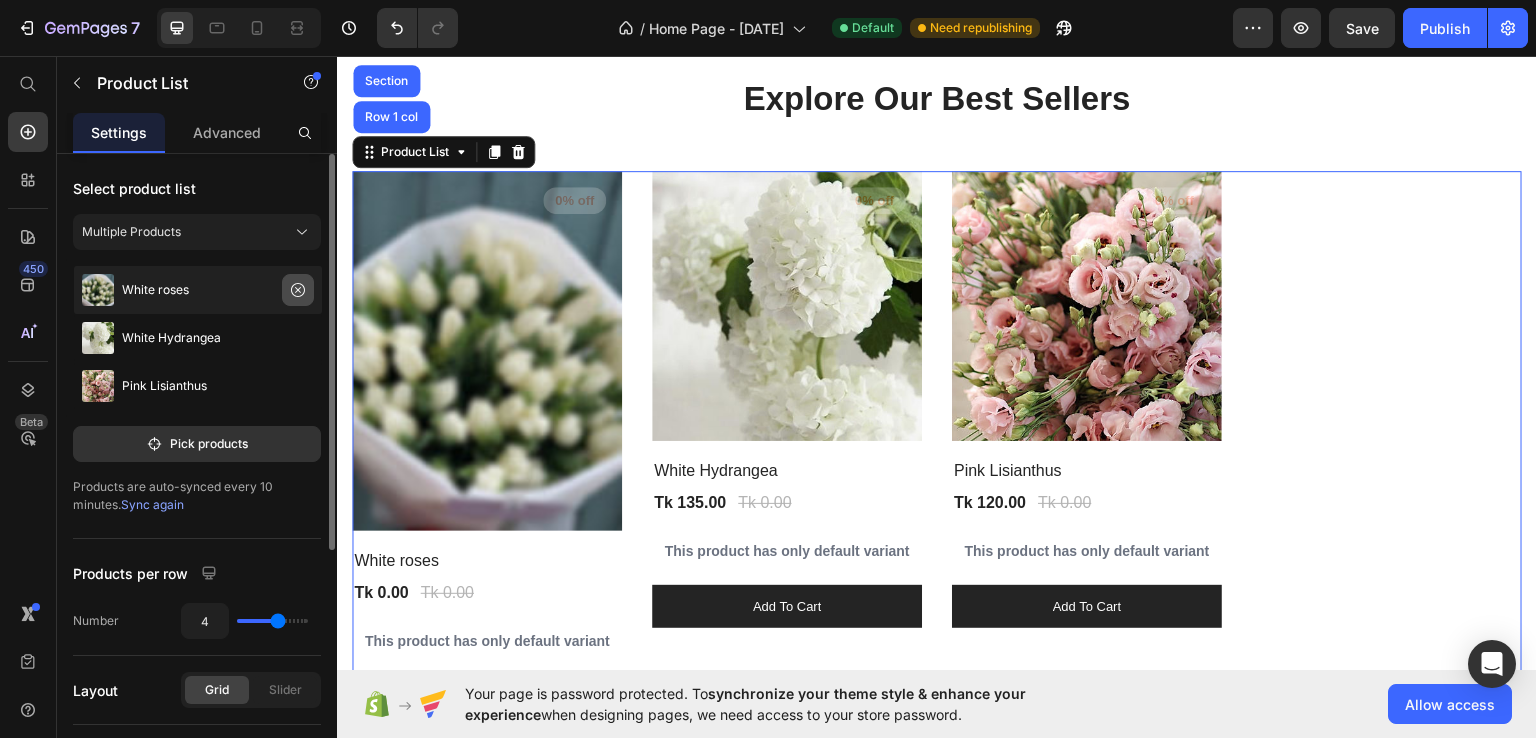 click 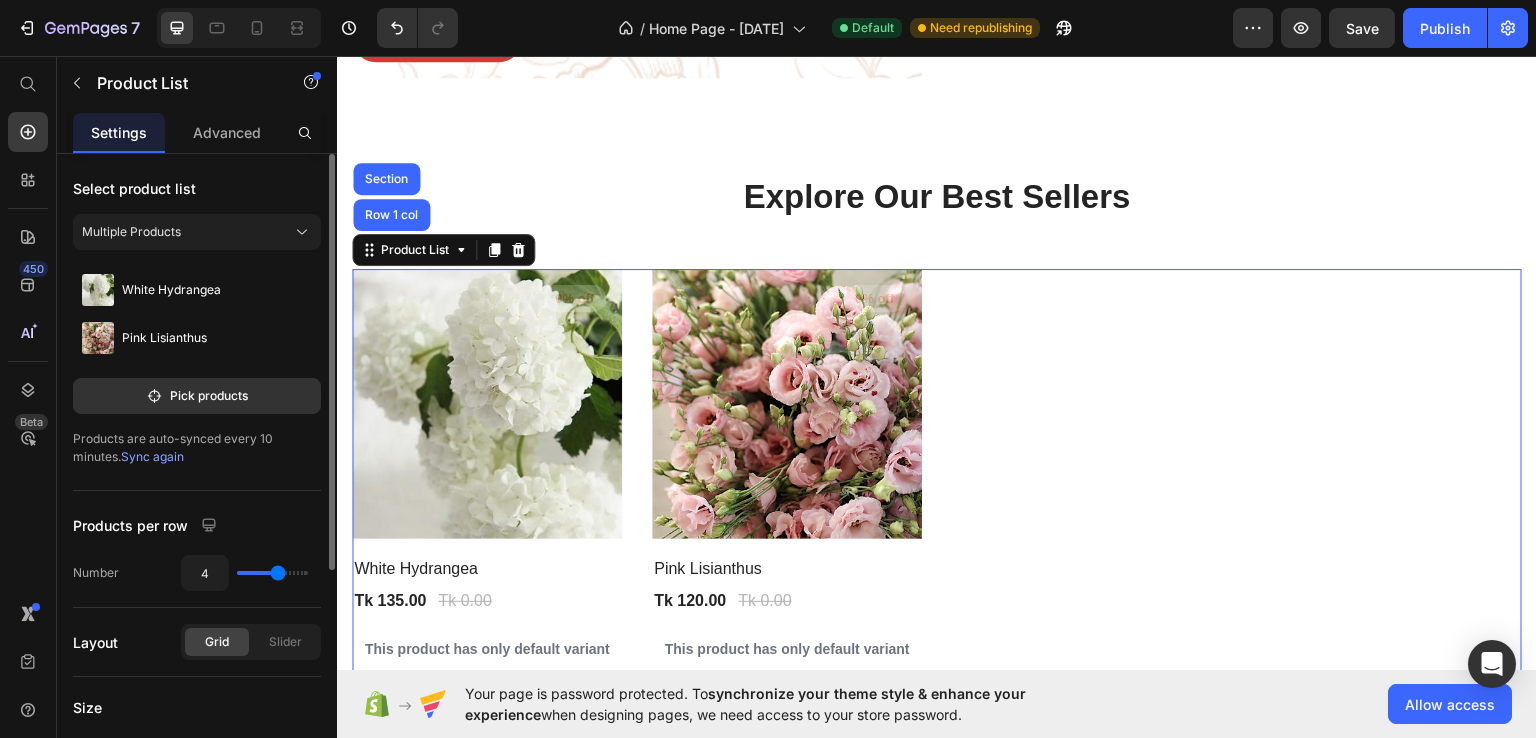 scroll, scrollTop: 1100, scrollLeft: 0, axis: vertical 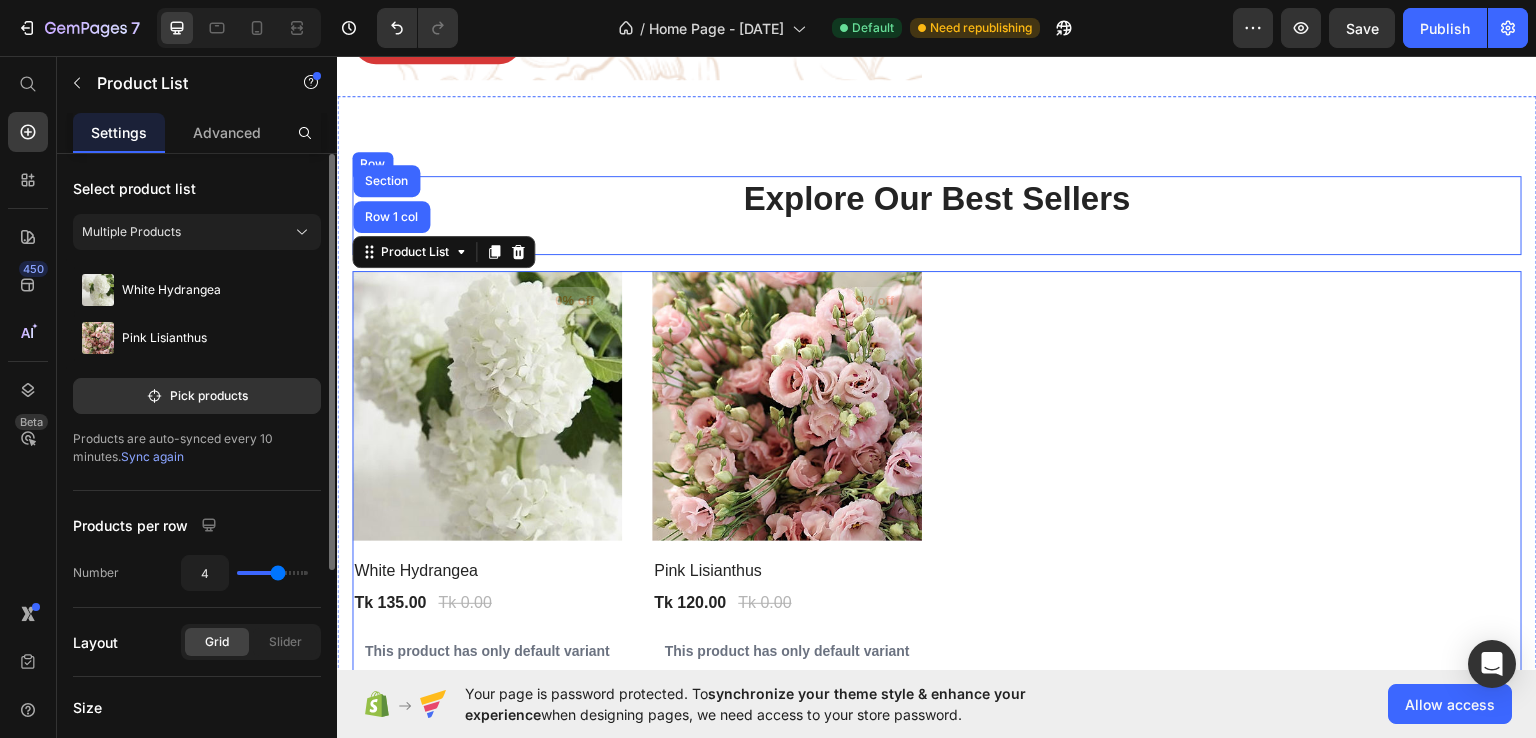 click on "Explore Our Best Sellers" at bounding box center [937, 198] 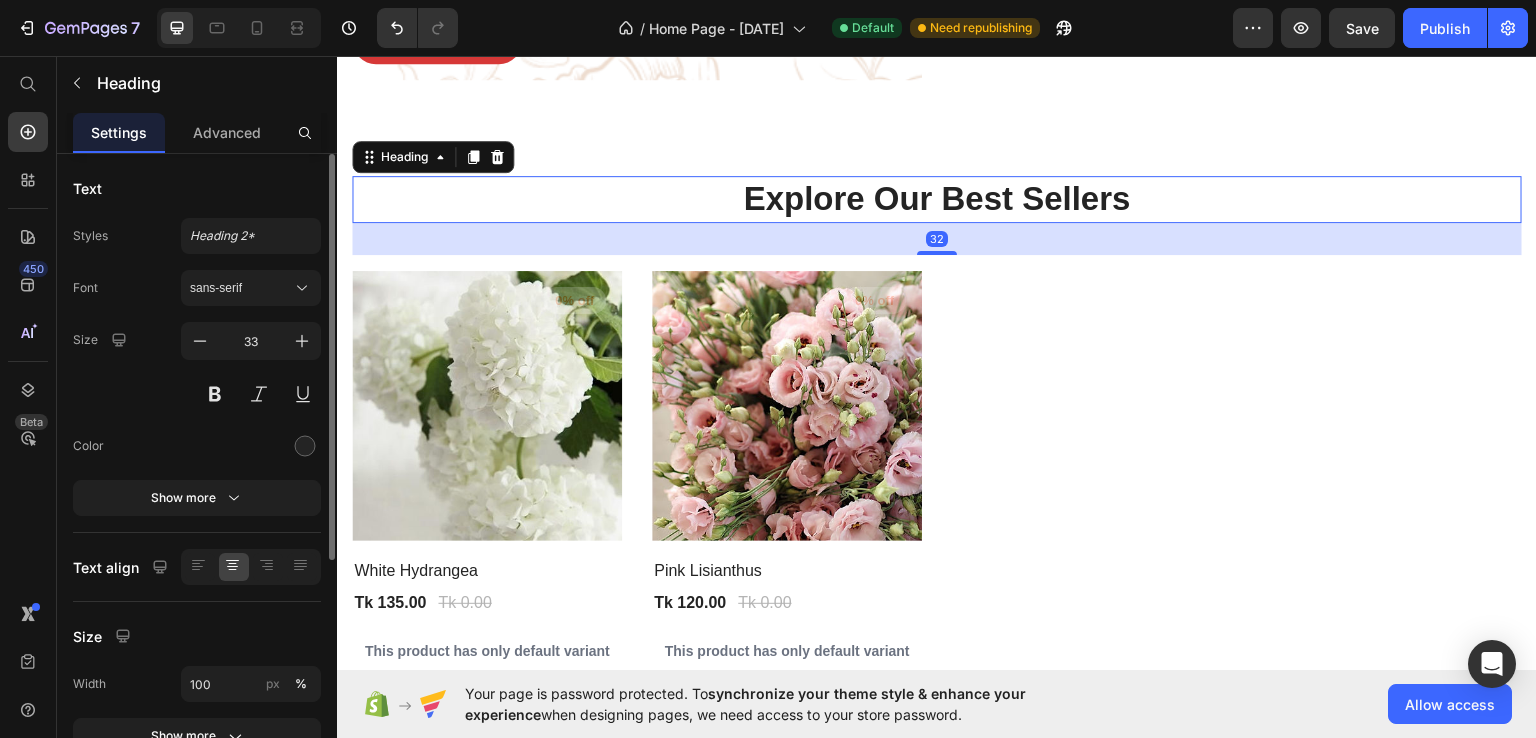 click on "Explore Our Best Sellers" at bounding box center (937, 198) 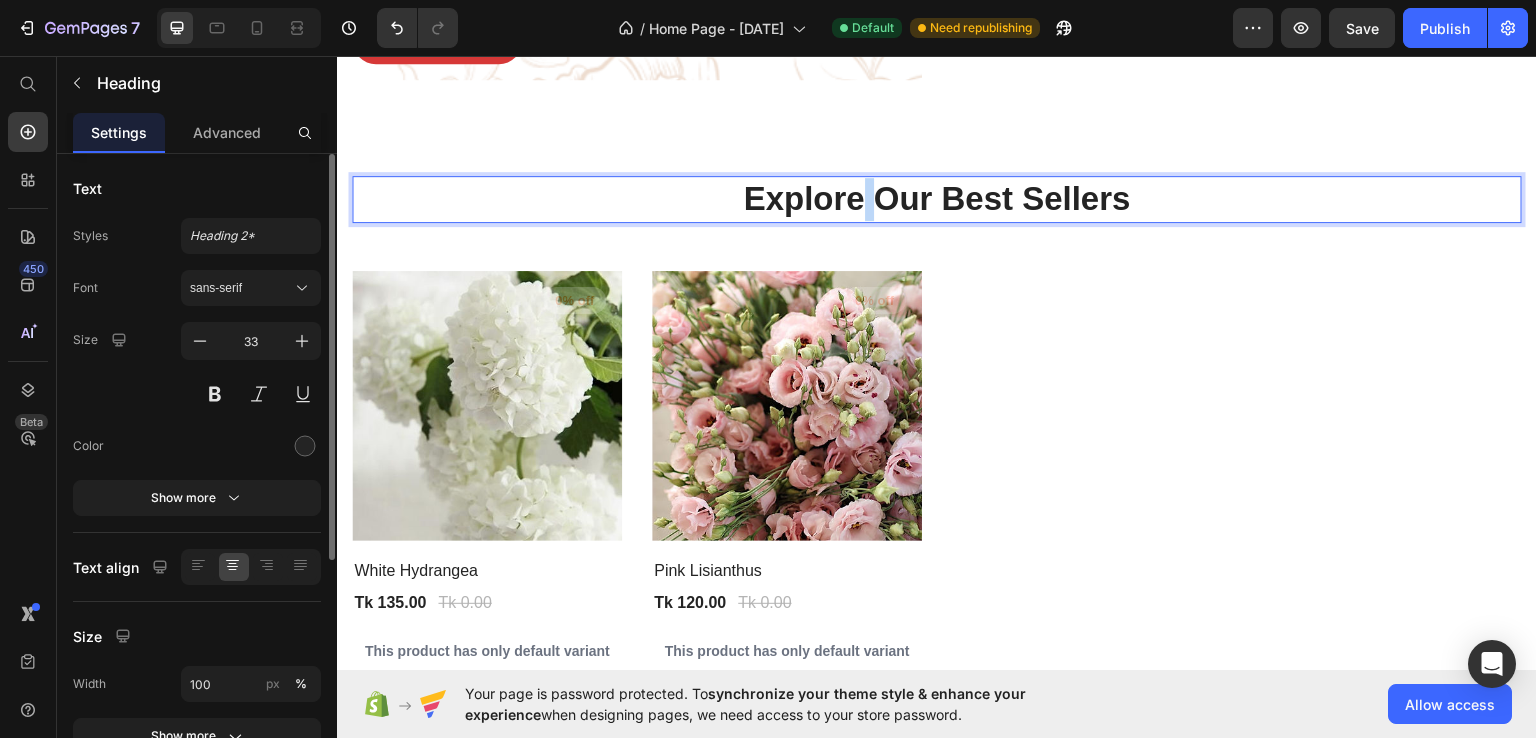 click on "Explore Our Best Sellers" at bounding box center [937, 198] 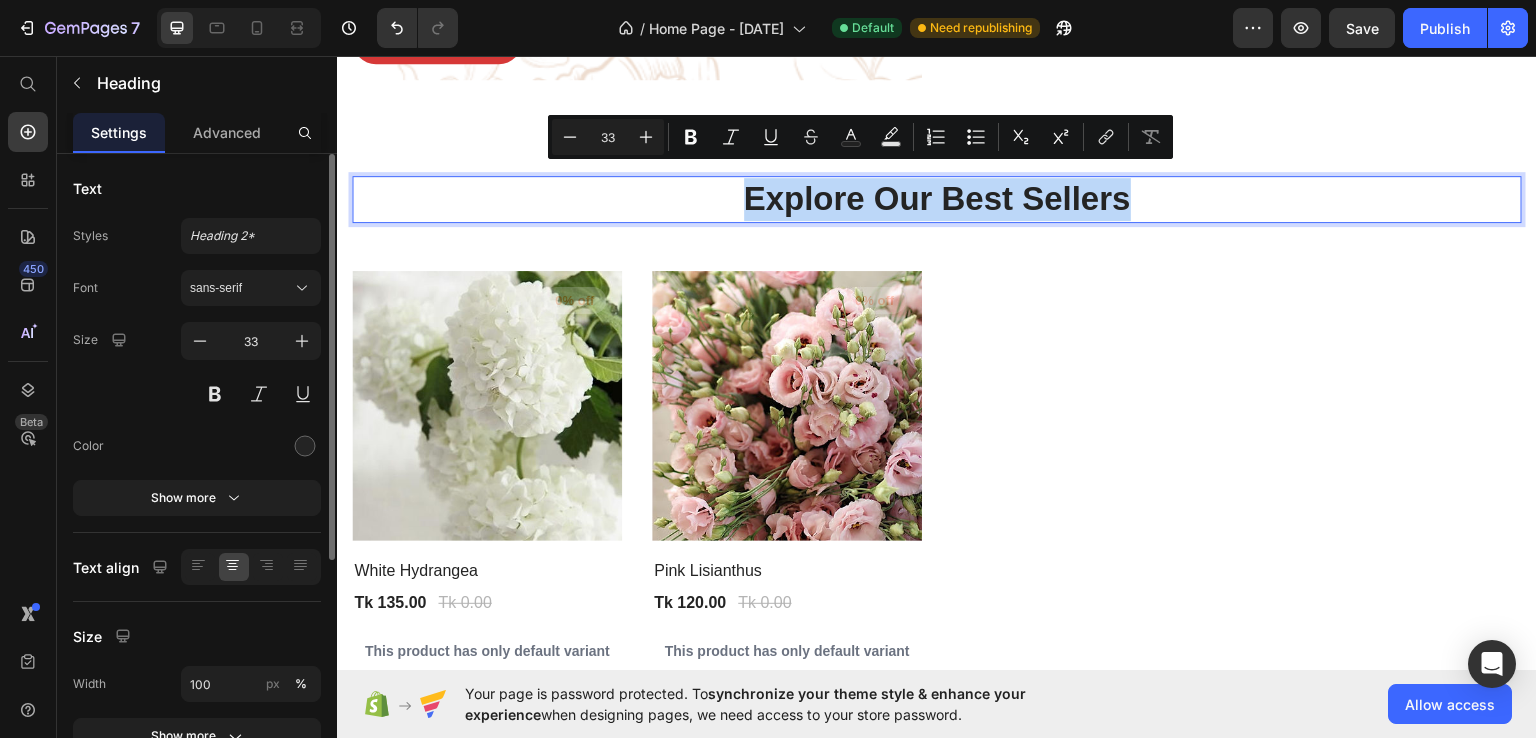 click on "Explore Our Best Sellers" at bounding box center [937, 198] 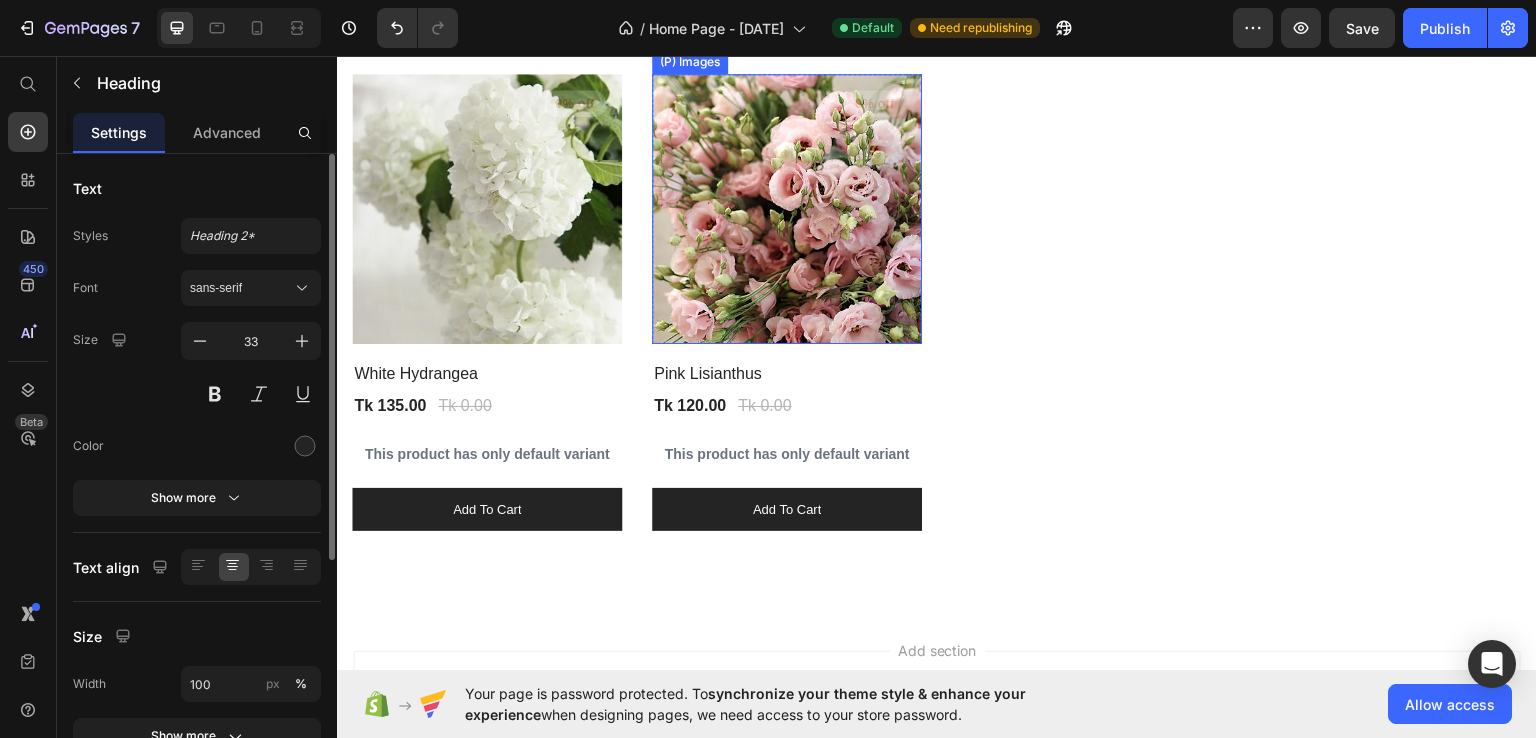 scroll, scrollTop: 1500, scrollLeft: 0, axis: vertical 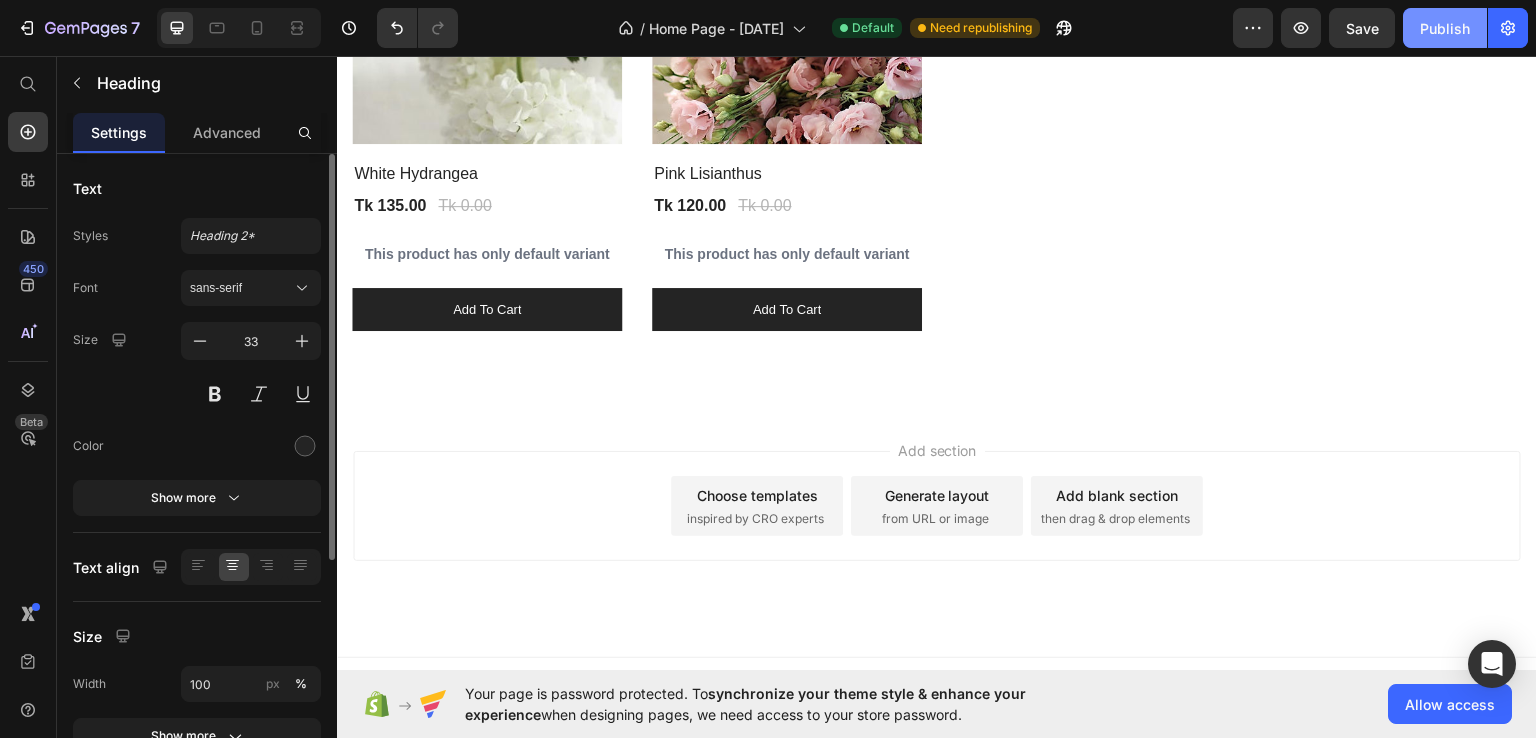 drag, startPoint x: 1412, startPoint y: 29, endPoint x: 846, endPoint y: 273, distance: 616.3538 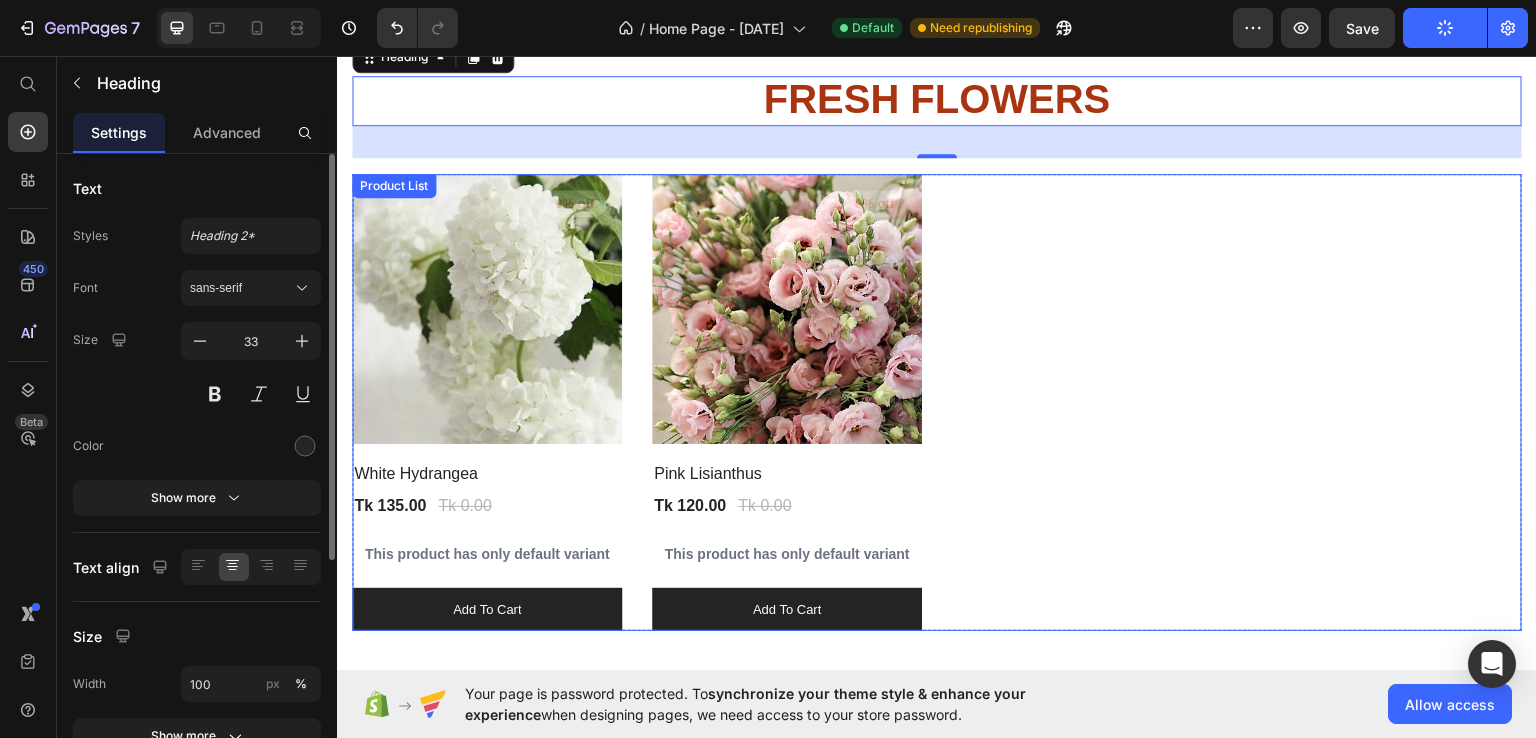 scroll, scrollTop: 1200, scrollLeft: 0, axis: vertical 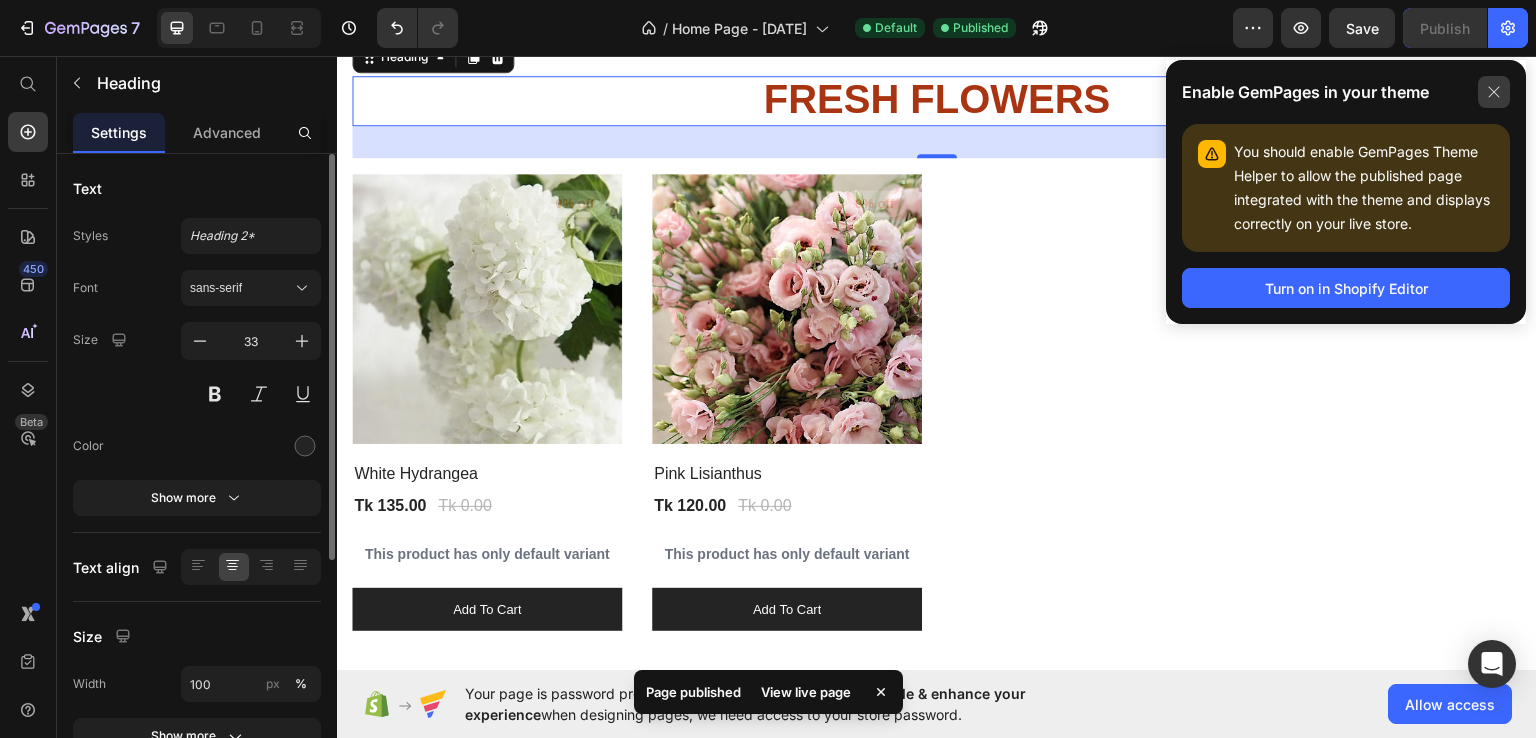 click 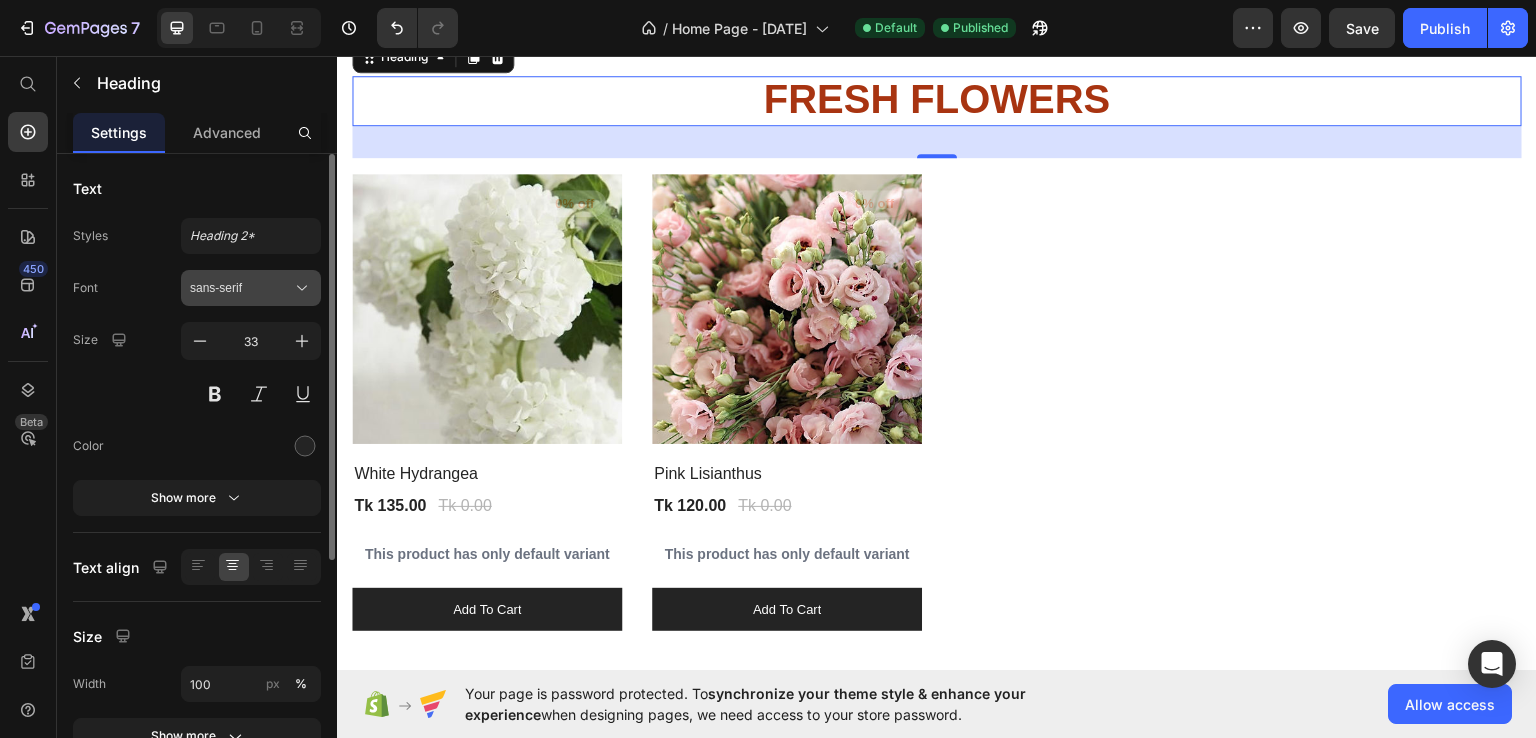 scroll, scrollTop: 368, scrollLeft: 0, axis: vertical 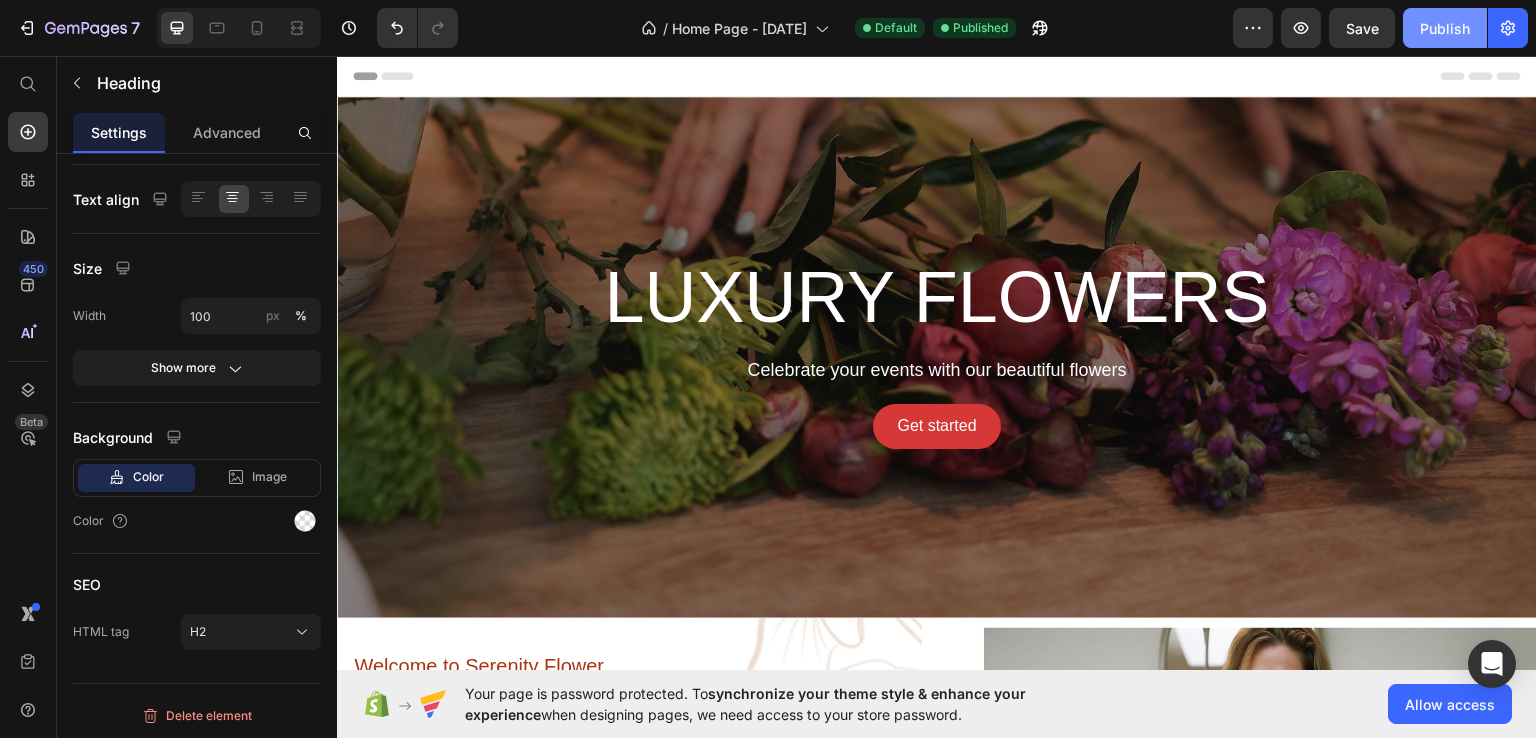 click on "Publish" at bounding box center (1445, 28) 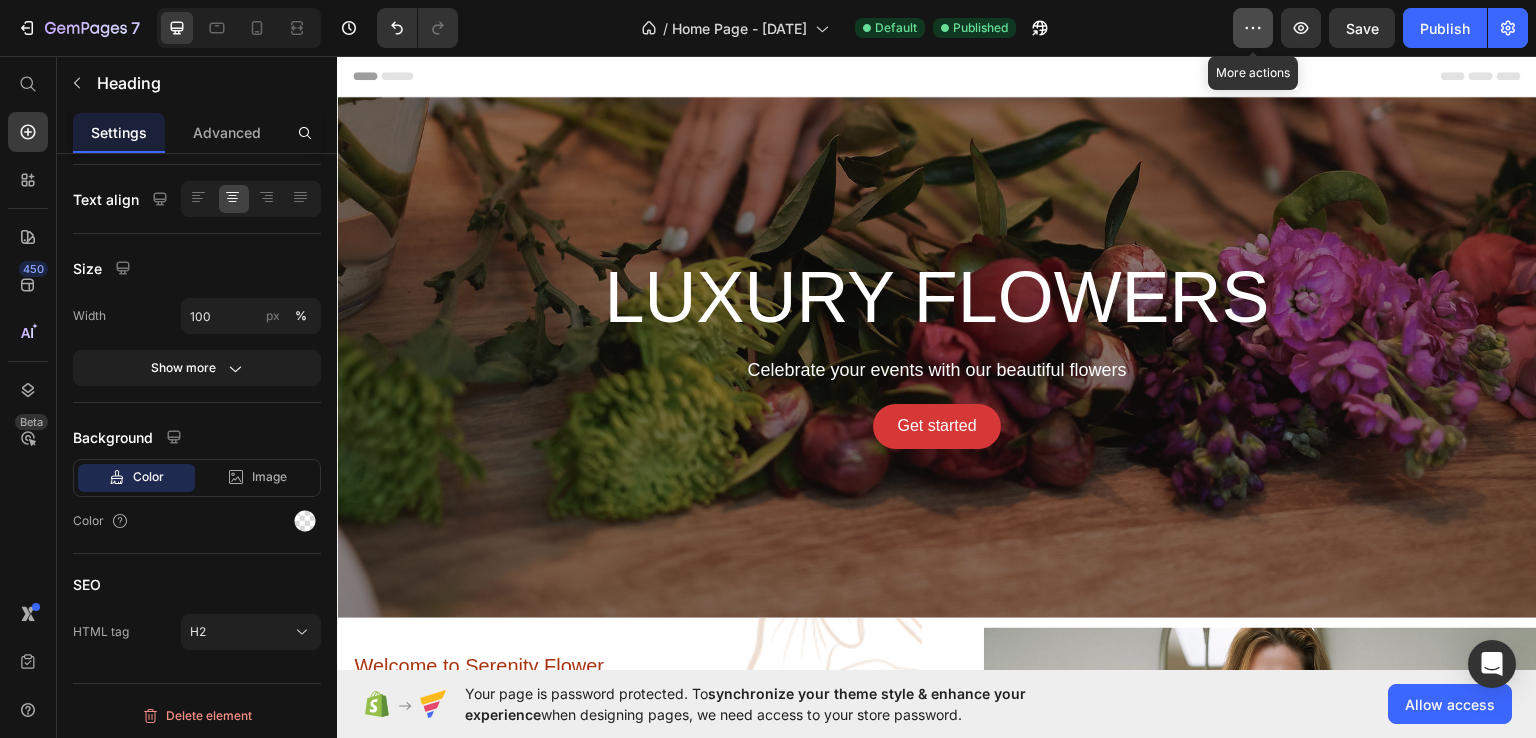 click 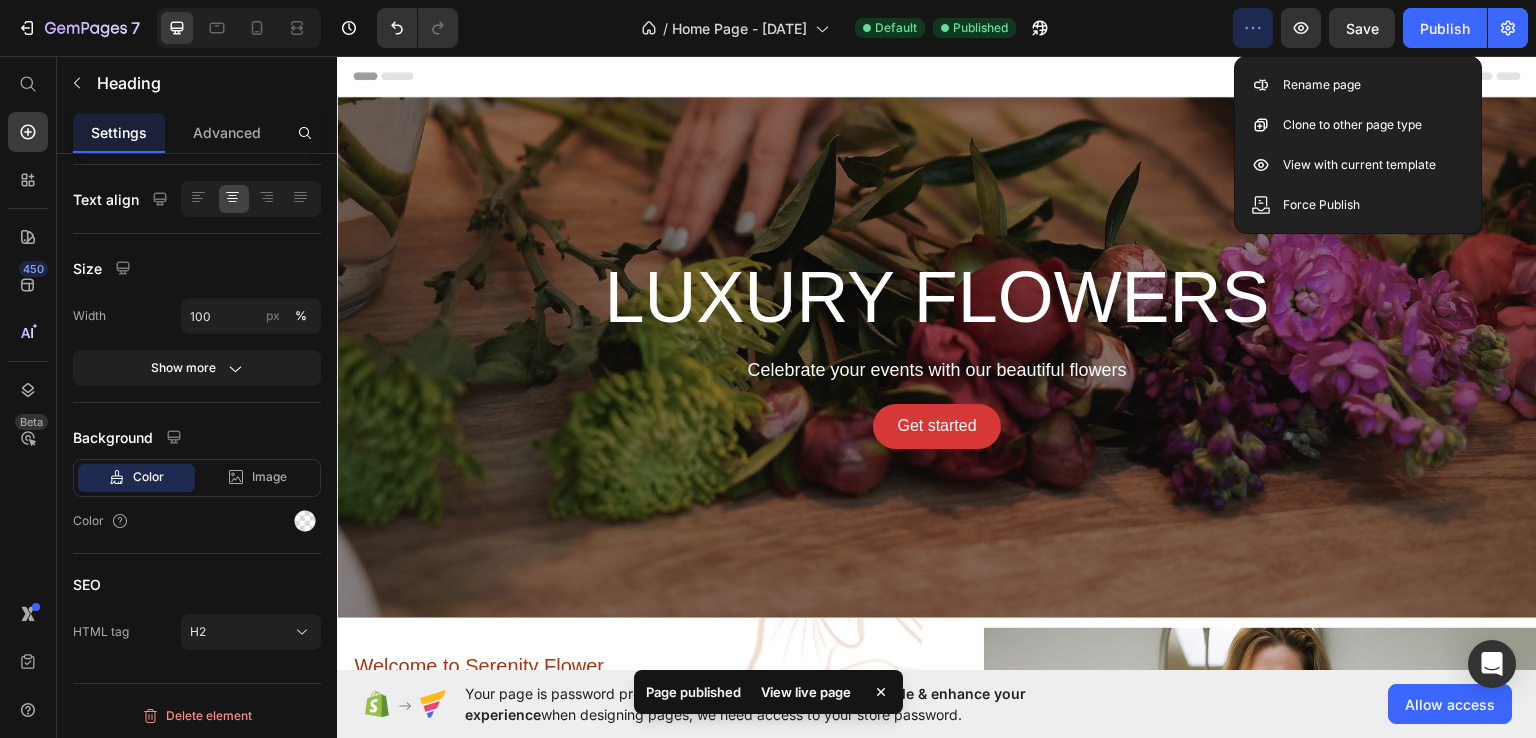 click on "/  Home Page - Jul 12, 00:20:47 Default Published" 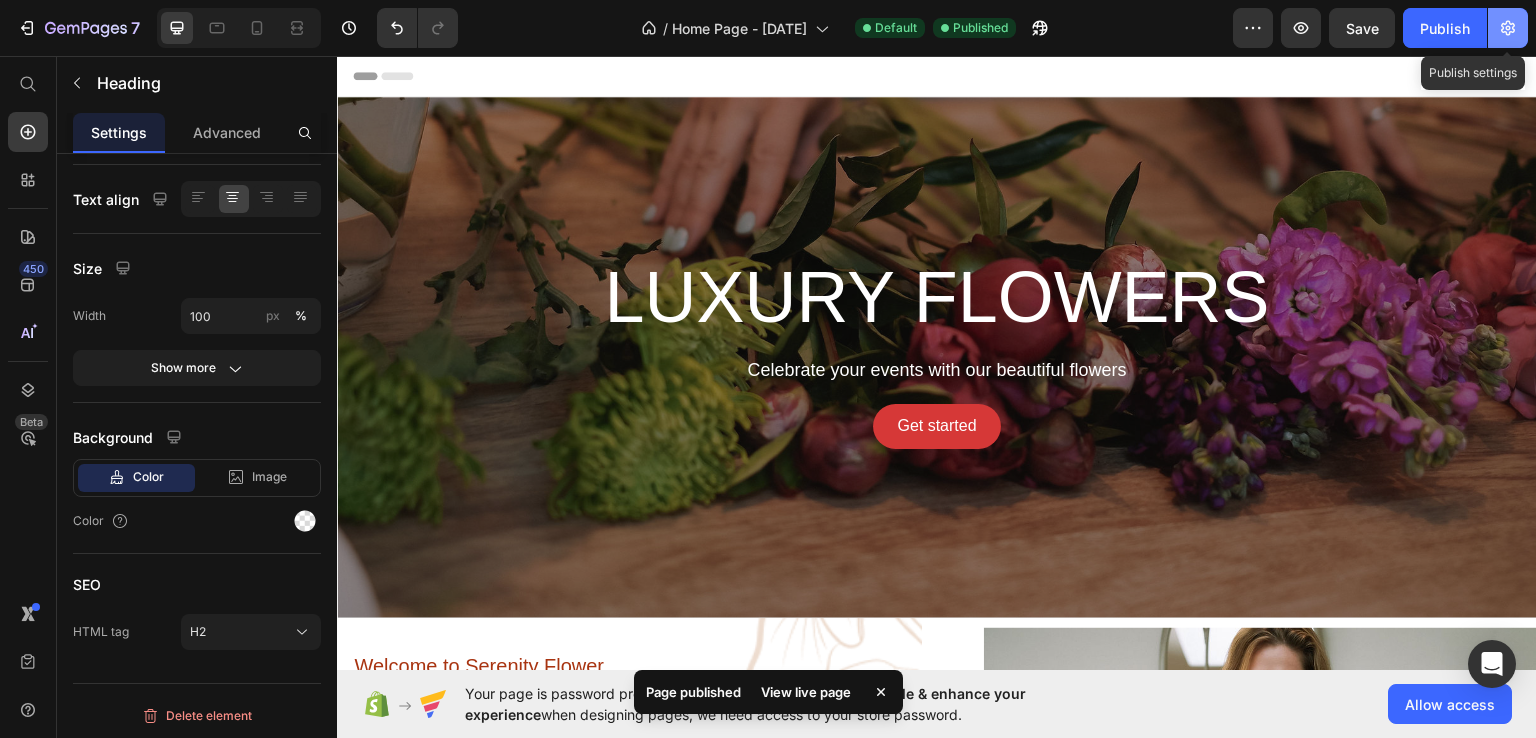 click 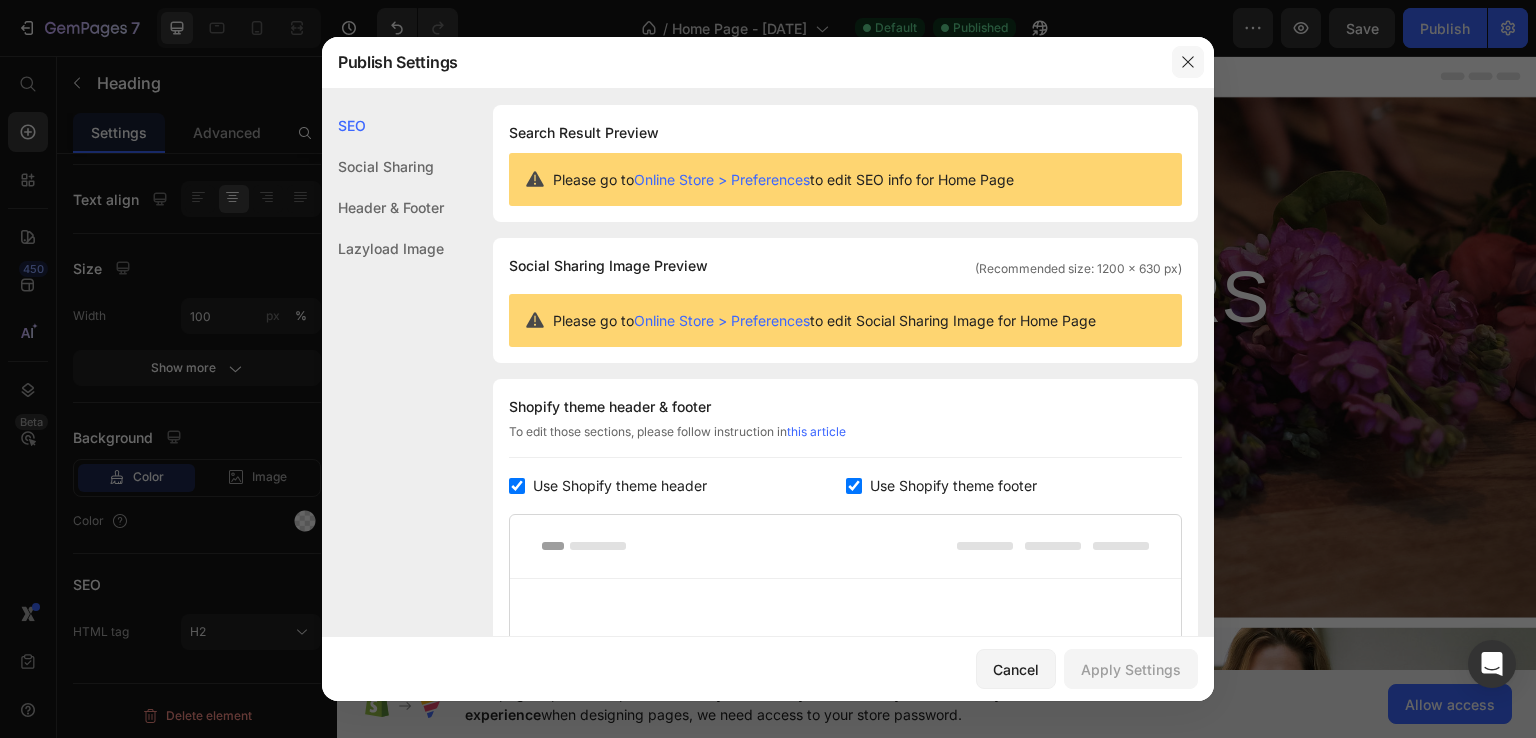 click 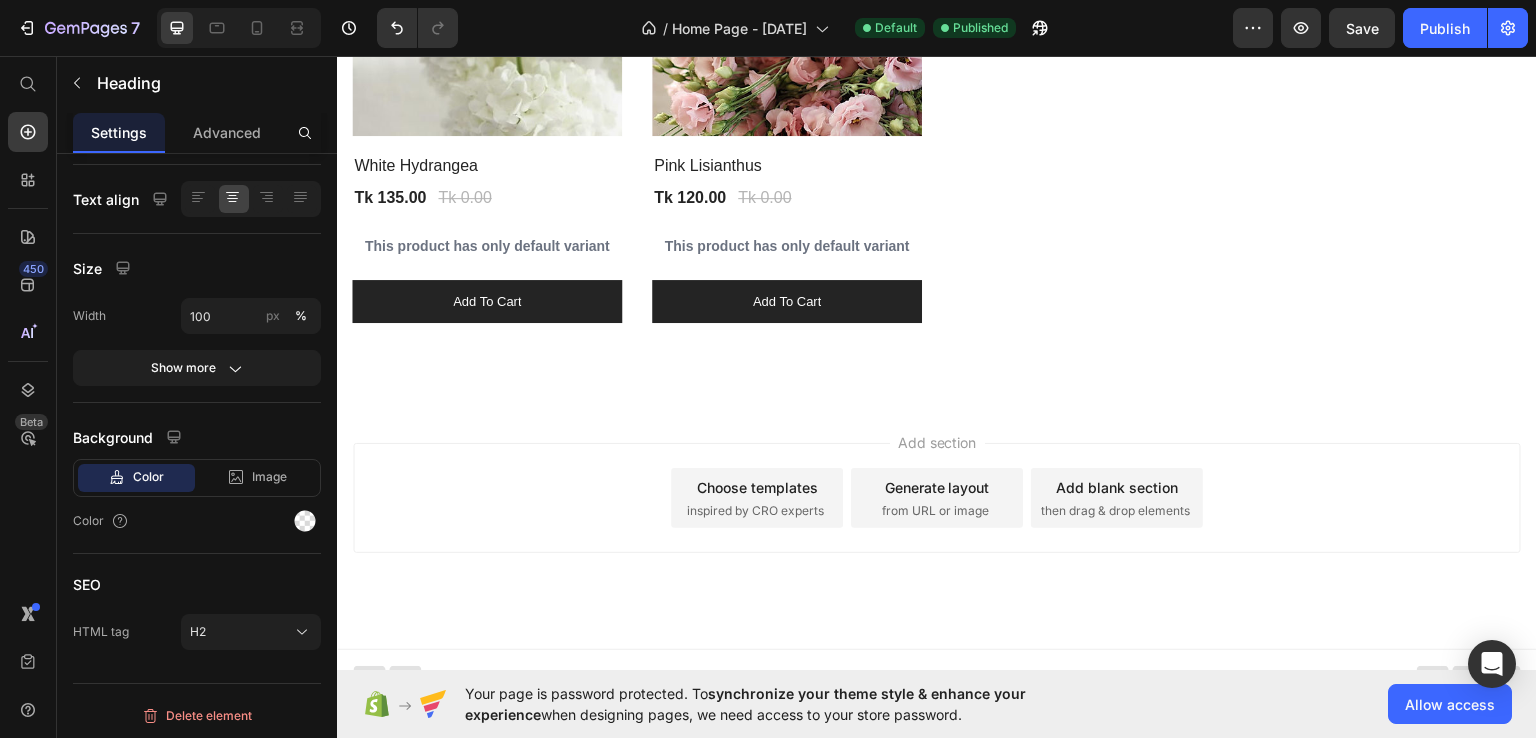 scroll, scrollTop: 1510, scrollLeft: 0, axis: vertical 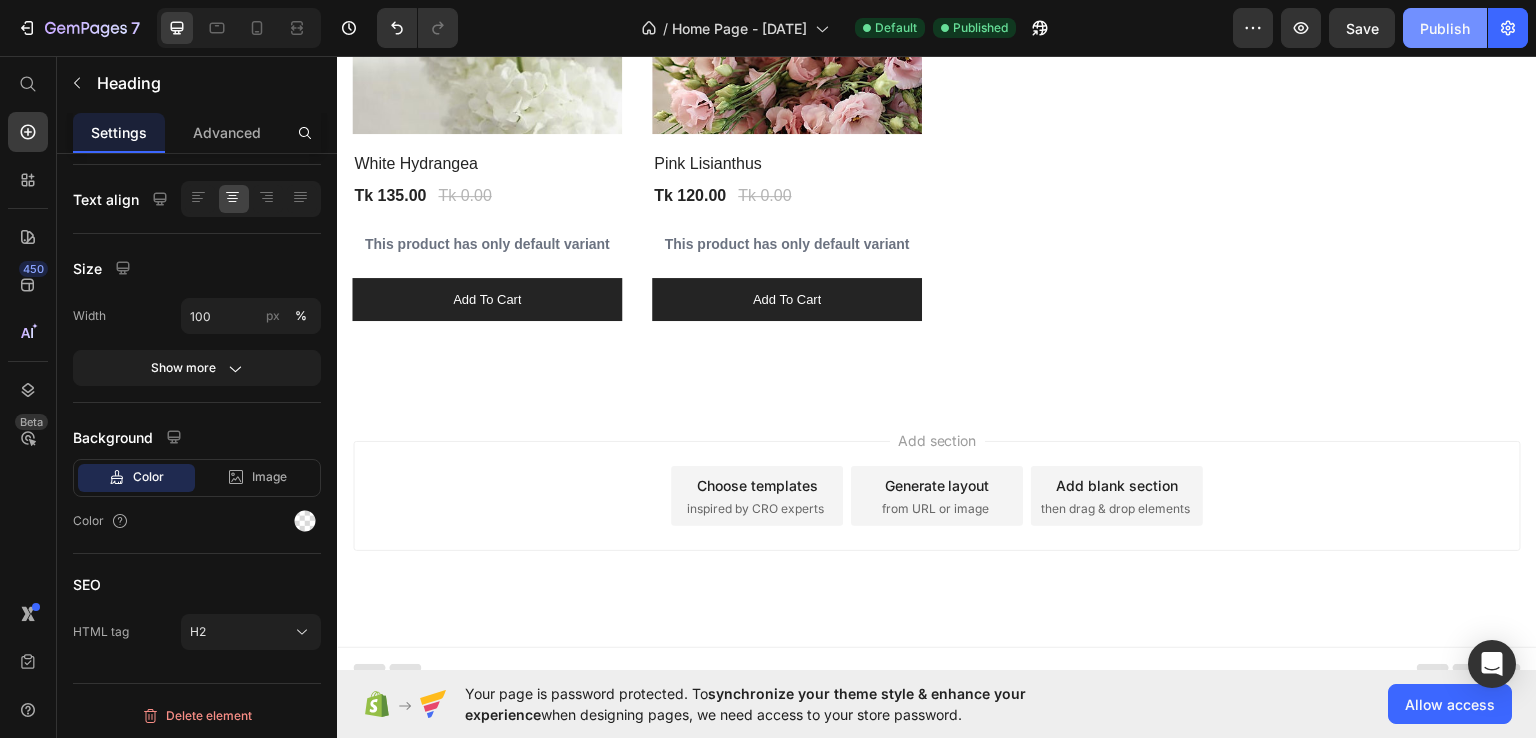 click on "Publish" at bounding box center [1445, 28] 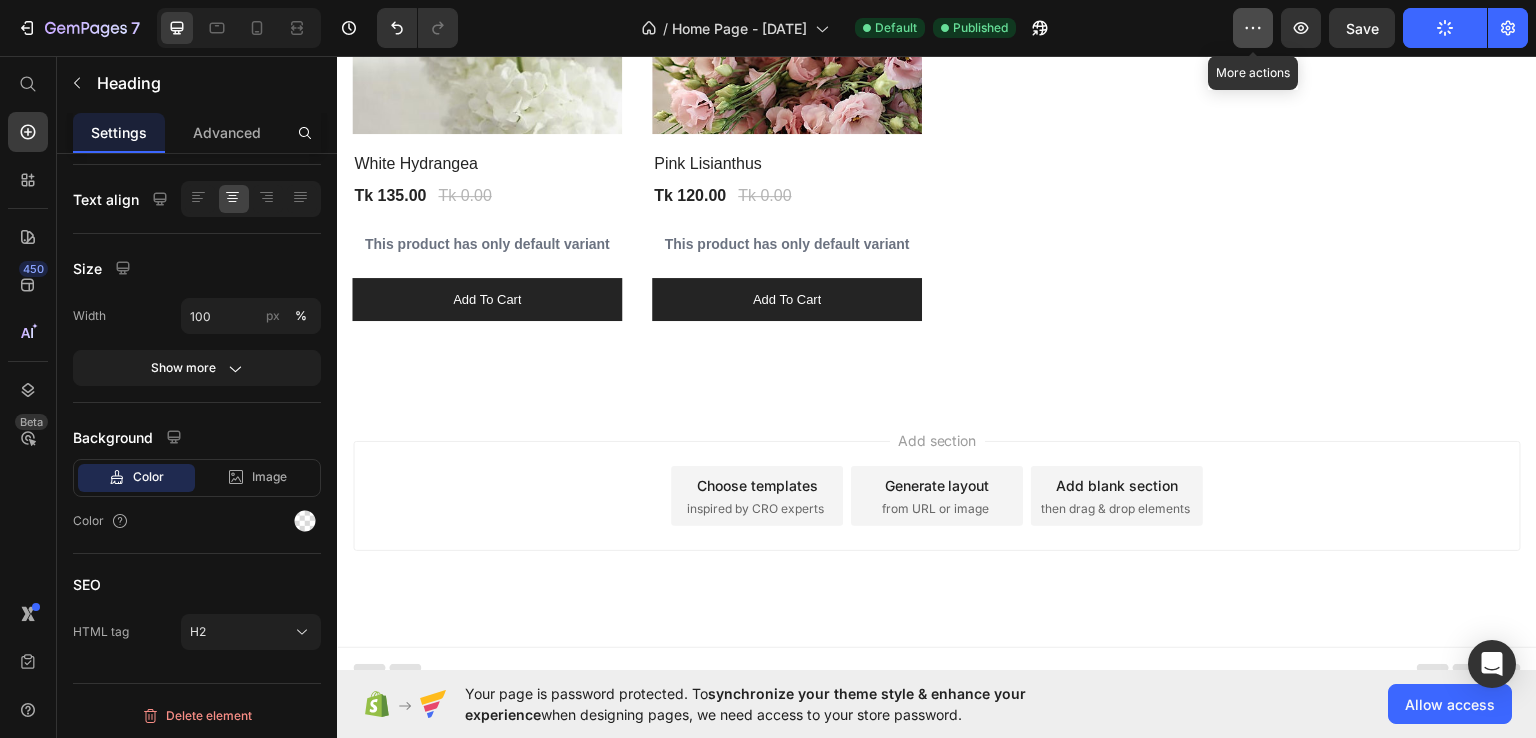 click 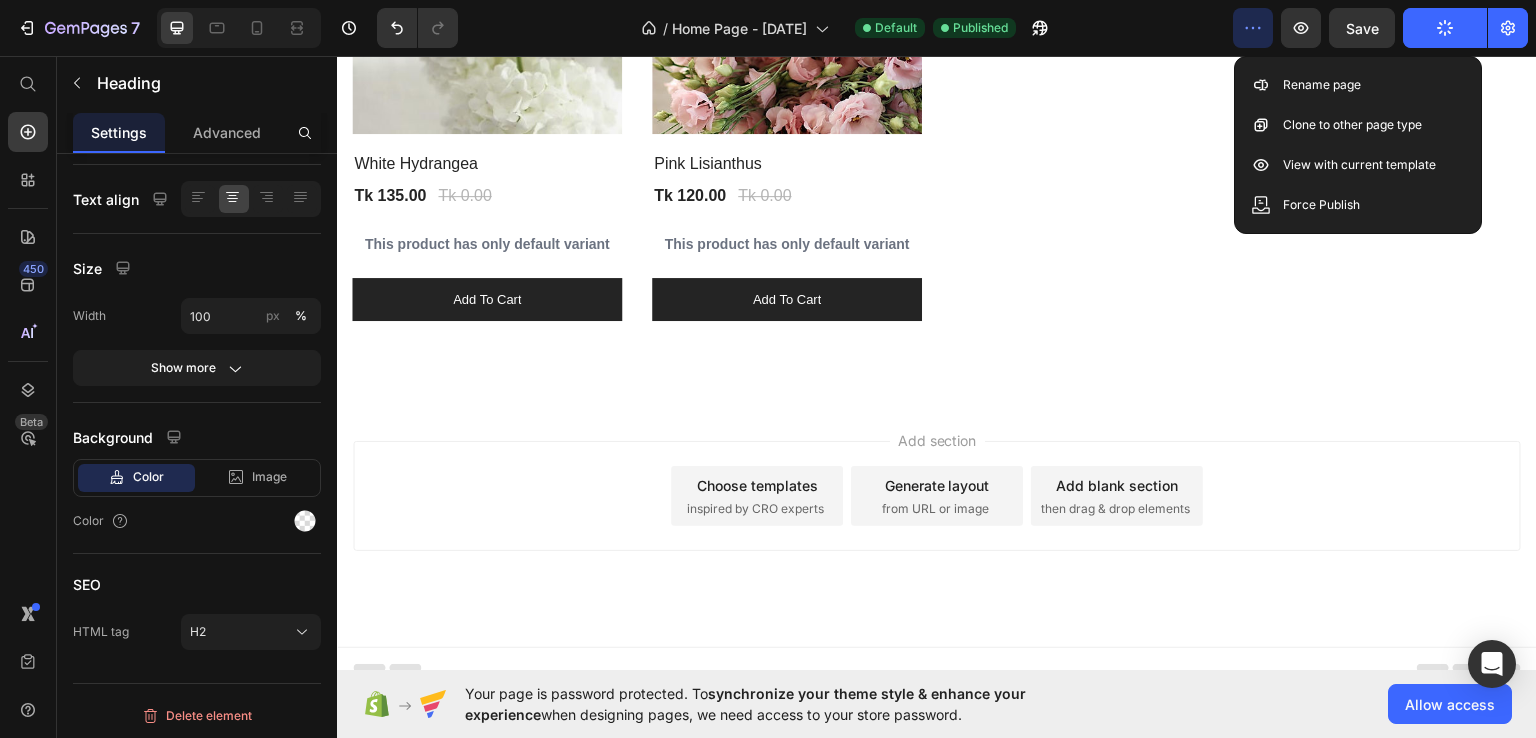 click 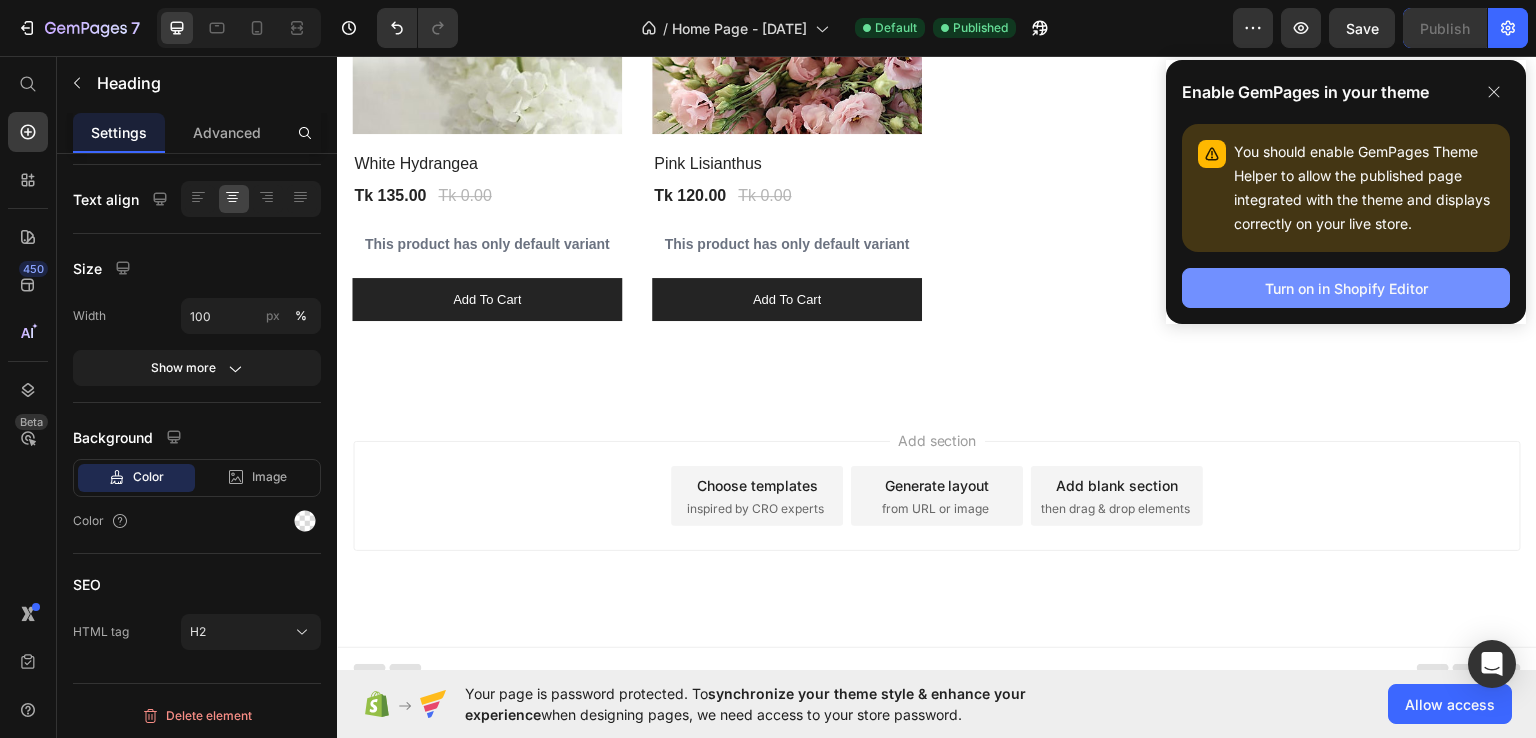 click on "Turn on in Shopify Editor" at bounding box center [1346, 288] 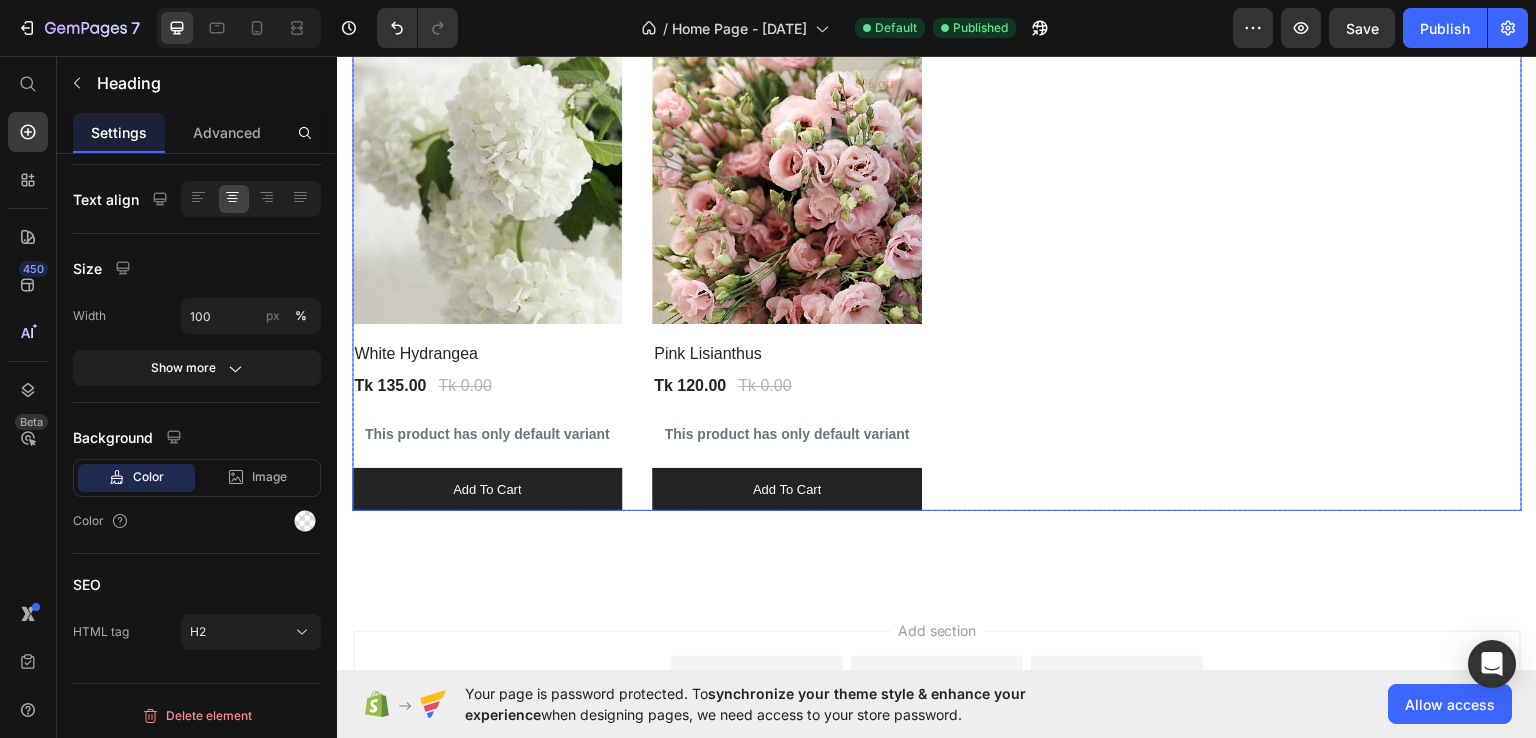 scroll, scrollTop: 1510, scrollLeft: 0, axis: vertical 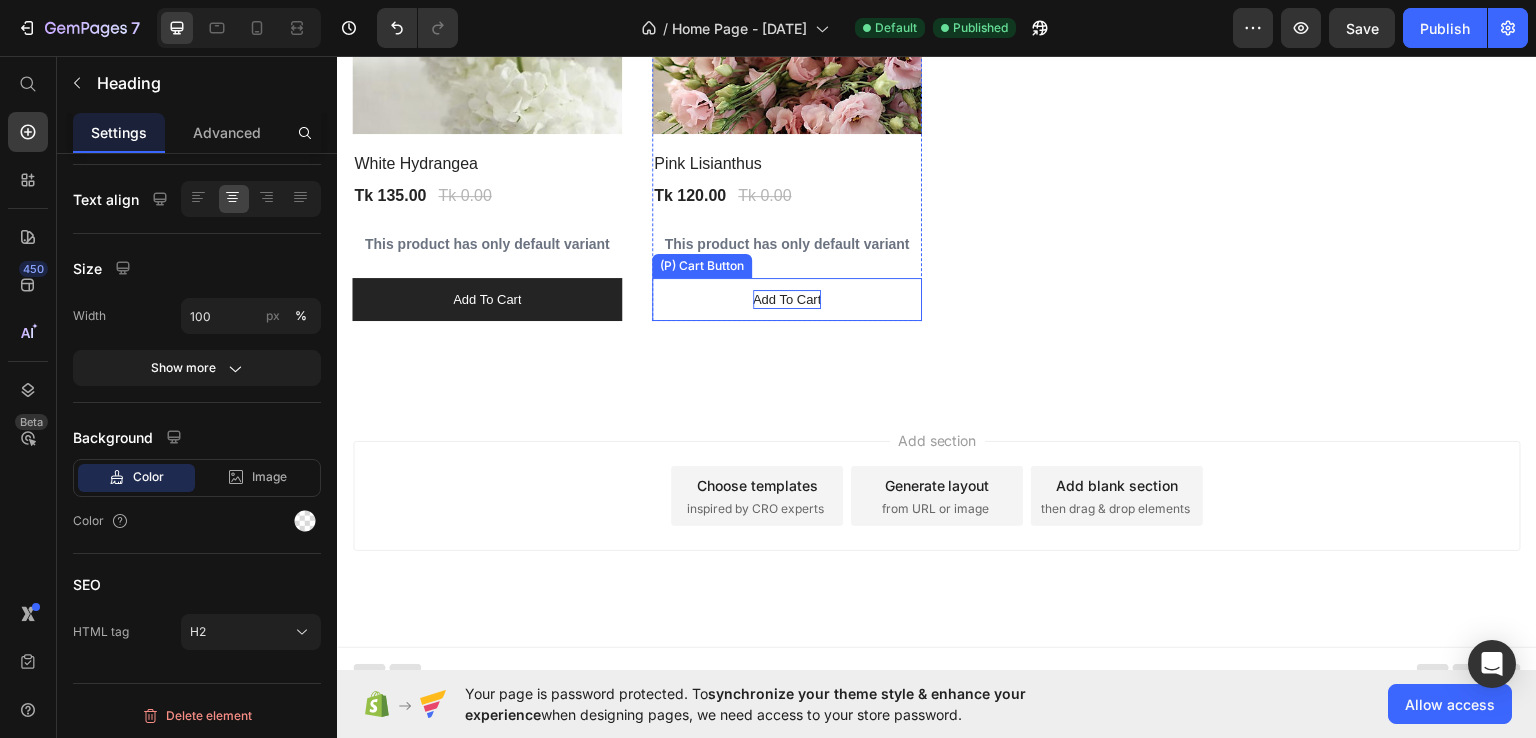 click on "add to cart" at bounding box center [487, 299] 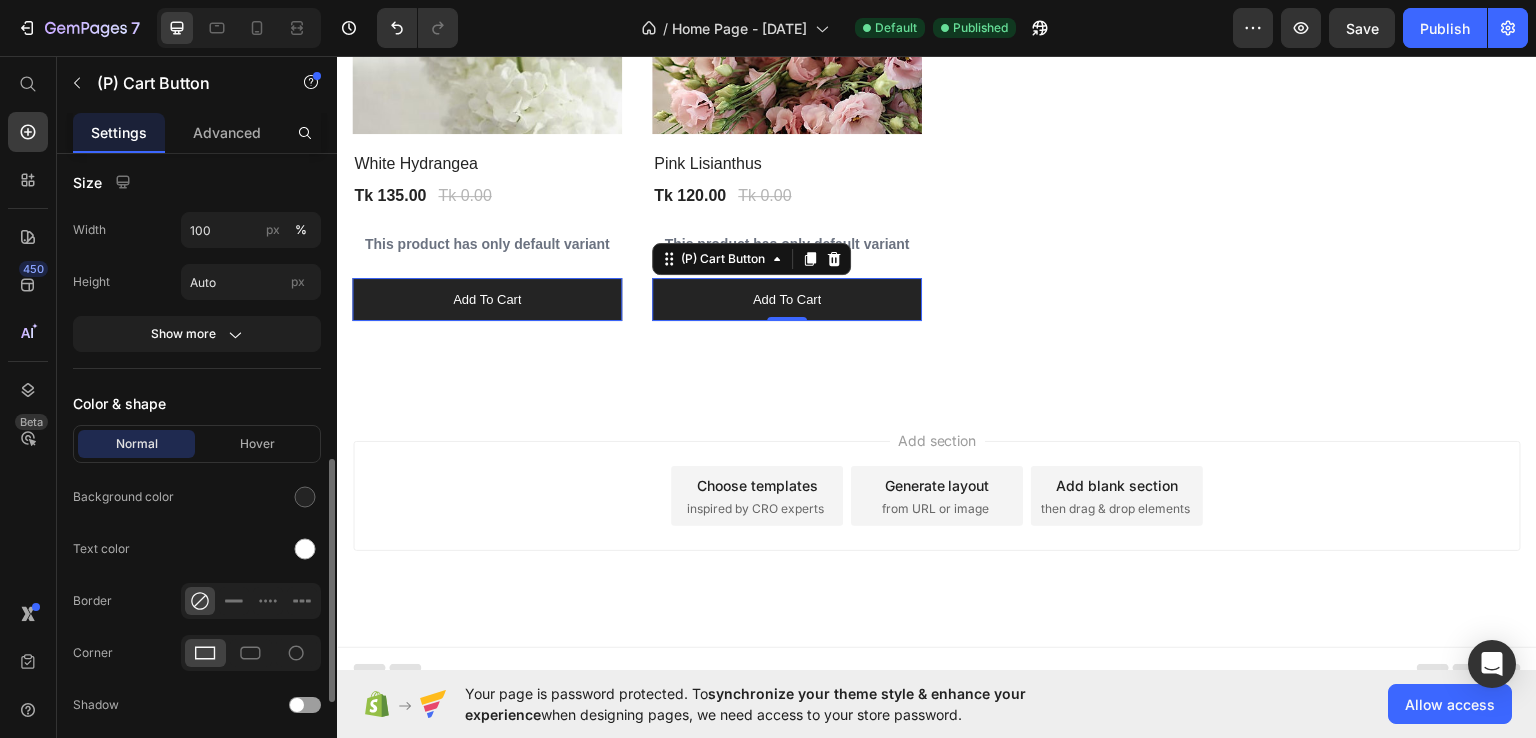 scroll, scrollTop: 1043, scrollLeft: 0, axis: vertical 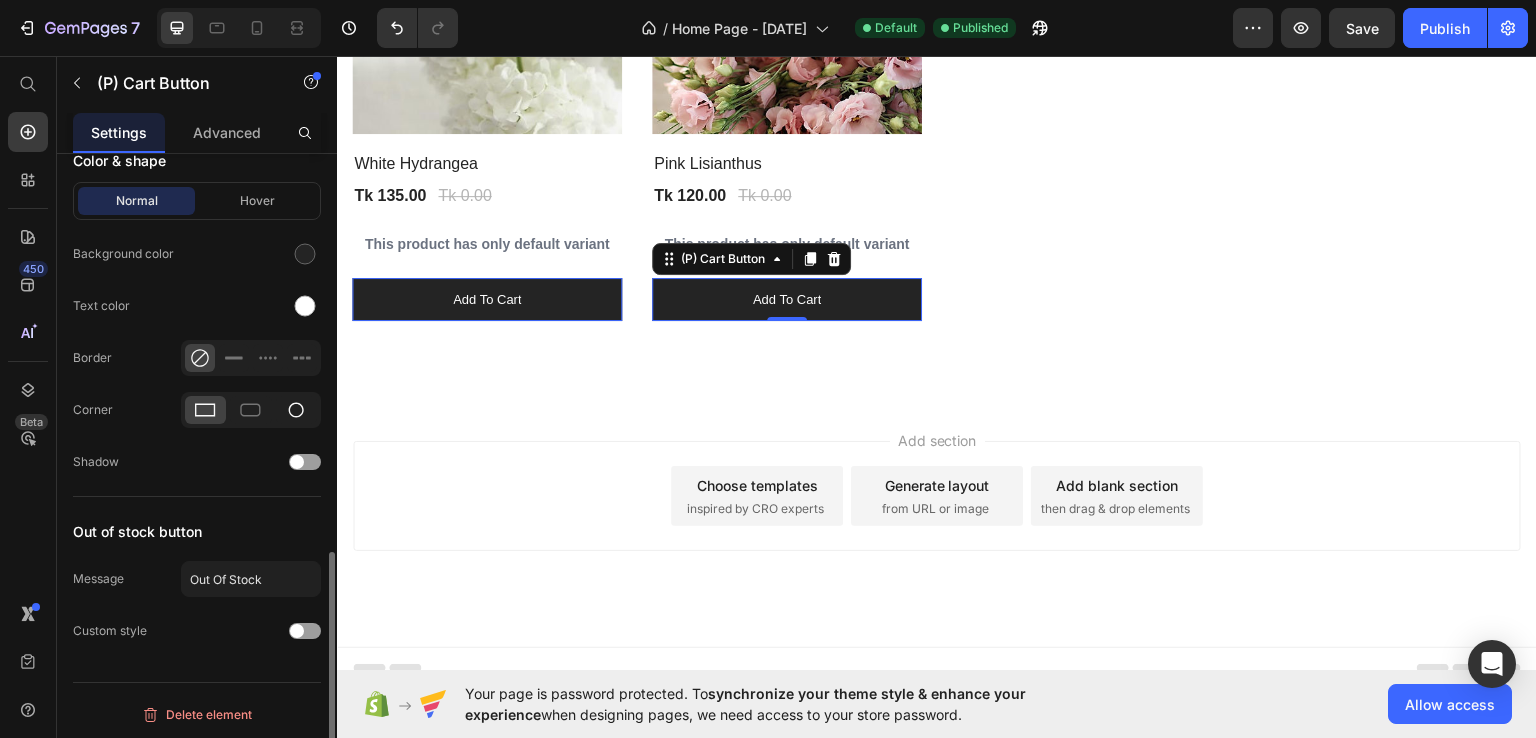 click 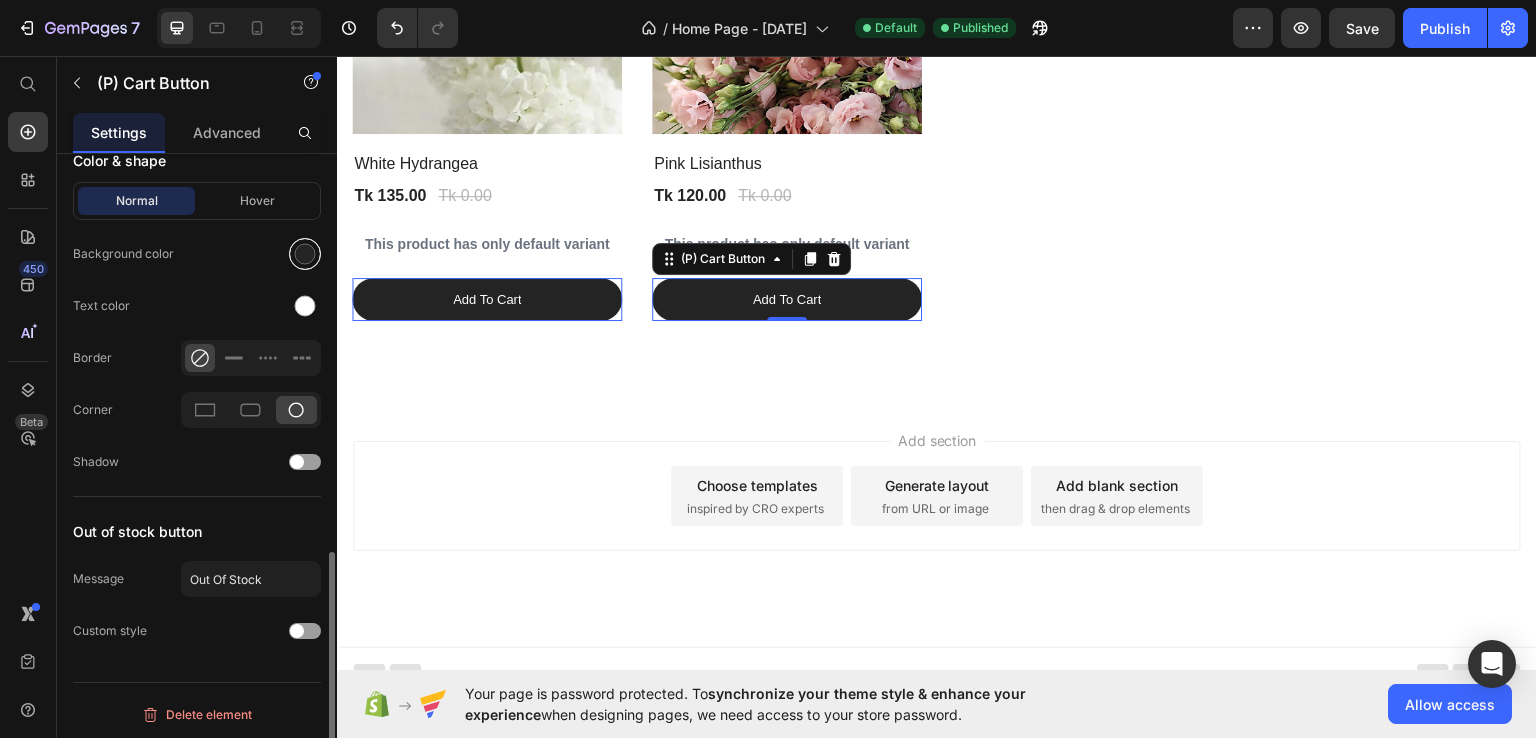 click at bounding box center (305, 254) 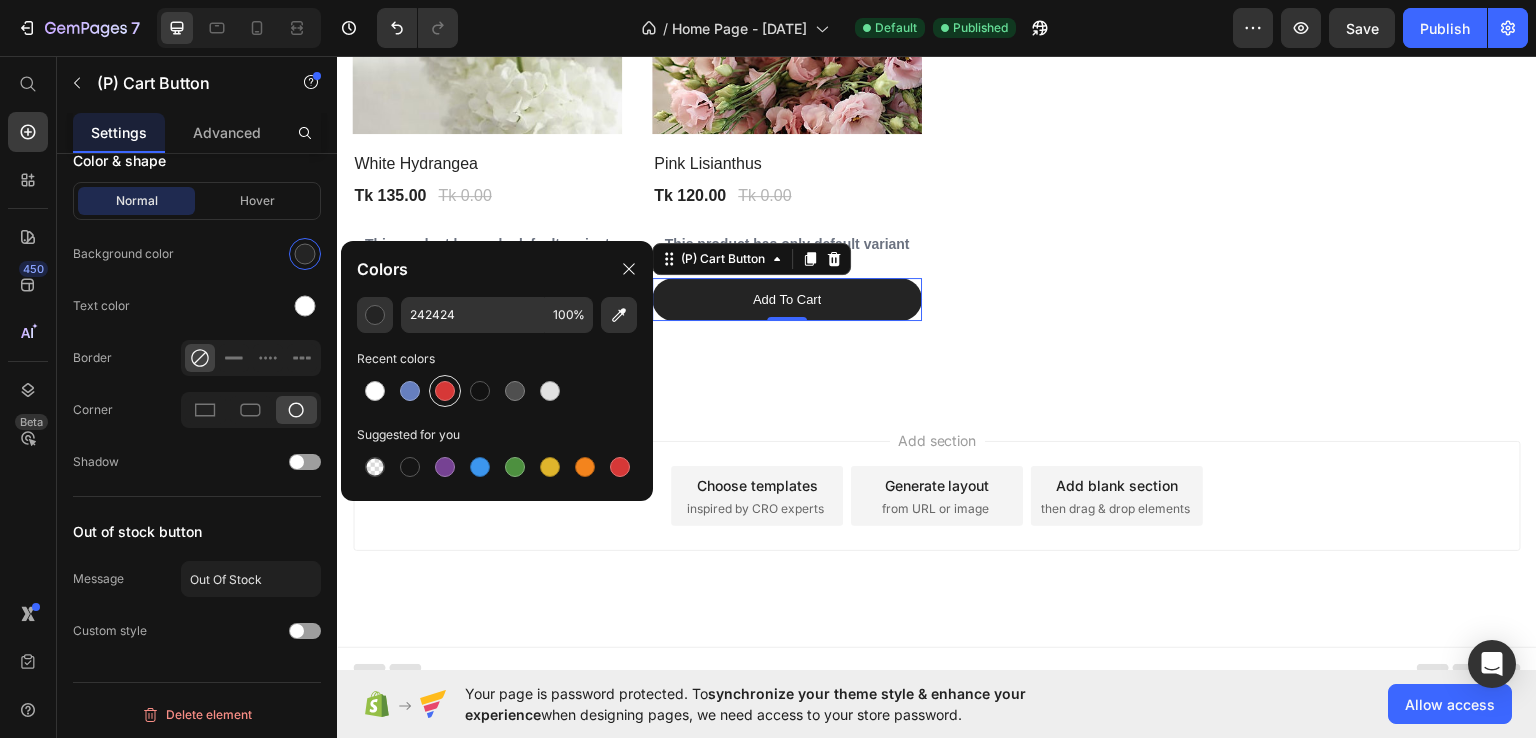 click at bounding box center [445, 391] 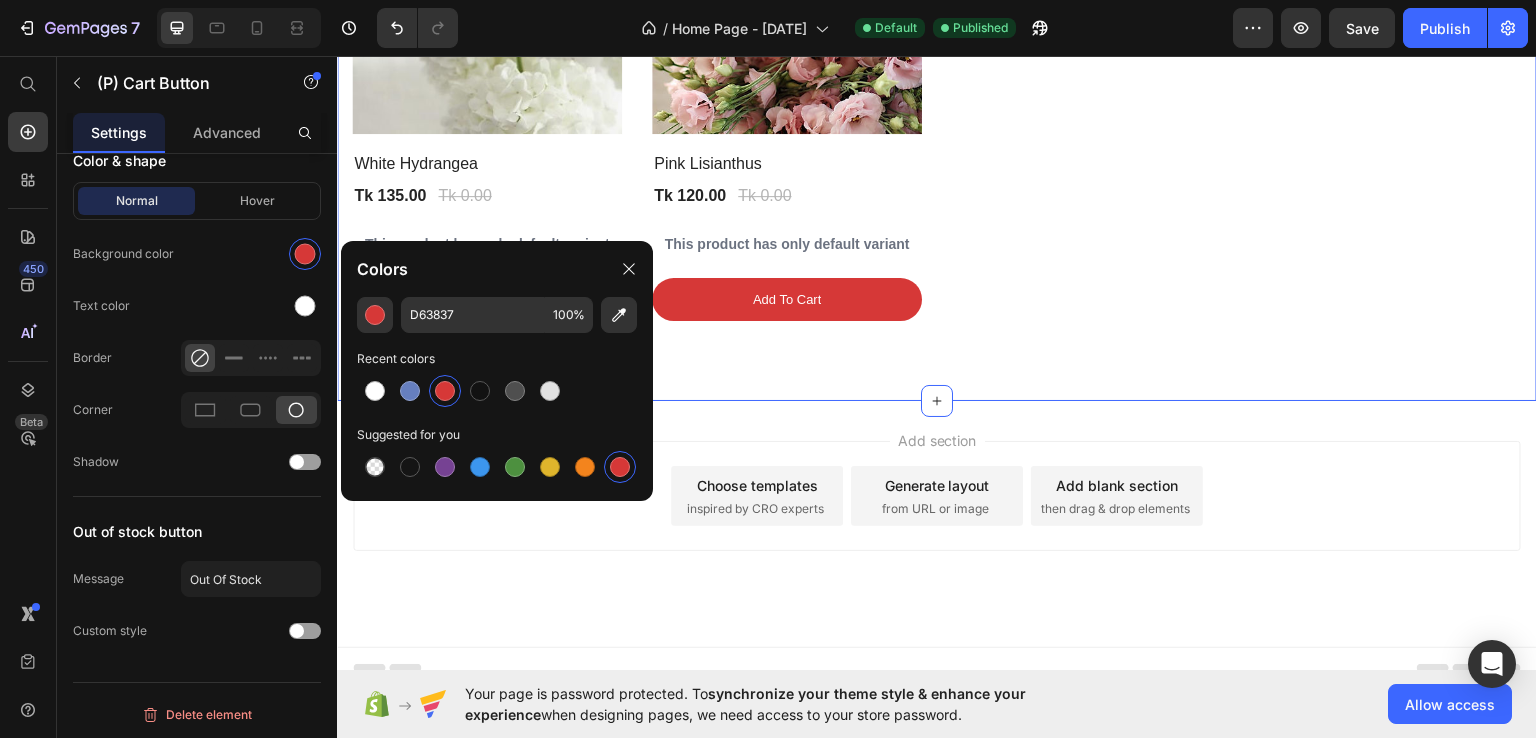 click on "FRESH FLOWERS Heading Row (P) Images 0% off Product Badge Row White Hydrangea (P) Title Tk 135.00 (P) Price Tk 0.00 (P) Price Row This product has only default variant (P) Variants & Swatches add to cart (P) Cart Button   0 Row (P) Images 0% off Product Badge Row Pink Lisianthus (P) Title Tk 120.00 (P) Price Tk 0.00 (P) Price Row This product has only default variant (P) Variants & Swatches add to cart (P) Cart Button   0 Row Product List Row Section 3" at bounding box center [937, 42] 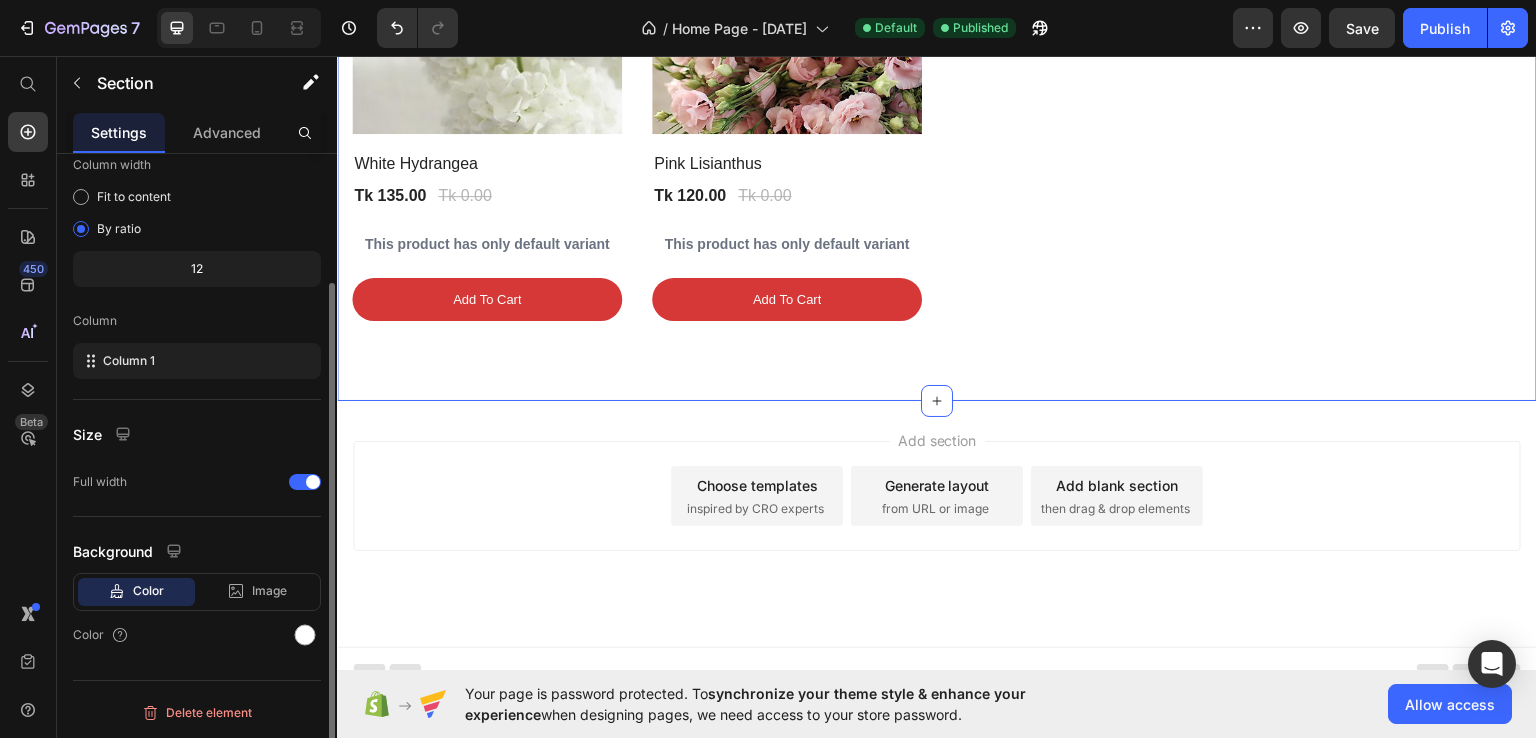 scroll, scrollTop: 0, scrollLeft: 0, axis: both 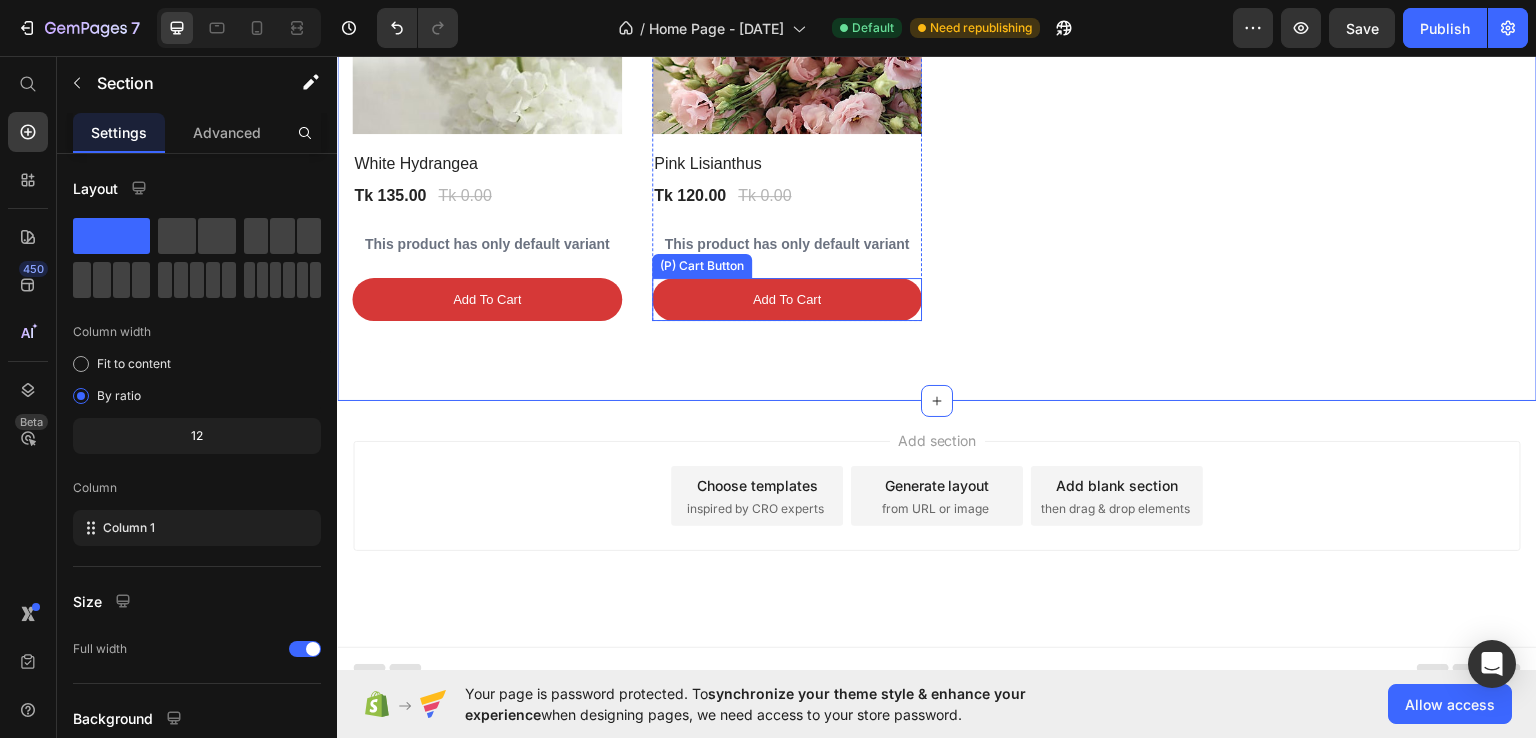 click on "add to cart" at bounding box center (487, 299) 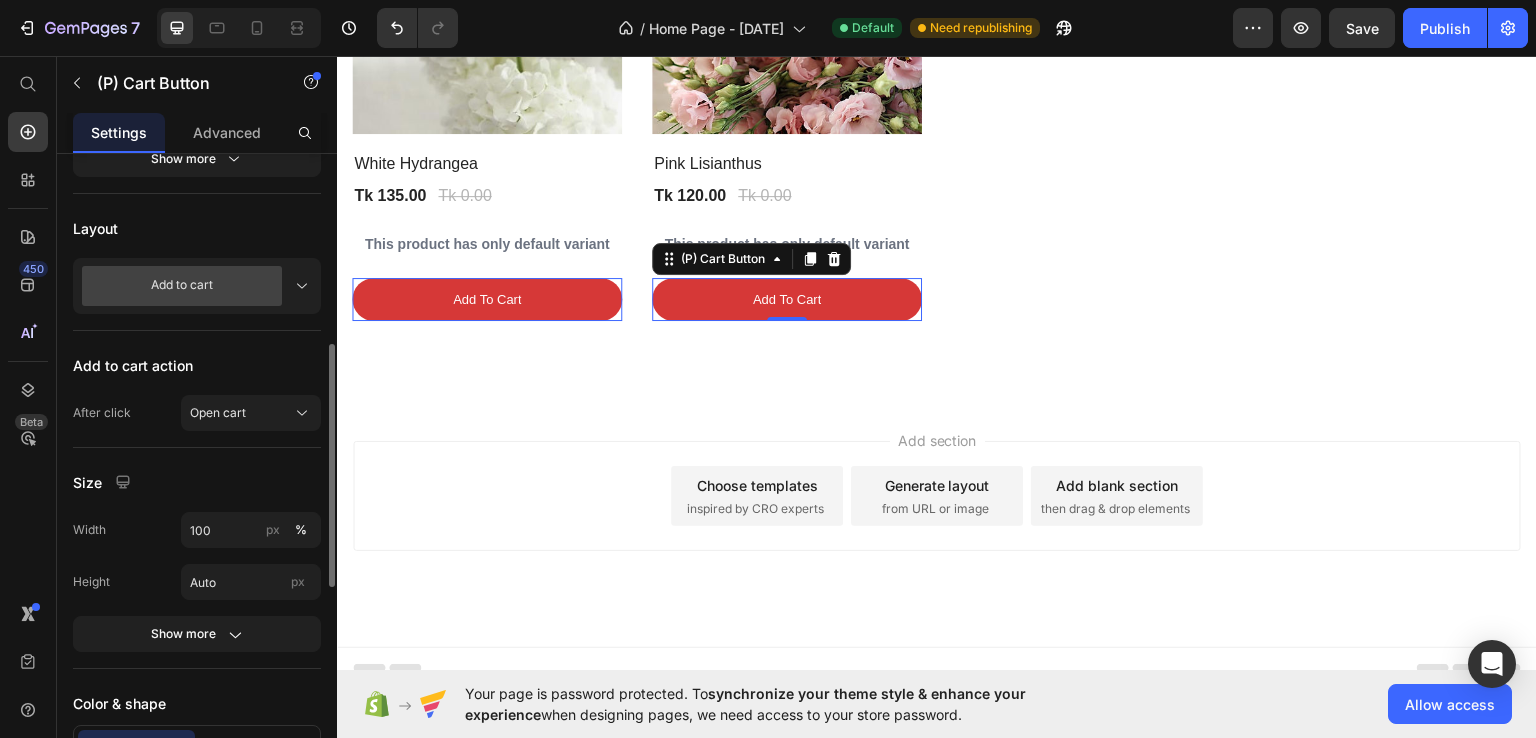 scroll, scrollTop: 900, scrollLeft: 0, axis: vertical 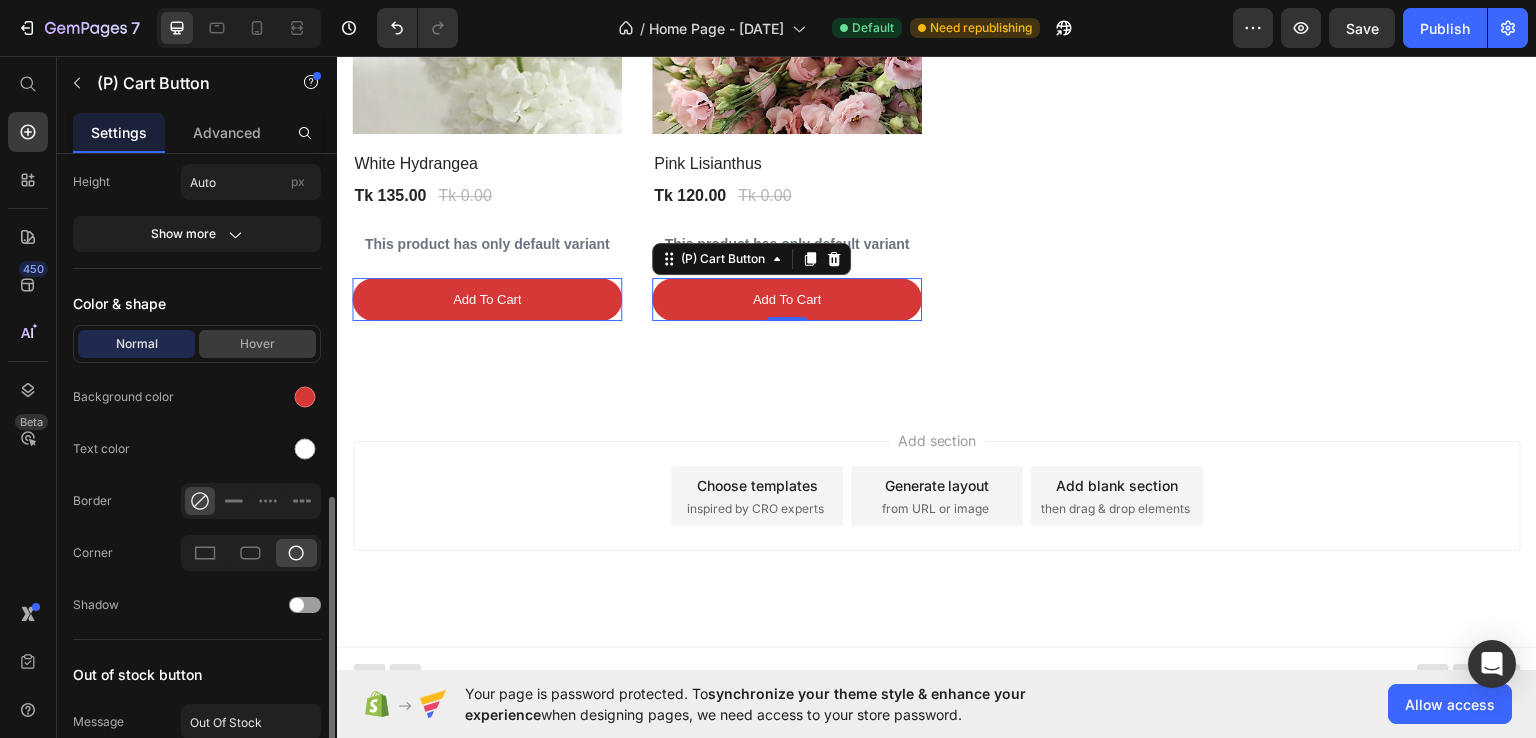 click on "Hover" at bounding box center (257, 344) 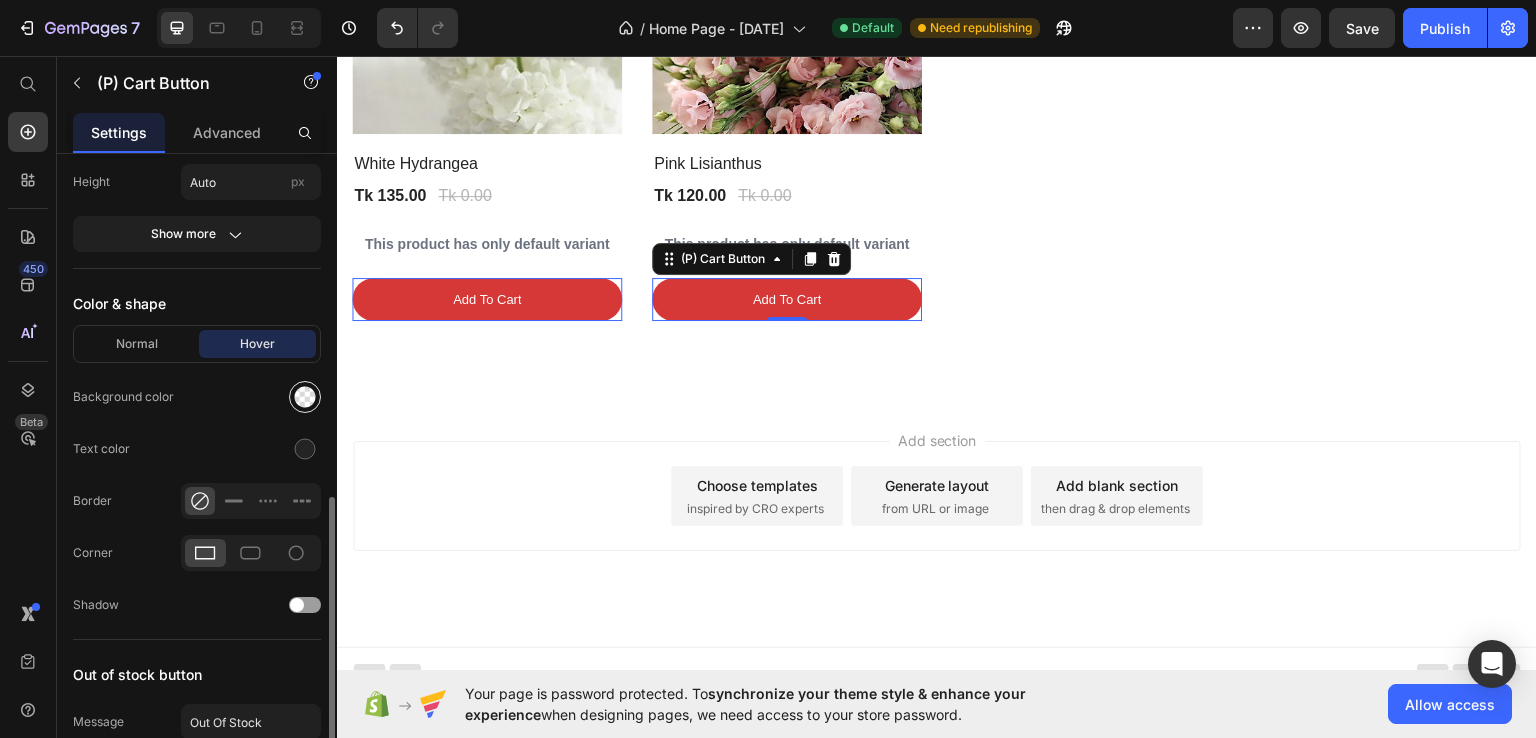 click at bounding box center [305, 397] 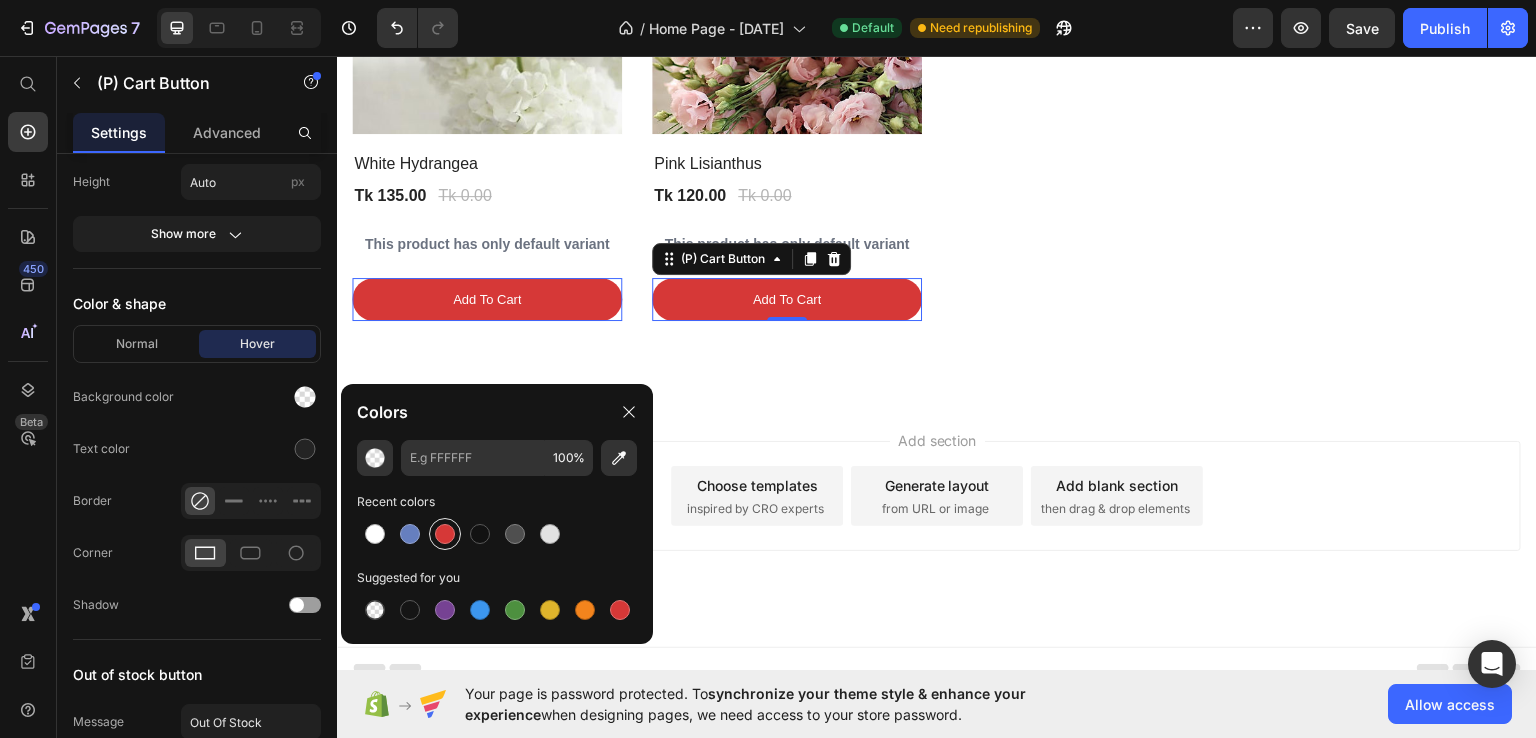 click at bounding box center (445, 534) 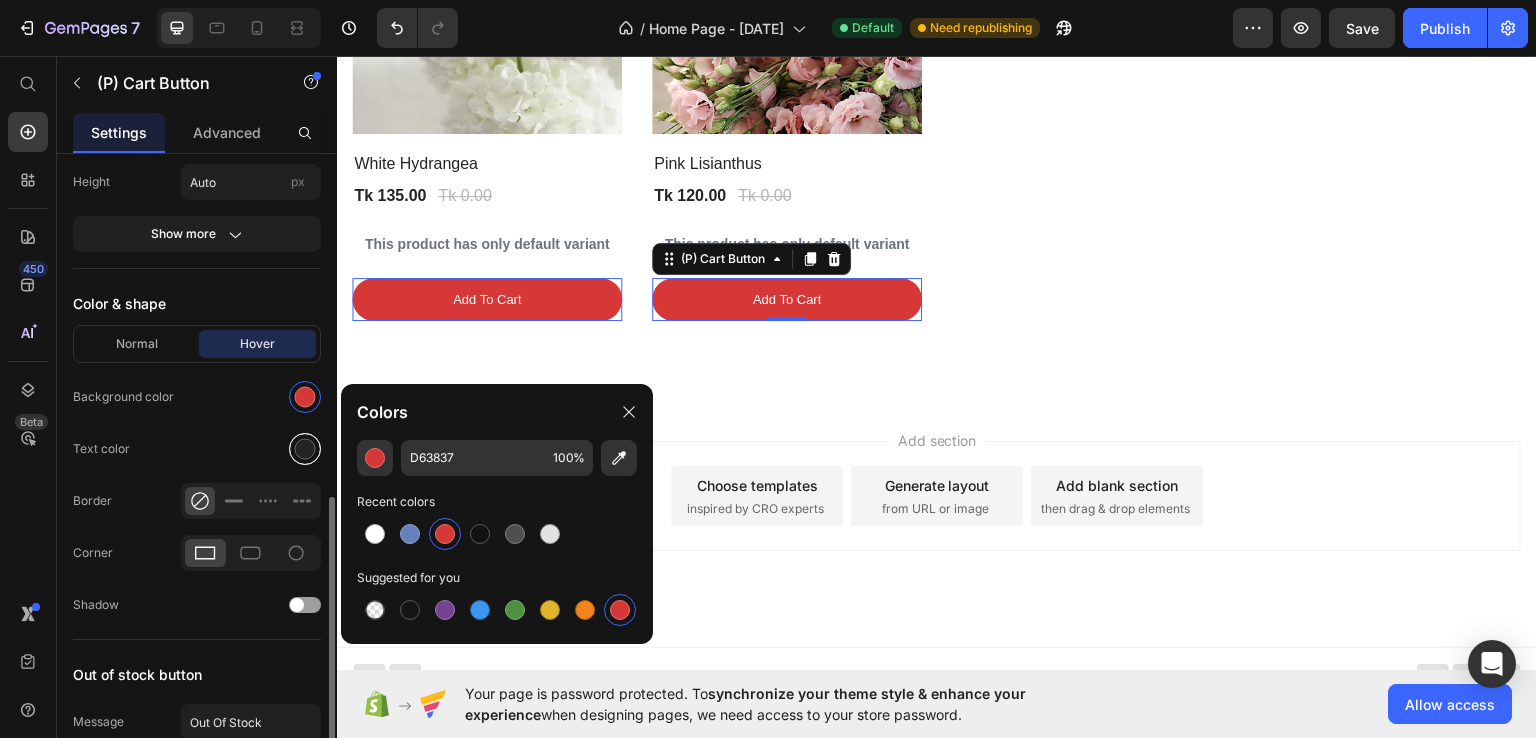 click at bounding box center (305, 449) 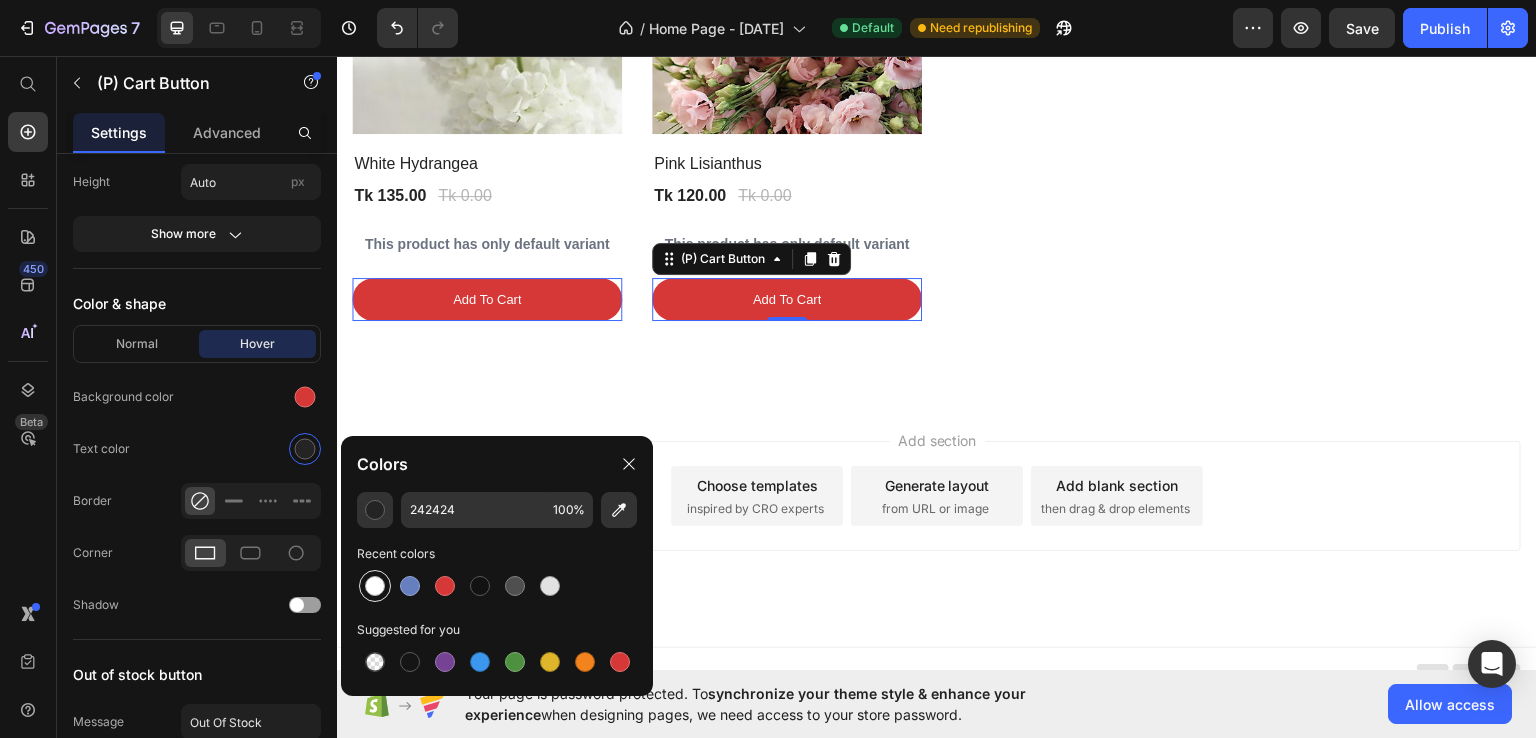 click at bounding box center [375, 586] 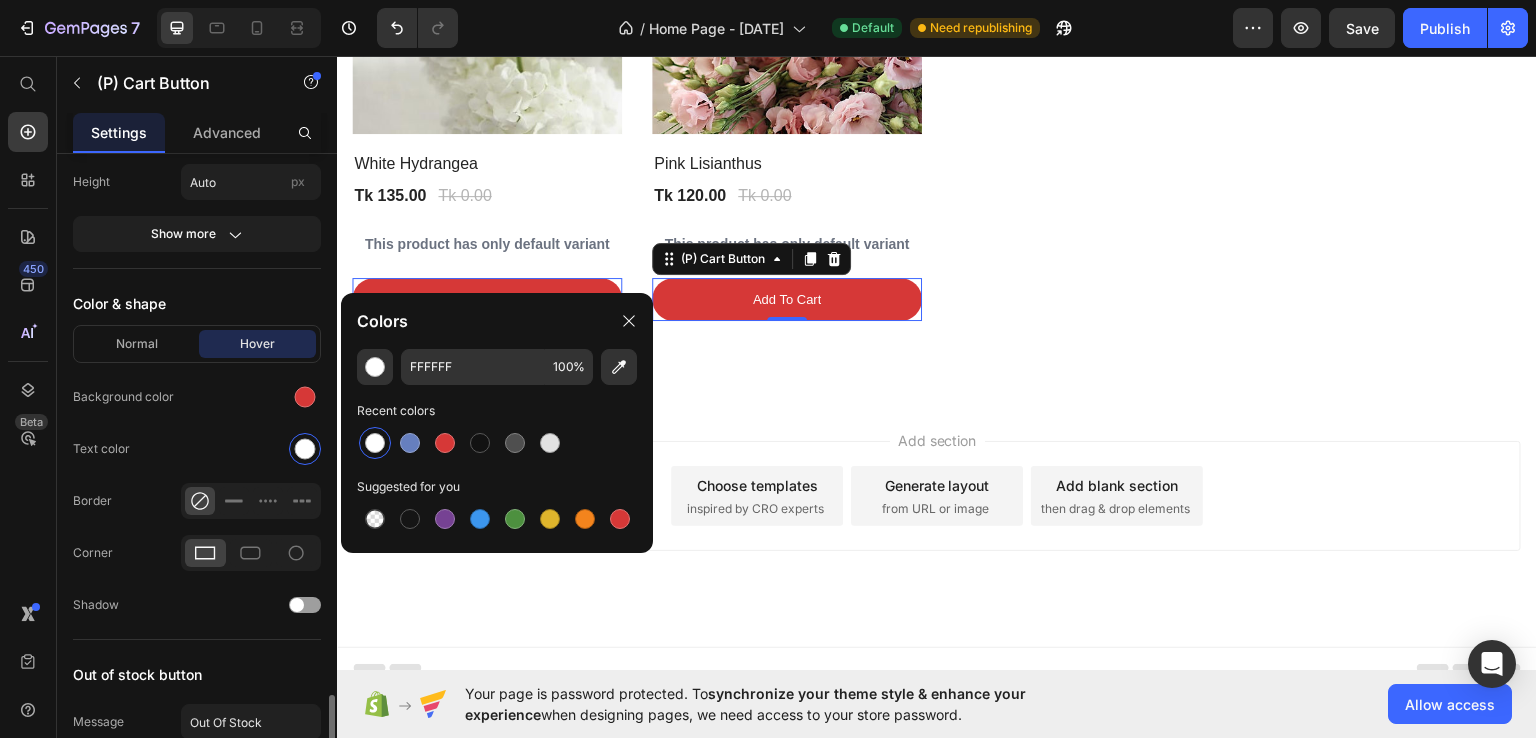scroll, scrollTop: 1043, scrollLeft: 0, axis: vertical 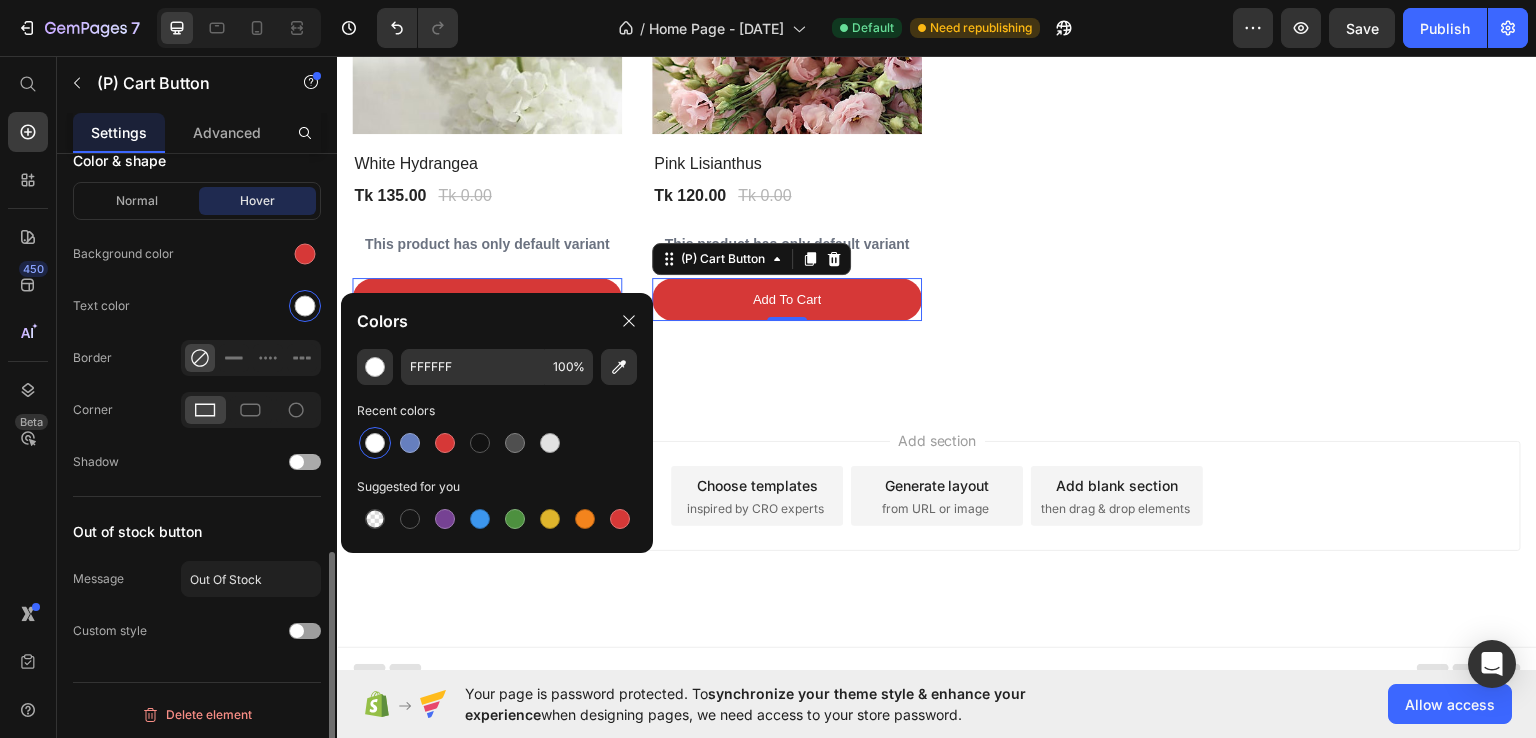click at bounding box center (305, 462) 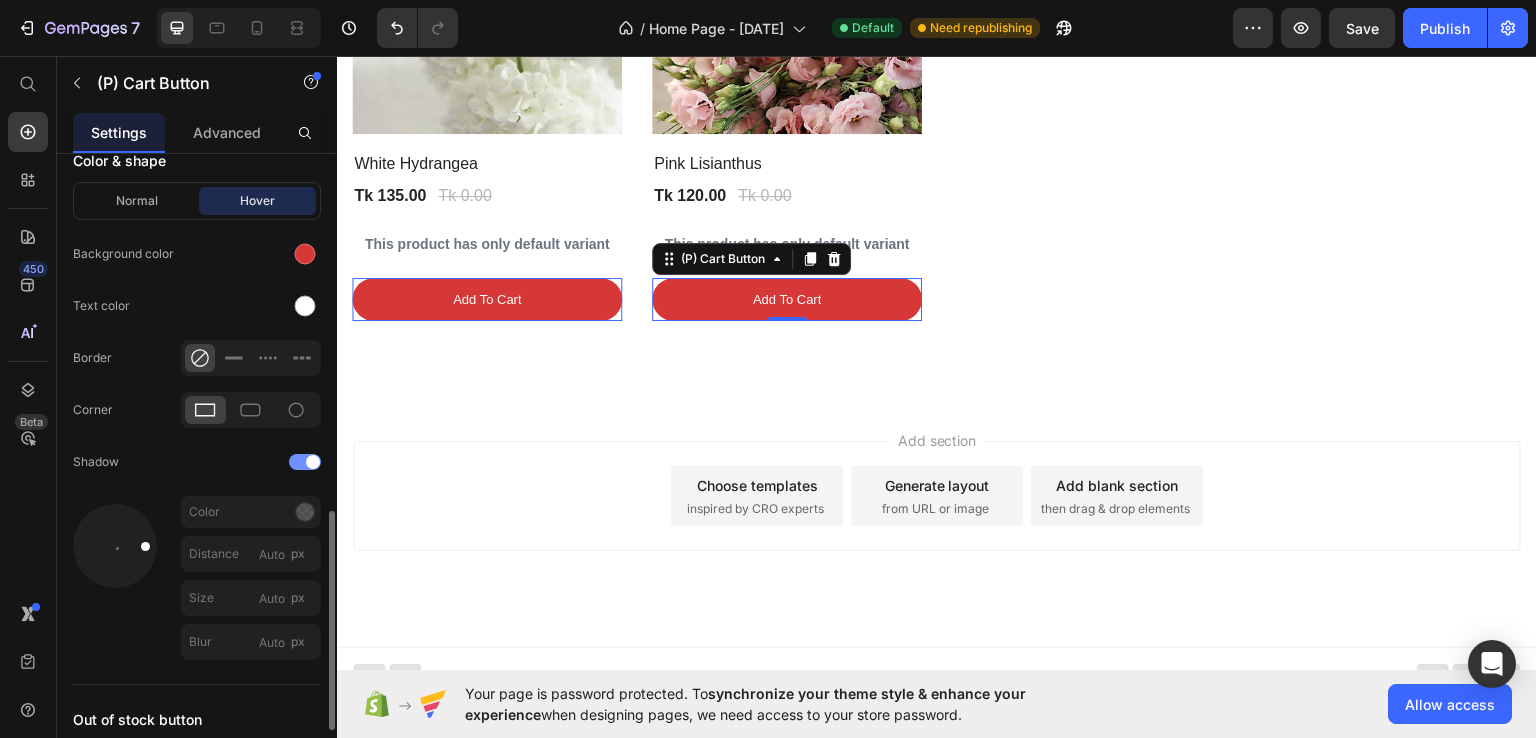 click at bounding box center [305, 462] 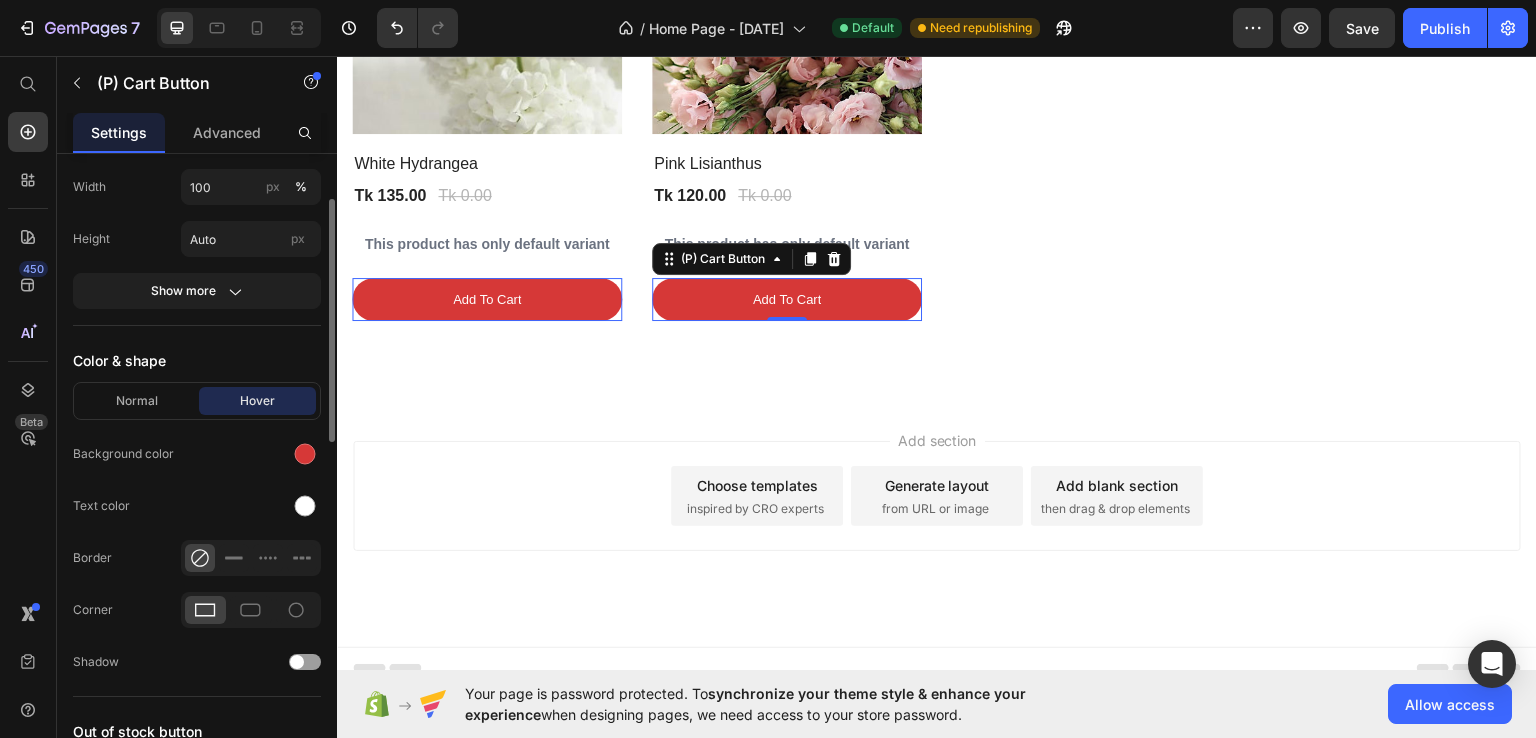 scroll, scrollTop: 543, scrollLeft: 0, axis: vertical 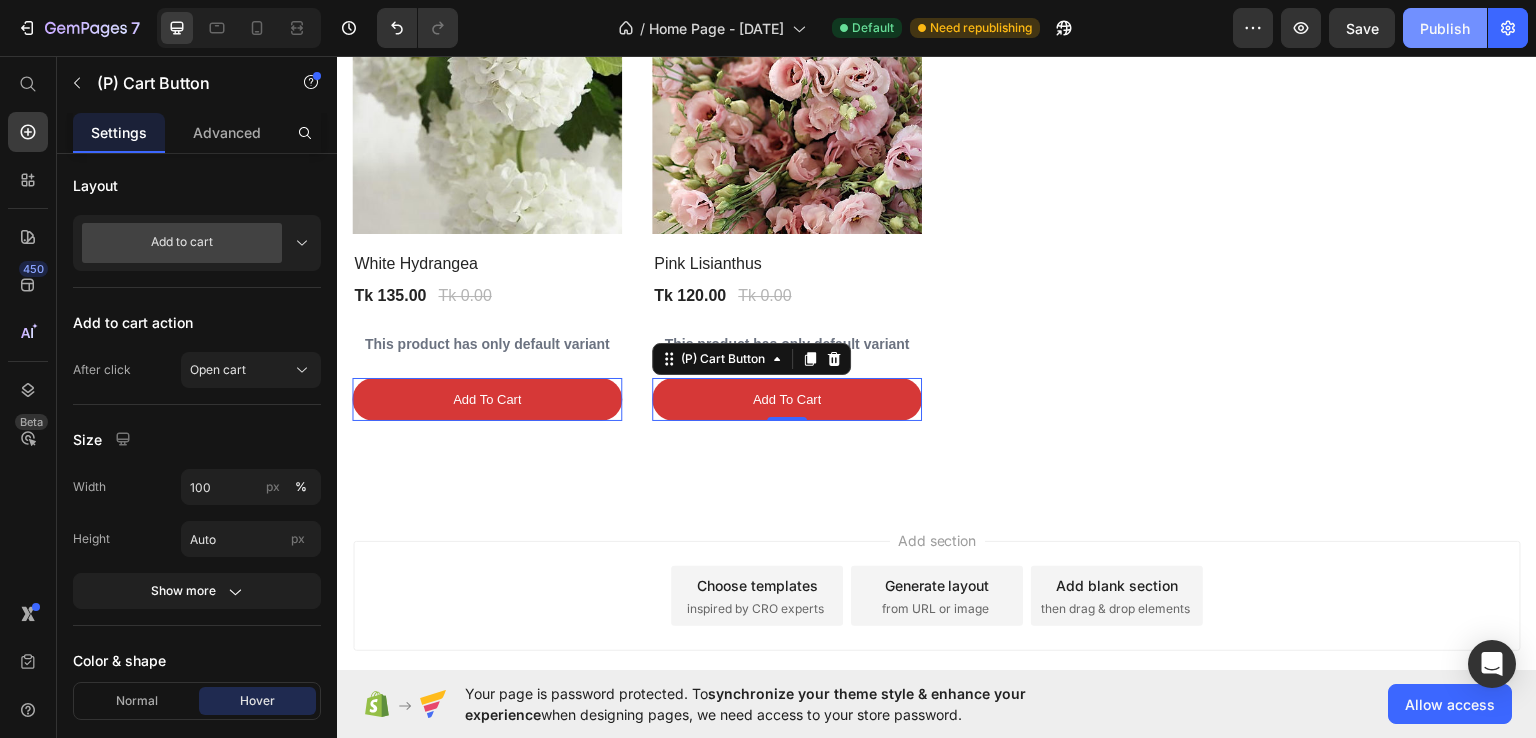 click on "Publish" at bounding box center (1445, 28) 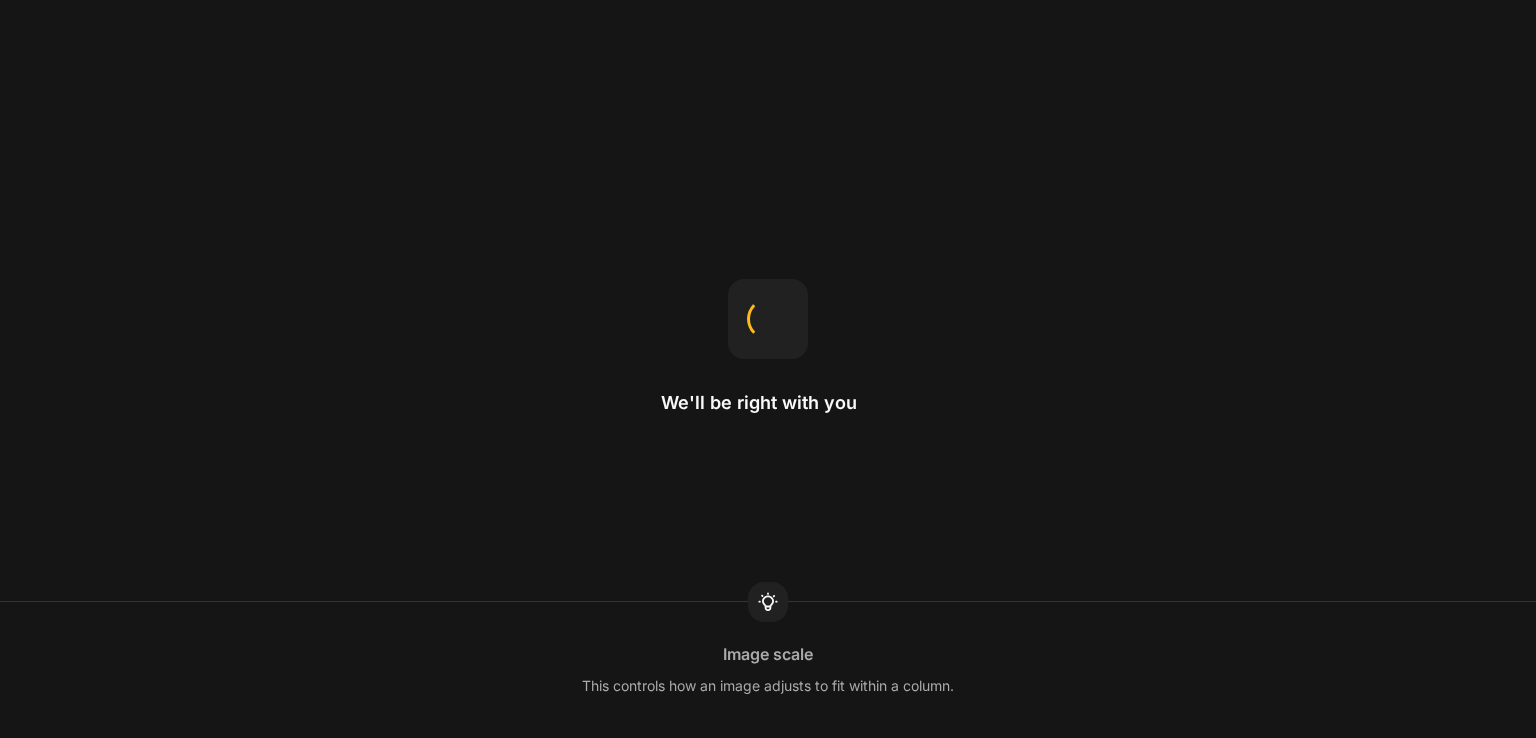scroll, scrollTop: 0, scrollLeft: 0, axis: both 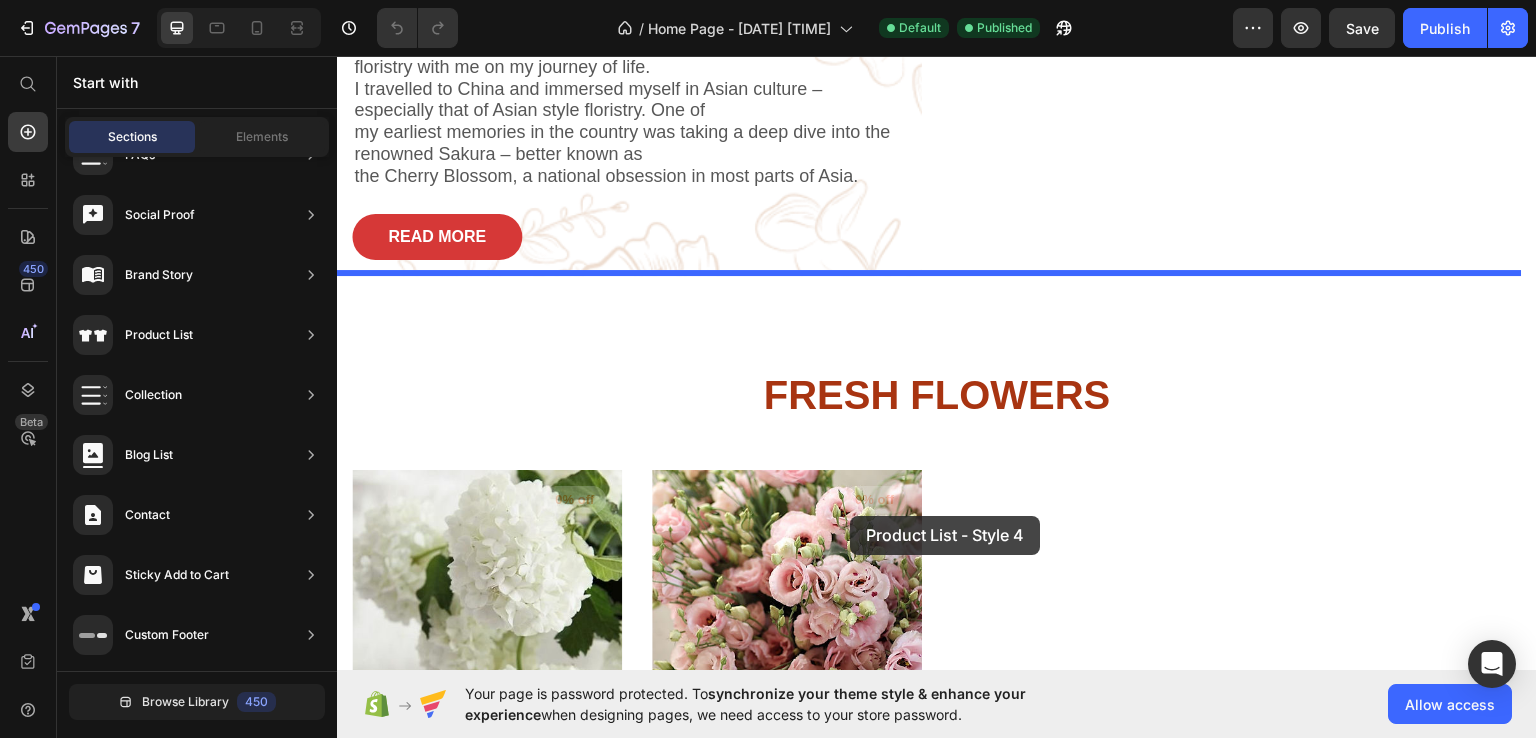 drag, startPoint x: 829, startPoint y: 377, endPoint x: 850, endPoint y: 515, distance: 139.58868 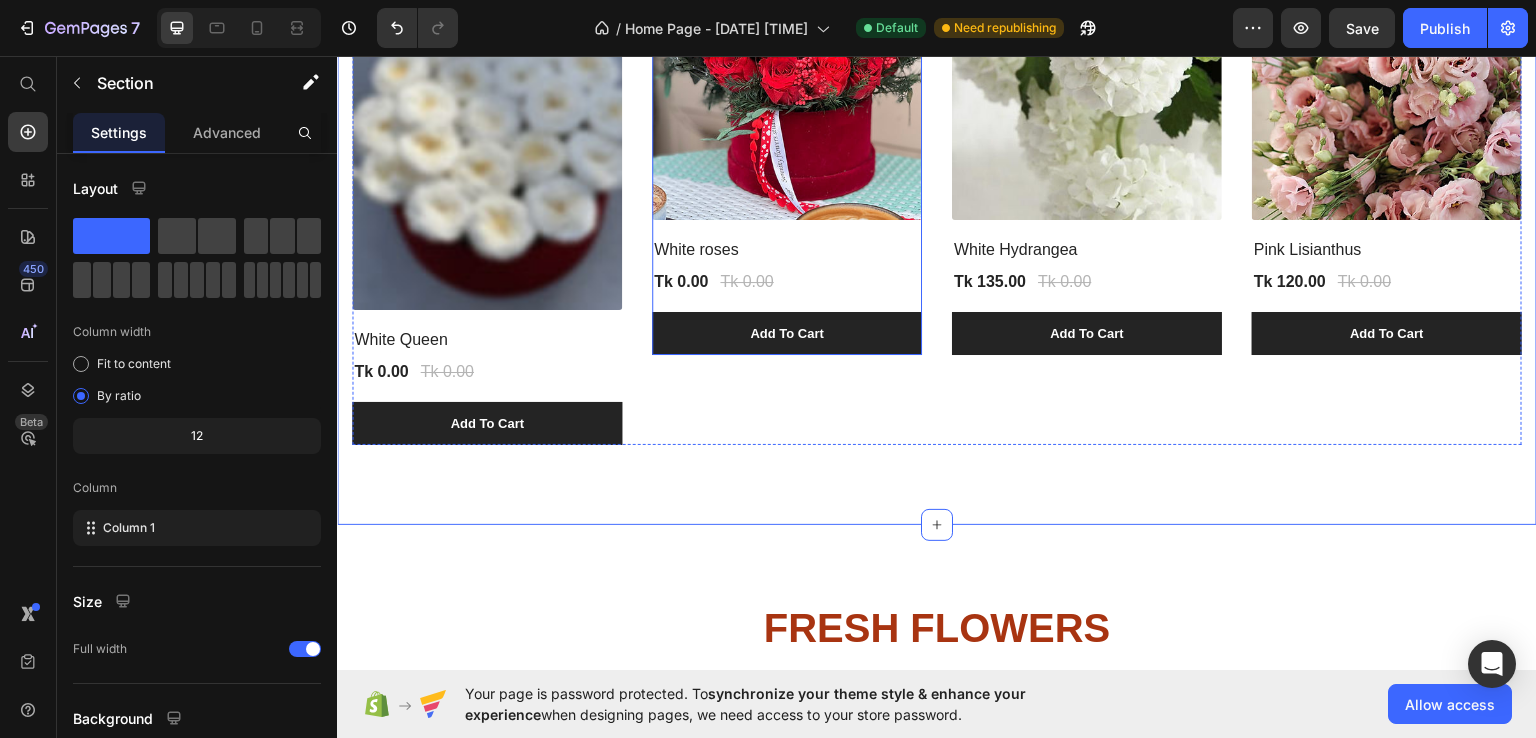 scroll, scrollTop: 1310, scrollLeft: 0, axis: vertical 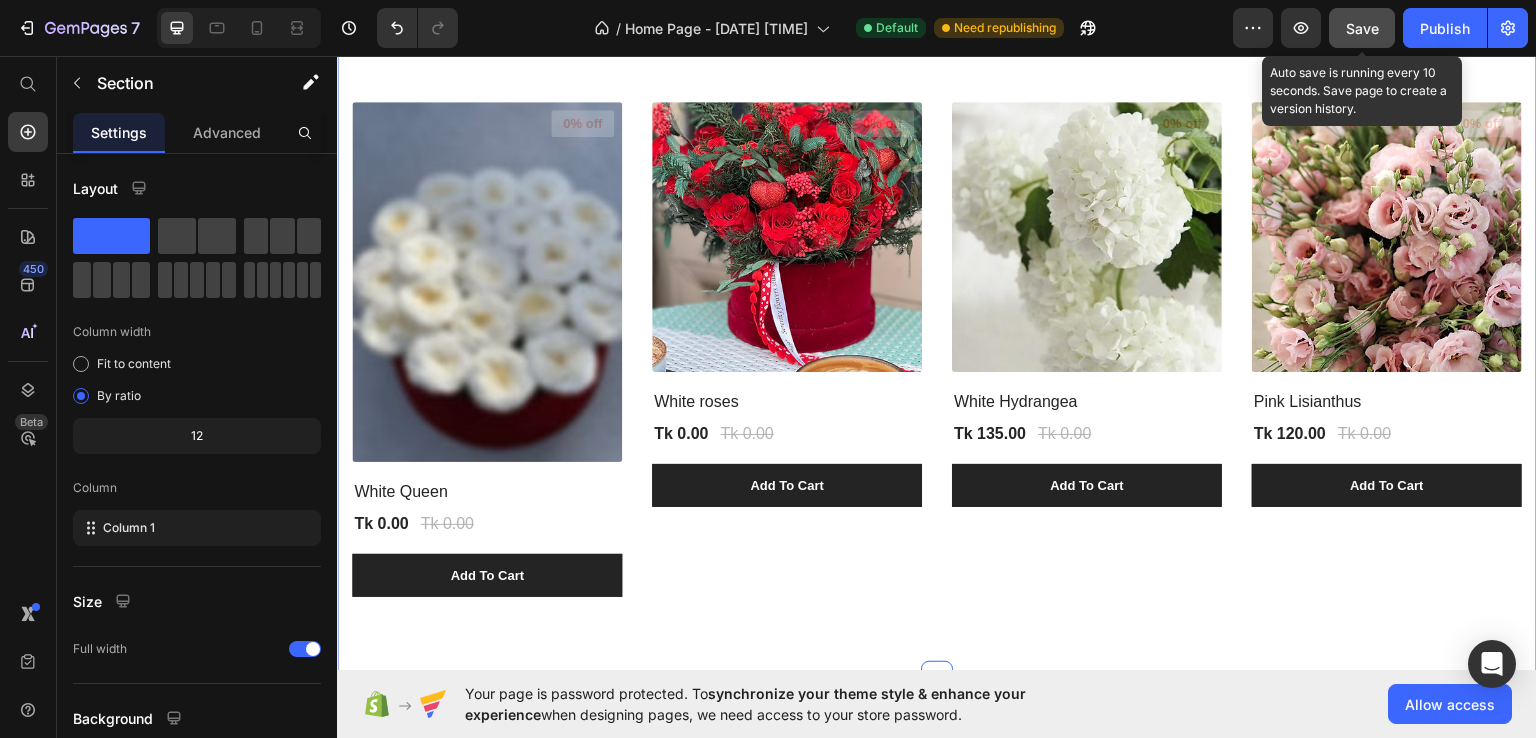 click on "Save" at bounding box center (1362, 28) 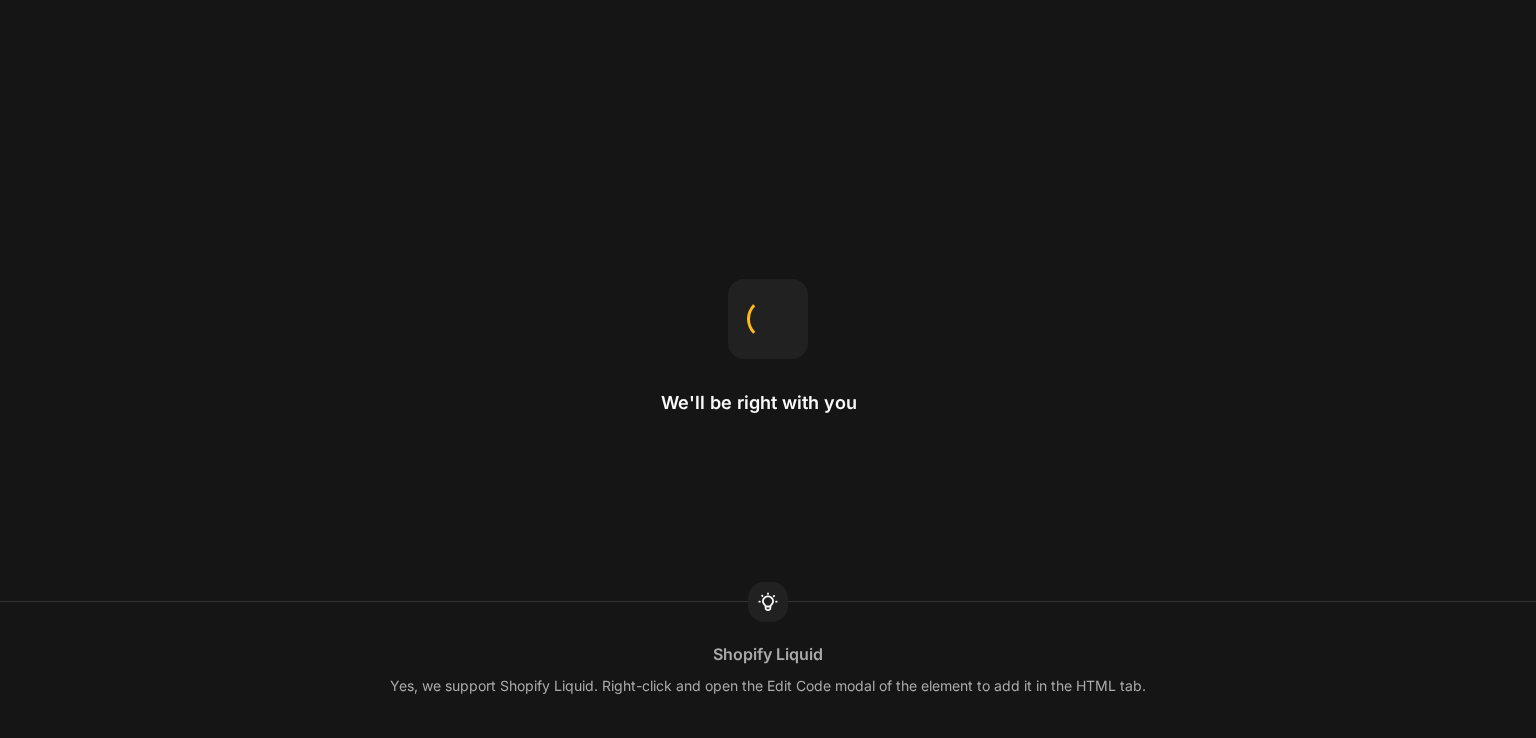 scroll, scrollTop: 0, scrollLeft: 0, axis: both 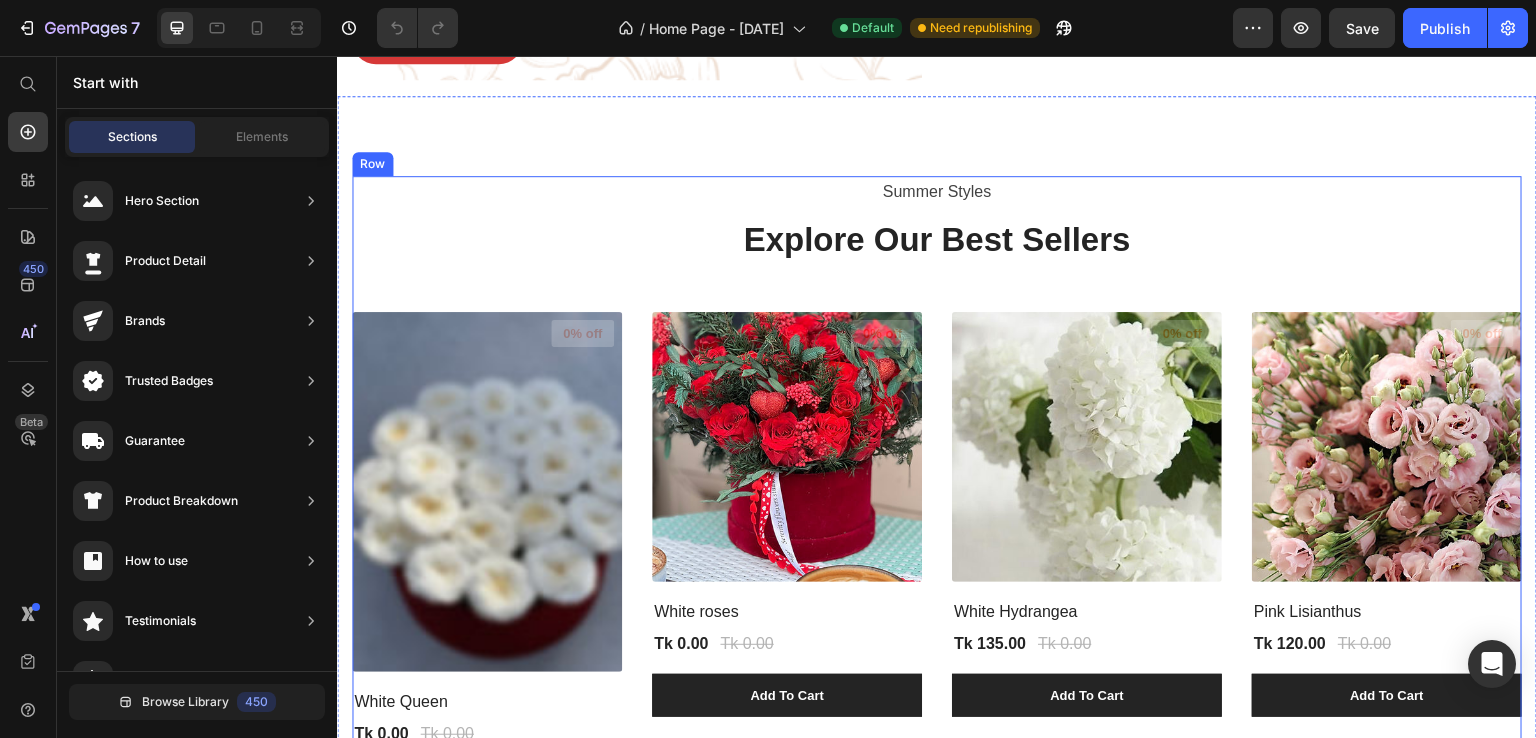 click on "Summer Styles Text block Explore Our Best Sellers Heading (P) Images 0% off Product Badge White Queen (P) Title Tk 0.00 (P) Price Tk 0.00 (P) Price Row Add To Cart (P) Cart Button Row (P) Images 0% off Product Badge White roses (P) Title Tk 0.00 (P) Price Tk 0.00 (P) Price Row Add To Cart (P) Cart Button Row (P) Images 0% off Product Badge White Hydrangea (P) Title Tk 135.00 (P) Price Tk 0.00 (P) Price Row Add To Cart (P) Cart Button Row (P) Images 0% off Product Badge Pink Lisianthus (P) Title Tk 120.00 (P) Price Tk 0.00 (P) Price Row Add To Cart (P) Cart Button Row Product List" at bounding box center (937, 491) 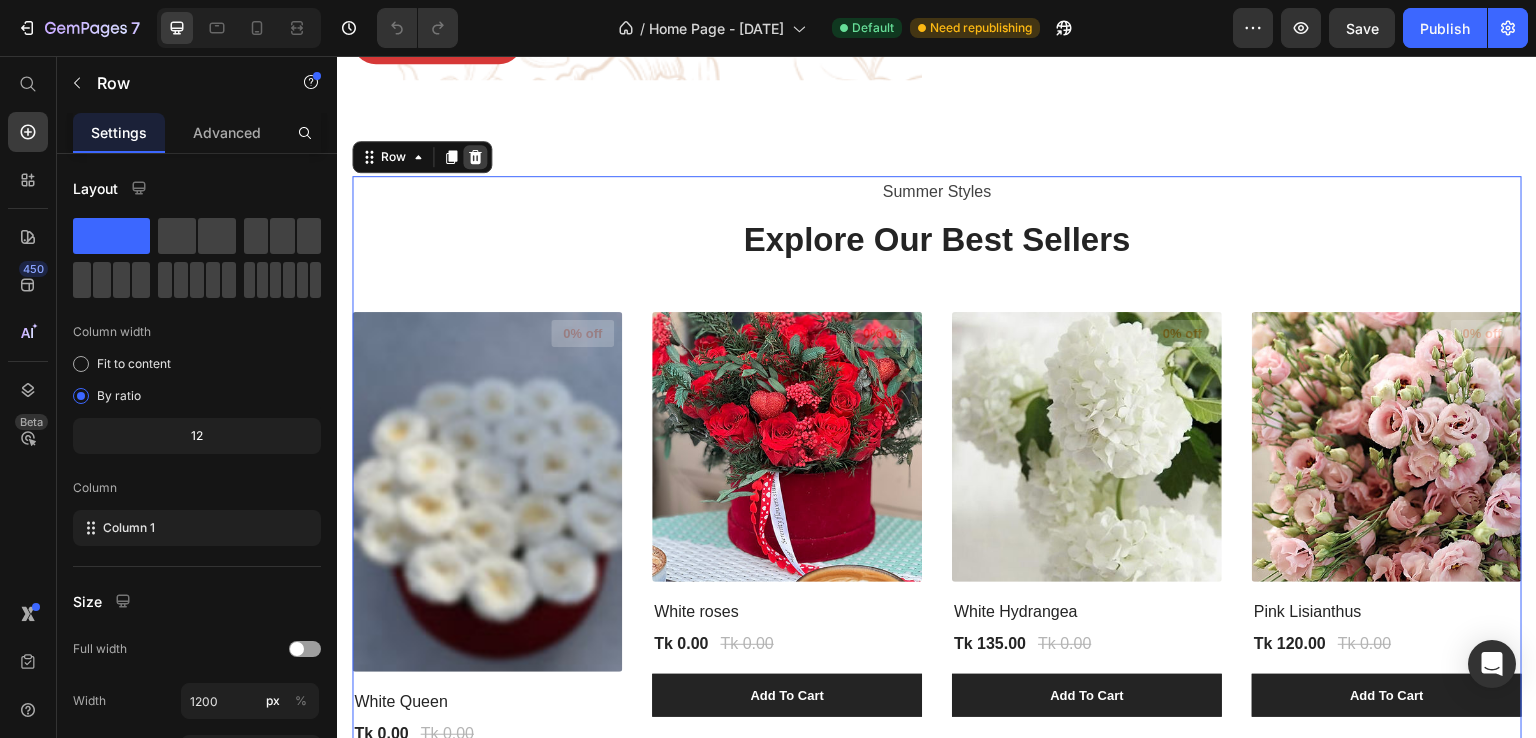 click 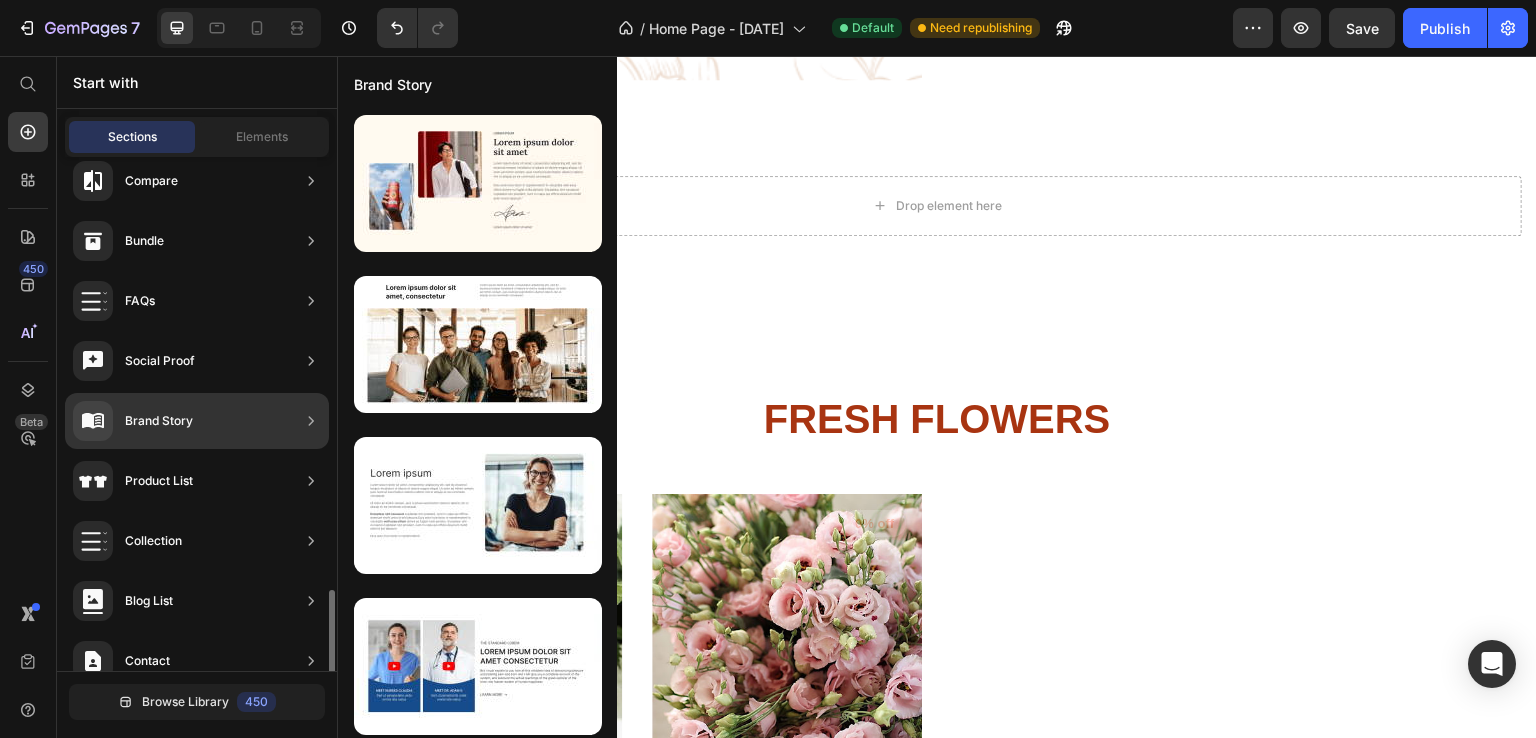 scroll, scrollTop: 646, scrollLeft: 0, axis: vertical 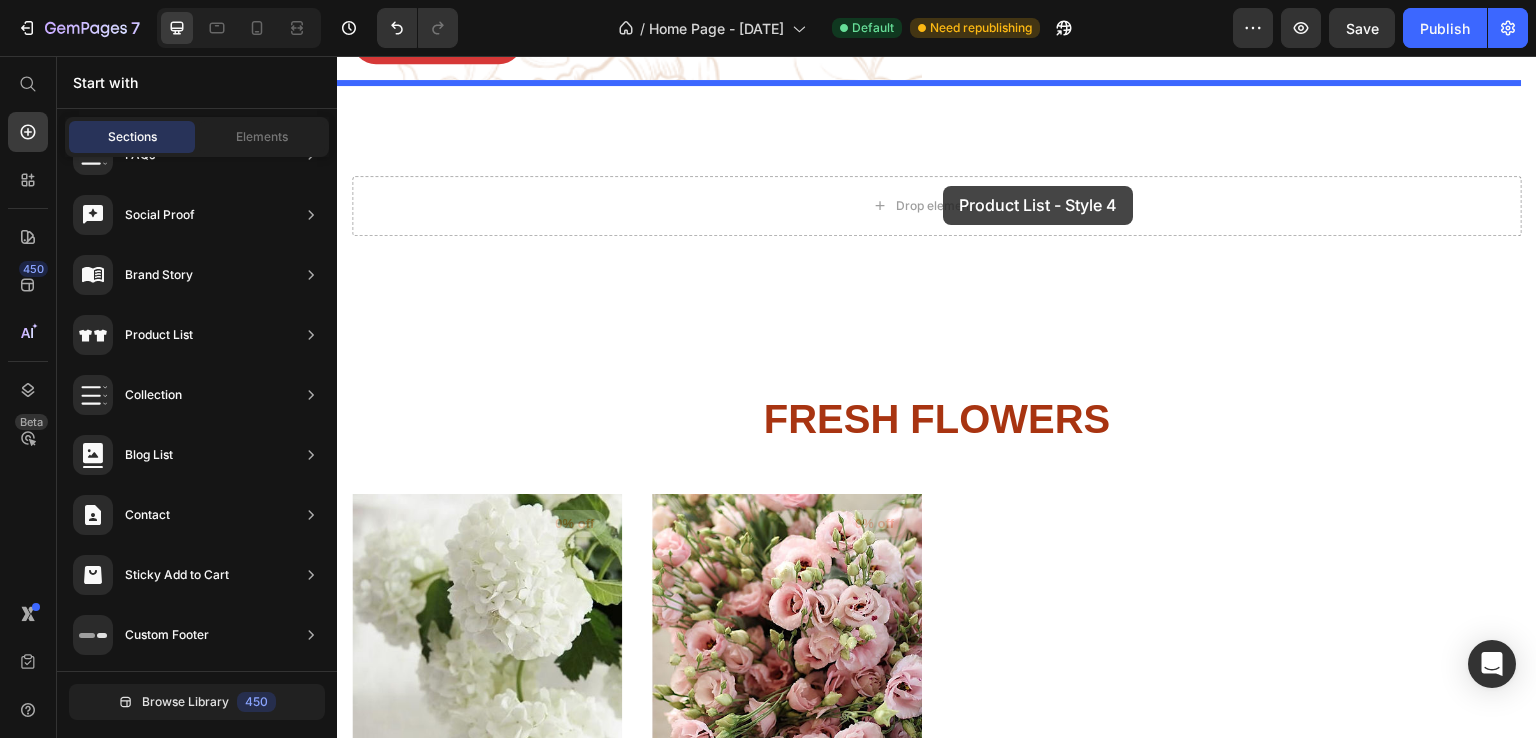drag, startPoint x: 823, startPoint y: 355, endPoint x: 944, endPoint y: 186, distance: 207.8509 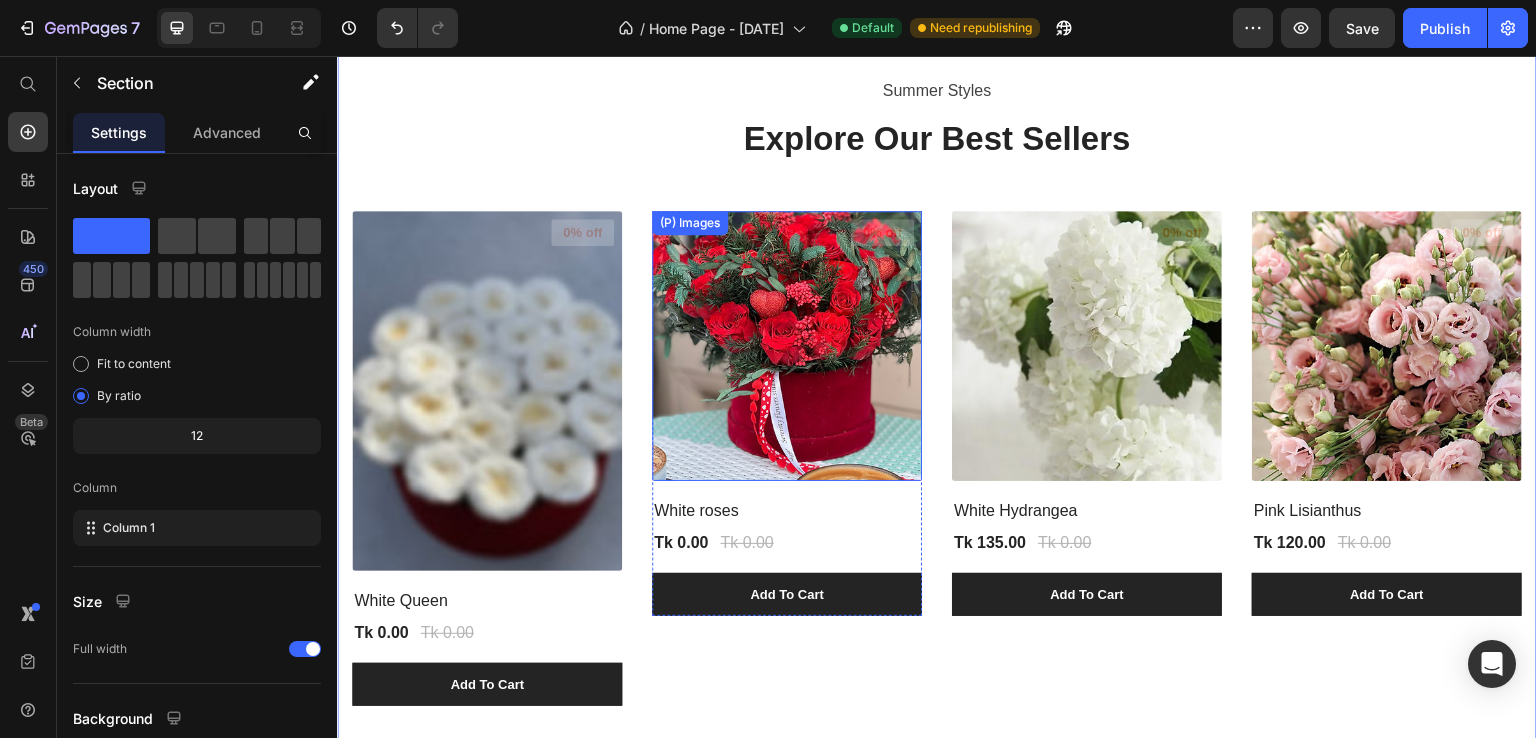 scroll, scrollTop: 1200, scrollLeft: 0, axis: vertical 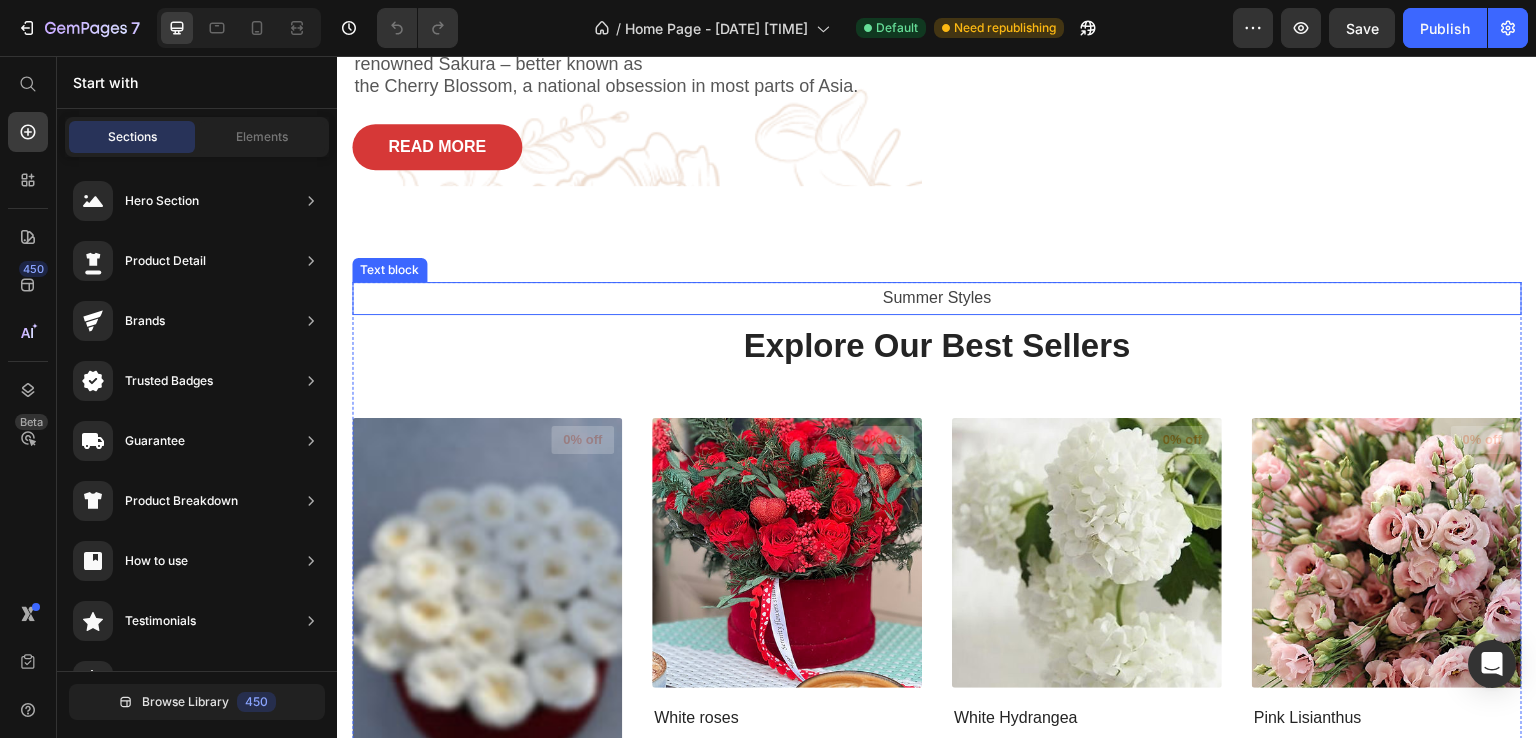 click on "Summer Styles" at bounding box center (937, 298) 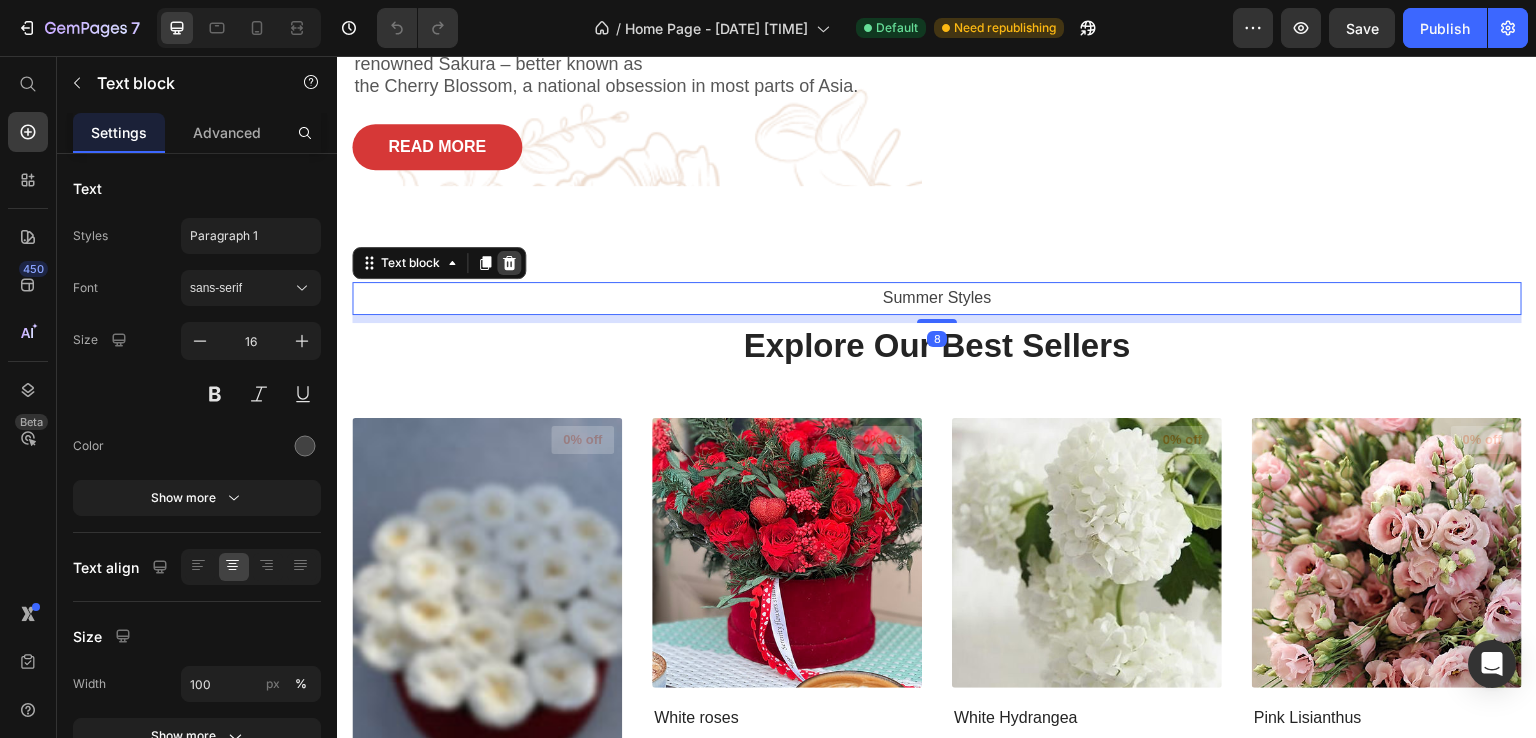 click 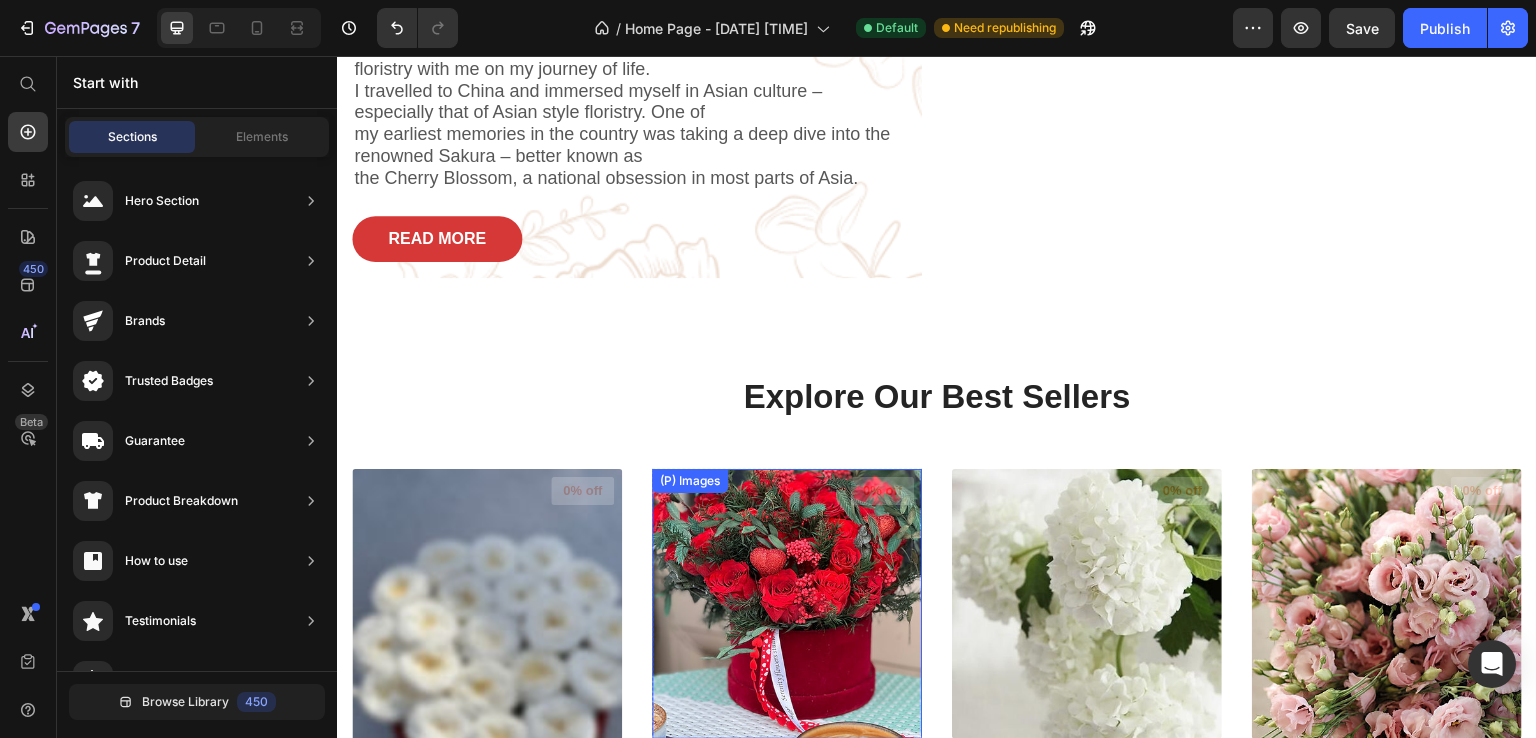 scroll, scrollTop: 800, scrollLeft: 0, axis: vertical 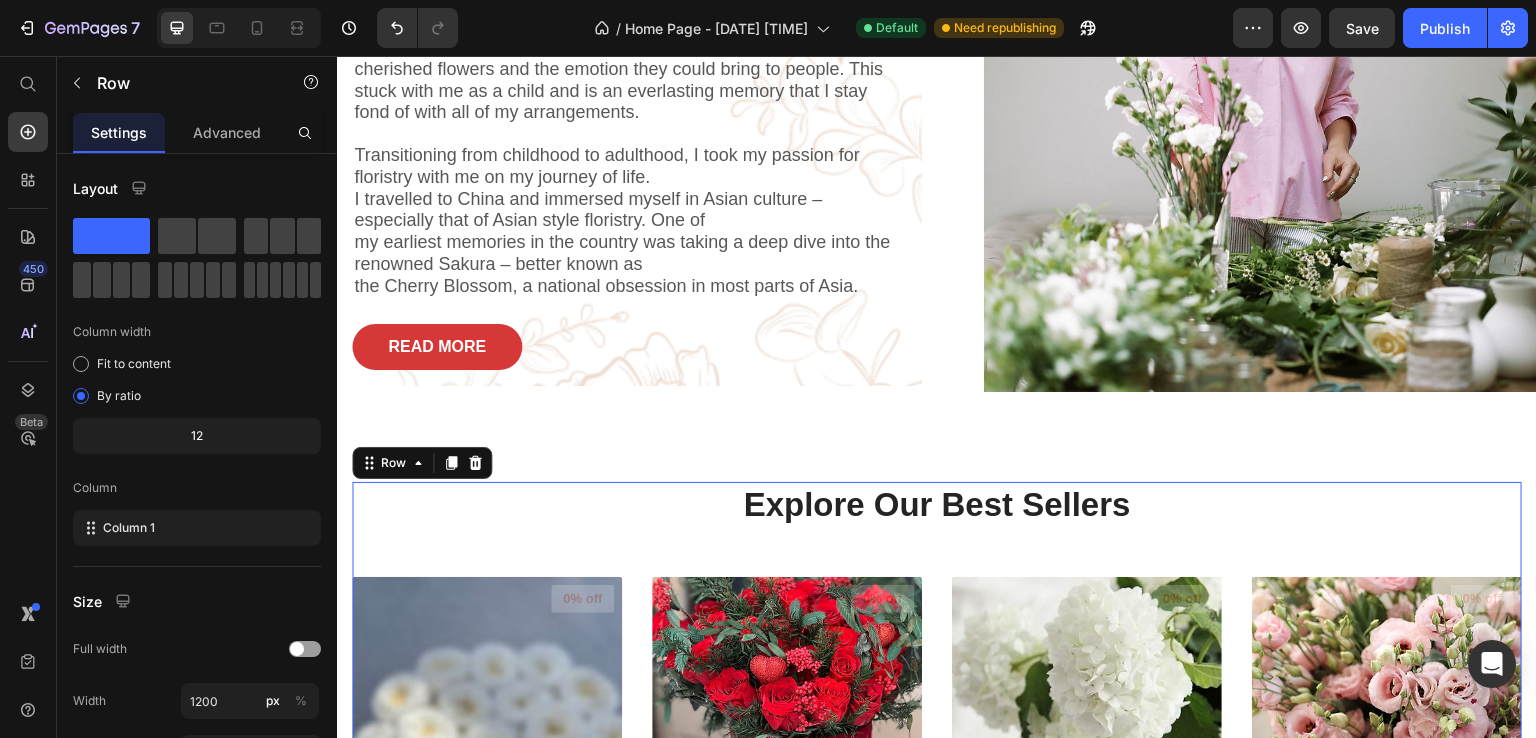 click on "Explore Our Best Sellers Heading (P) Images 0% off Product Badge White Queen (P) Title Tk 0.00 (P) Price Tk 0.00 (P) Price Row Add To Cart (P) Cart Button Row (P) Images 0% off Product Badge White roses (P) Title Tk 0.00 (P) Price Tk 0.00 (P) Price Row Add To Cart (P) Cart Button Row (P) Images 0% off Product Badge White Hydrangea (P) Title Tk 135.00 (P) Price Tk 0.00 (P) Price Row Add To Cart (P) Cart Button Row (P) Images 0% off Product Badge Pink Lisianthus (P) Title Tk 120.00 (P) Price Tk 0.00 (P) Price Row Add To Cart (P) Cart Button Row Product List" at bounding box center (937, 777) 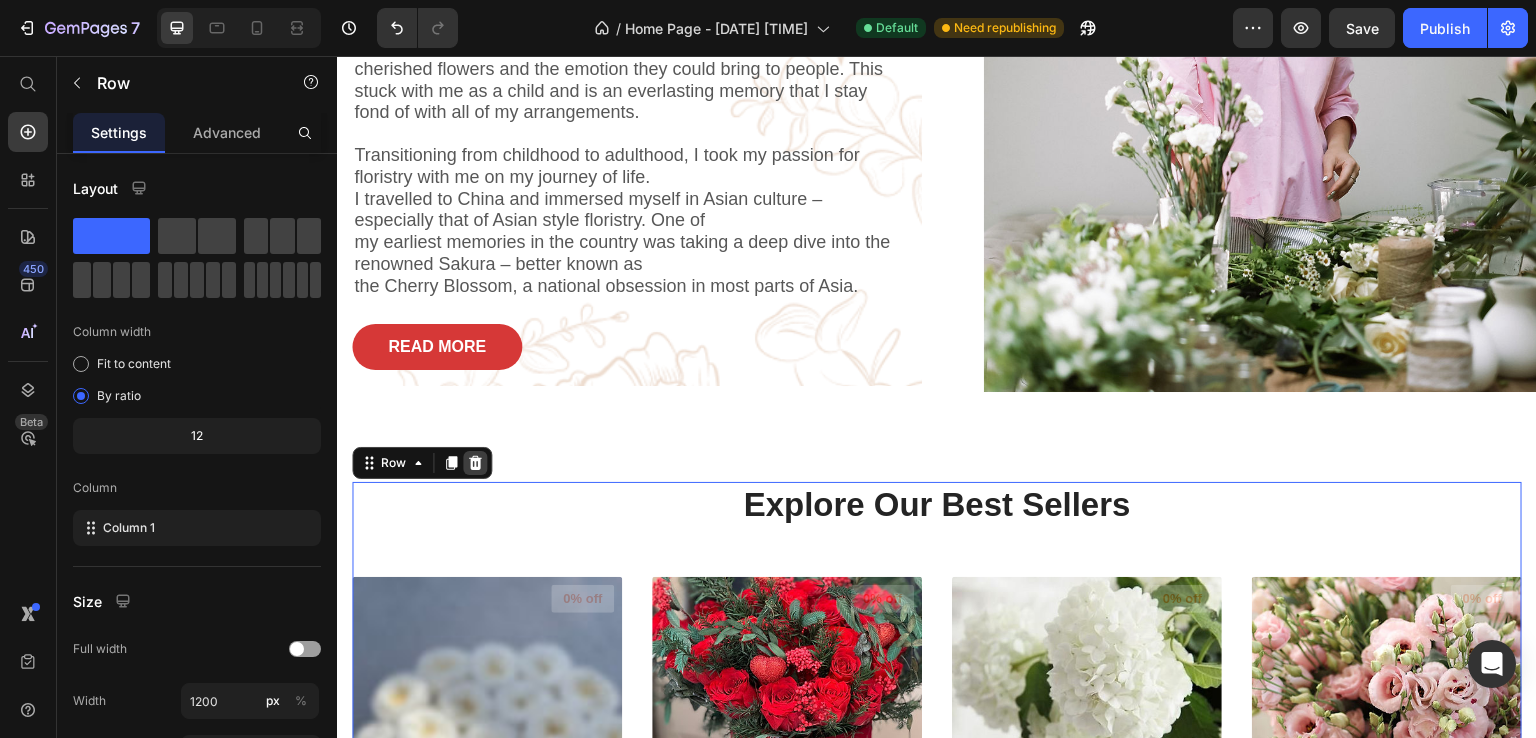 click 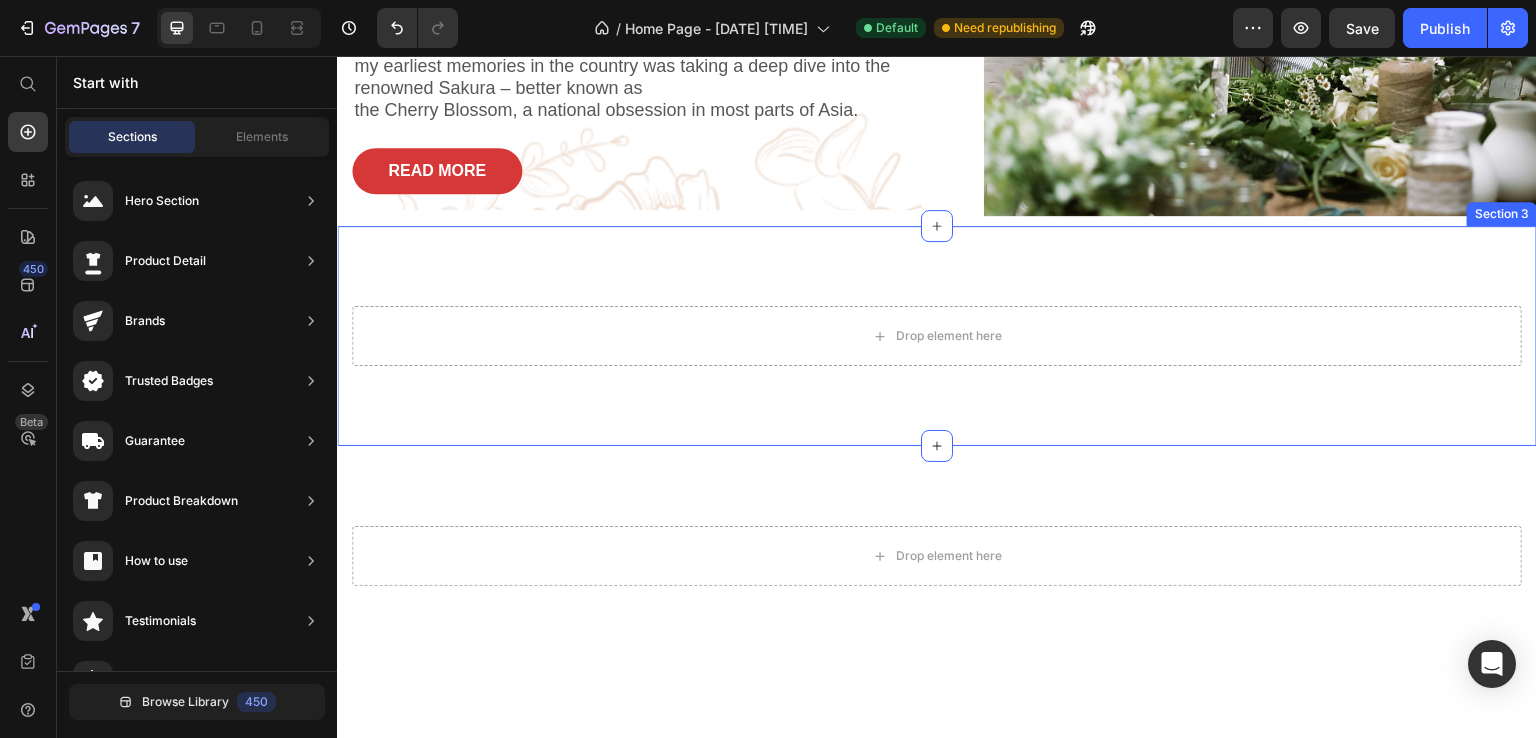 scroll, scrollTop: 1000, scrollLeft: 0, axis: vertical 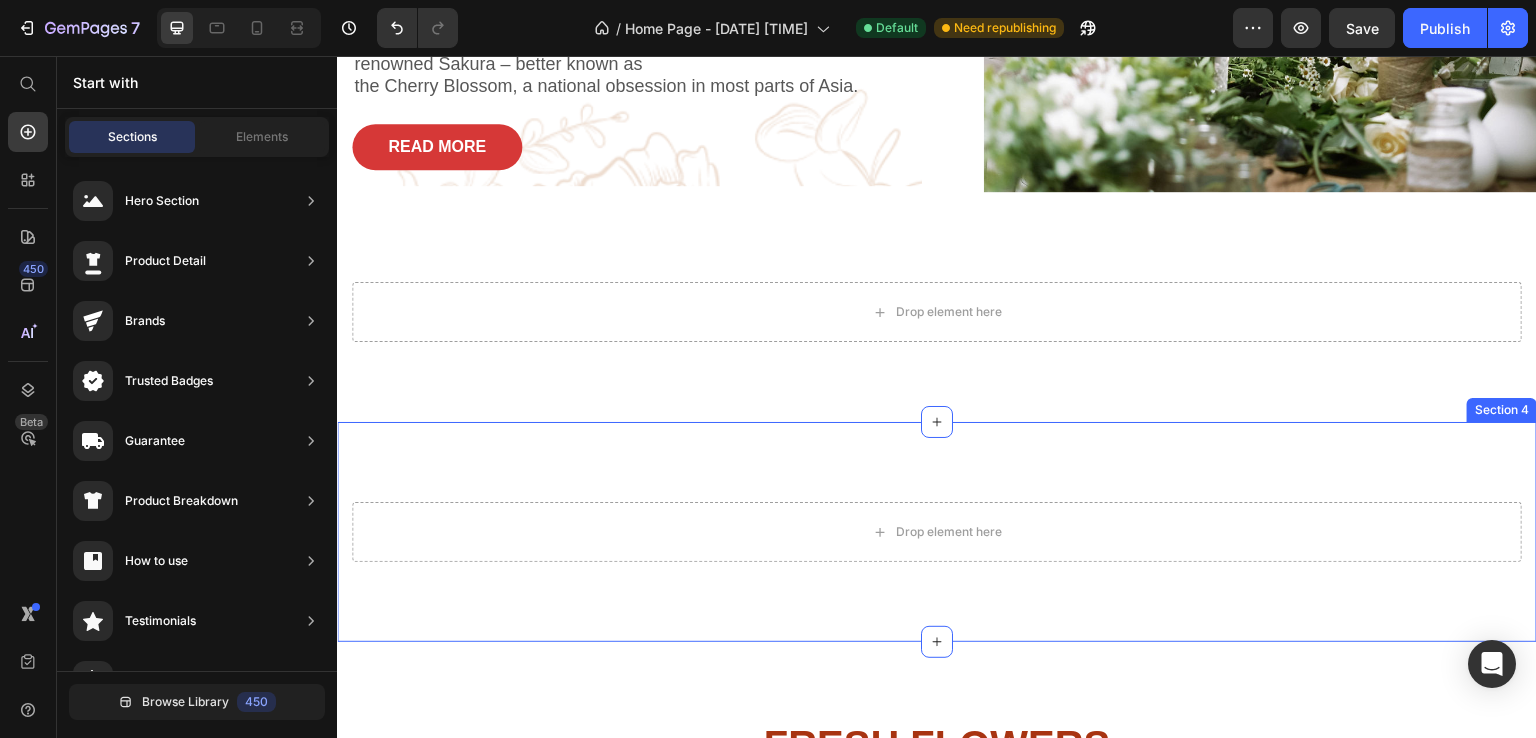 click on "Drop element here Section 4" at bounding box center (937, 532) 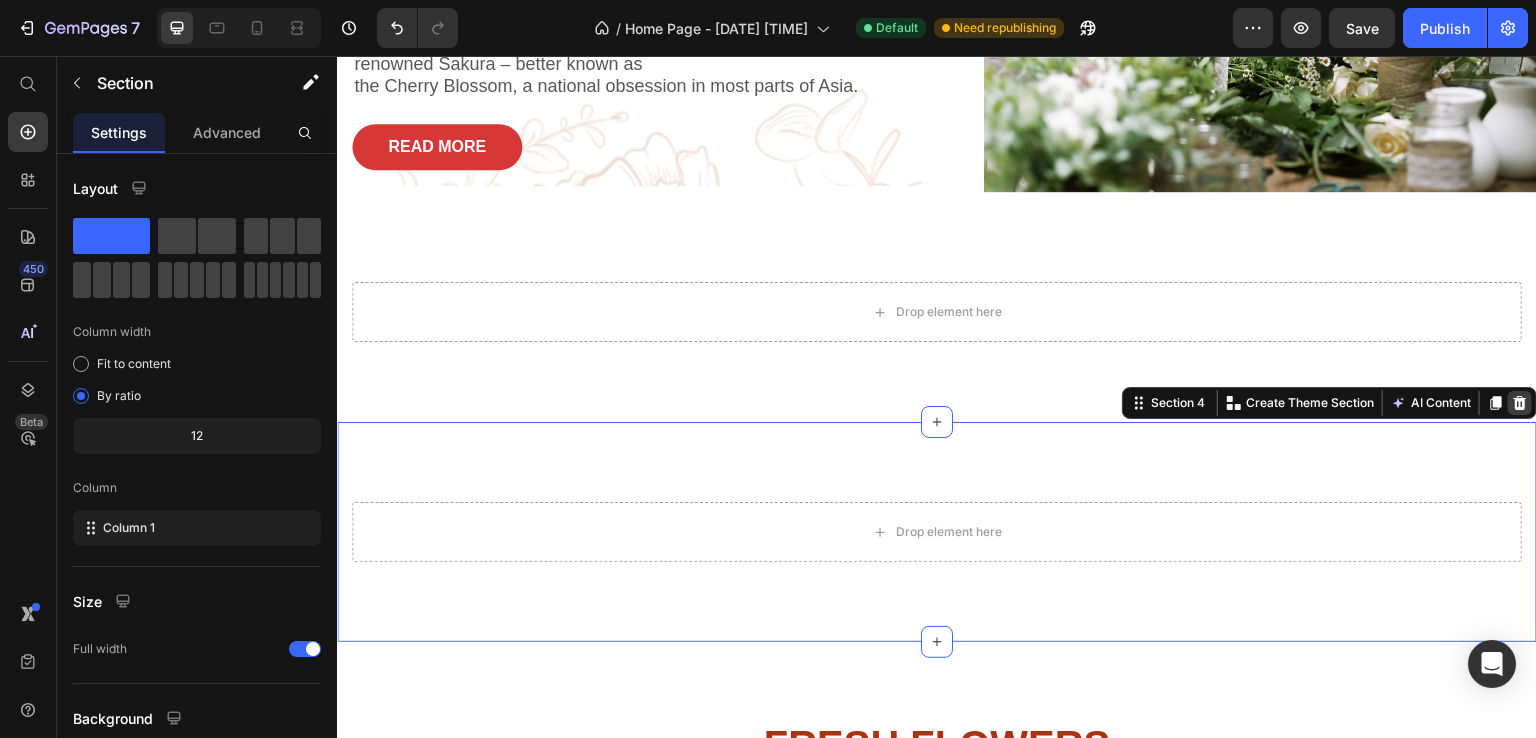 click 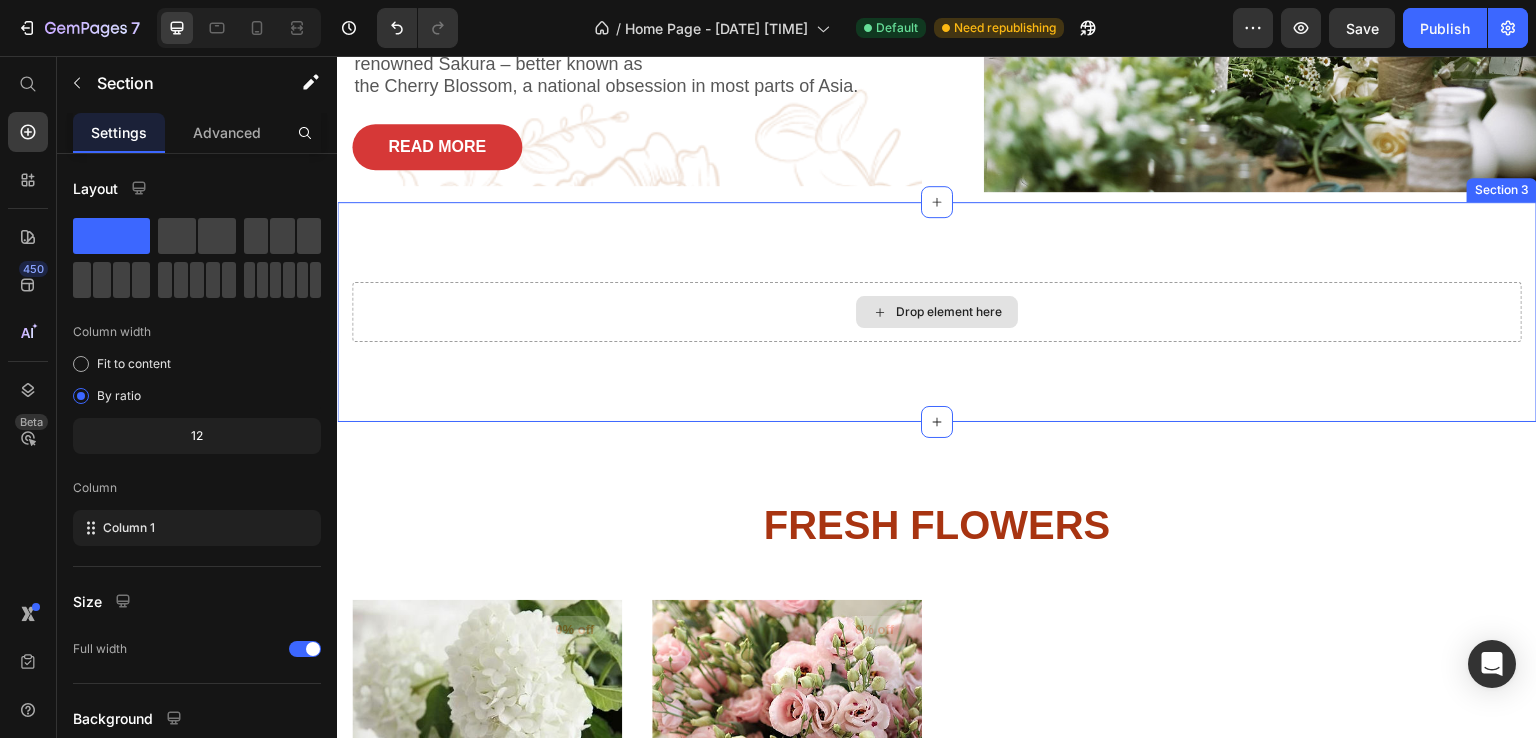 click on "Drop element here" at bounding box center [937, 312] 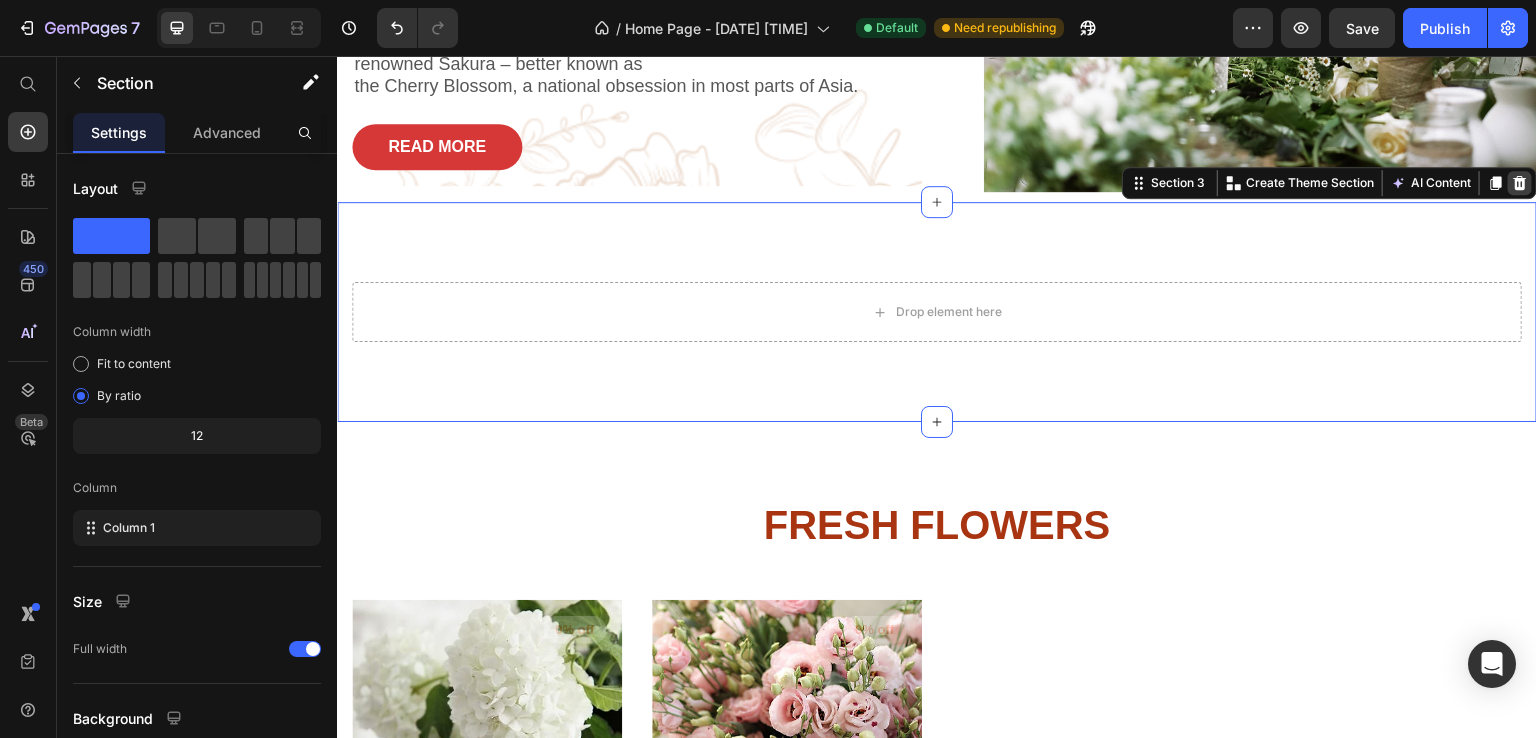 click at bounding box center (1520, 183) 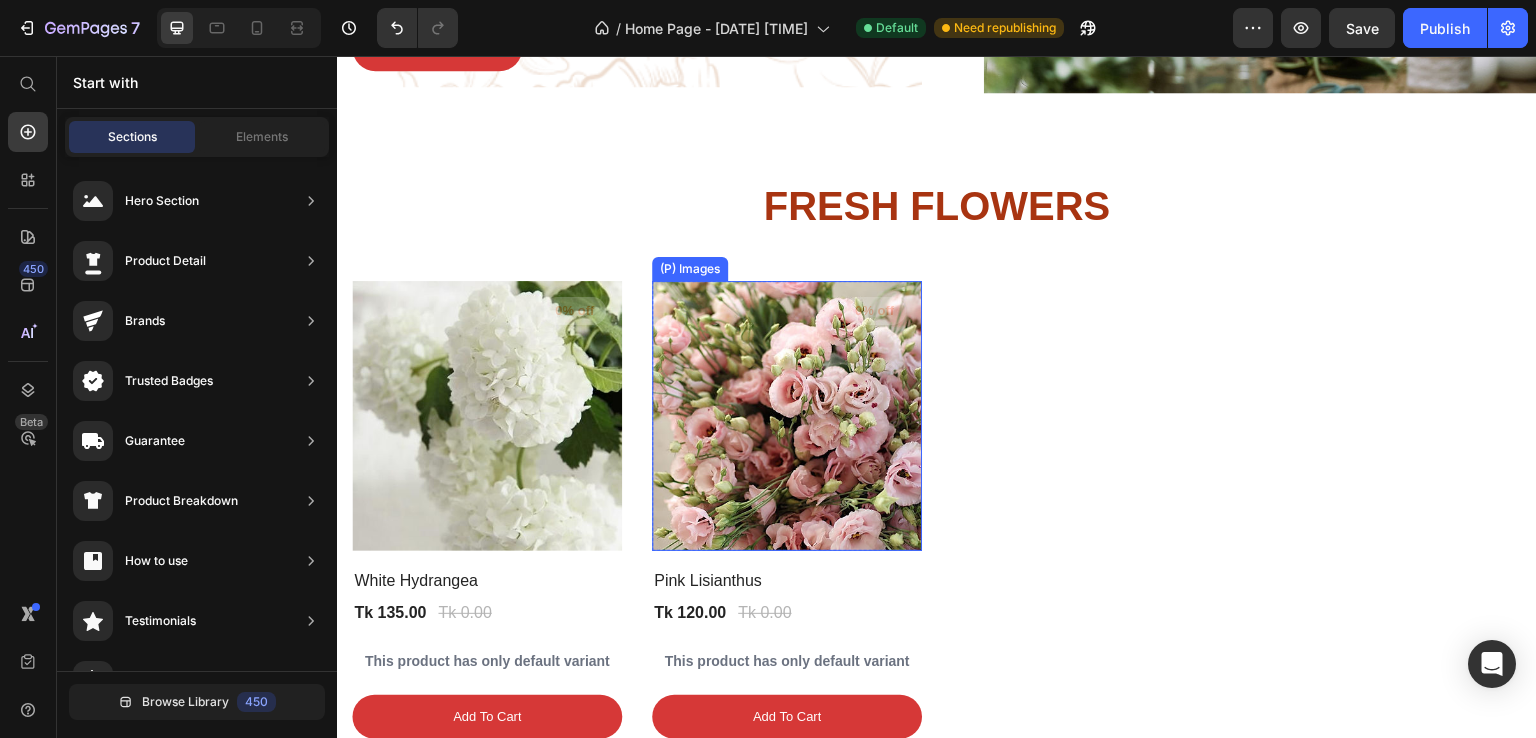 scroll, scrollTop: 1200, scrollLeft: 0, axis: vertical 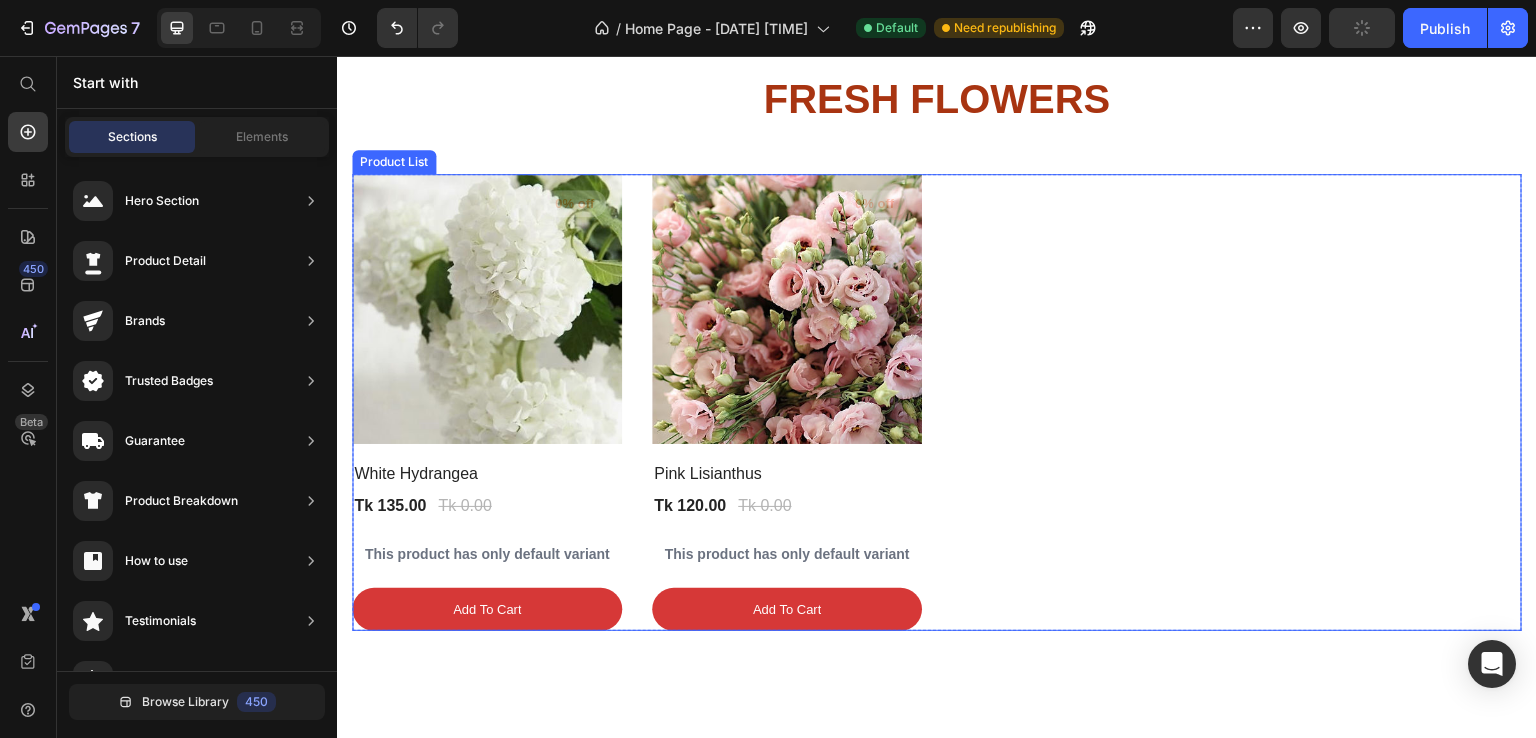 click on "(P) Images 0% off Product Badge Row White Hydrangea (P) Title Tk 135.00 (P) Price Tk 0.00 (P) Price Row This product has only default variant (P) Variants & Swatches add to cart (P) Cart Button Row (P) Images 0% off Product Badge Row Pink Lisianthus (P) Title Tk 120.00 (P) Price Tk 0.00 (P) Price Row This product has only default variant (P) Variants & Swatches add to cart (P) Cart Button Row" at bounding box center (937, 403) 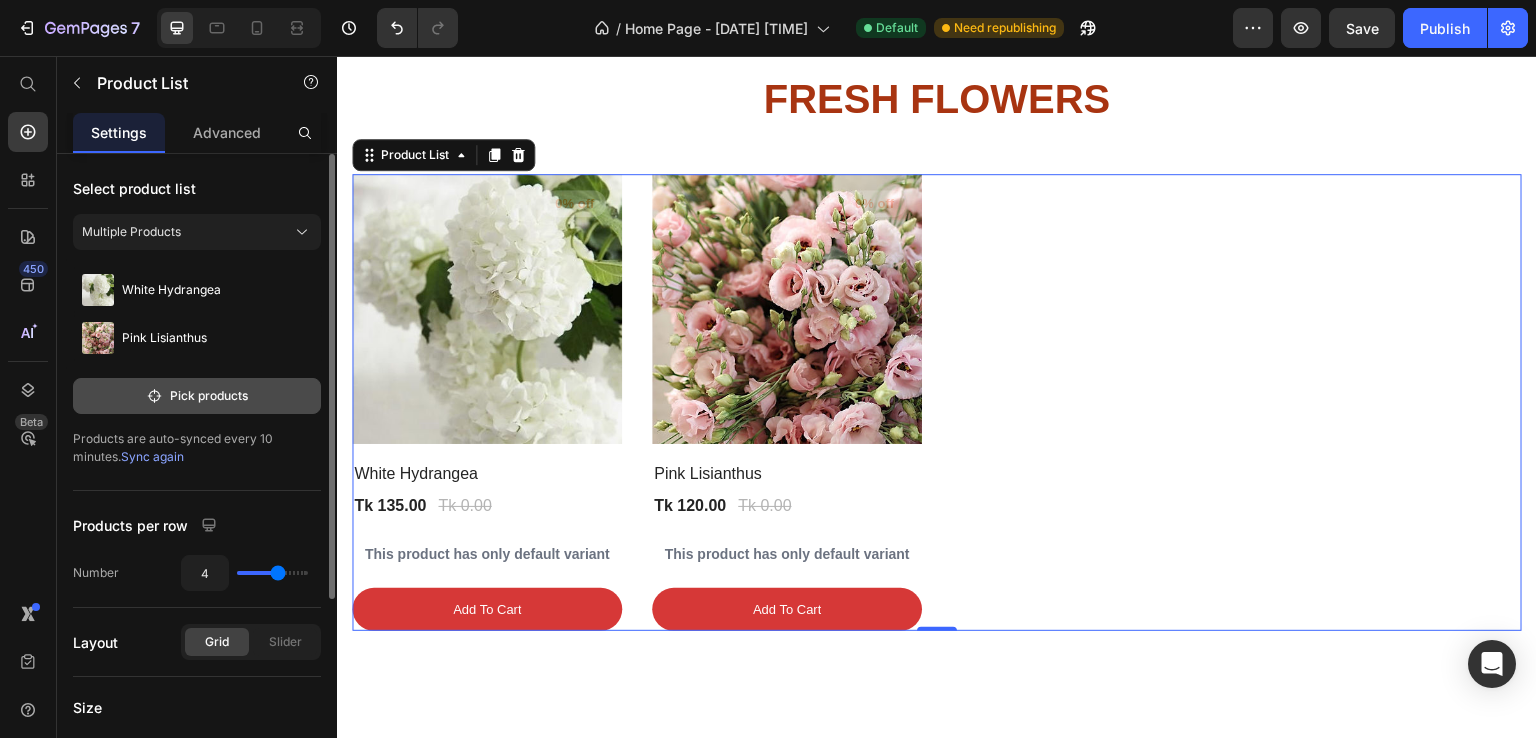 click on "Pick products" at bounding box center [197, 396] 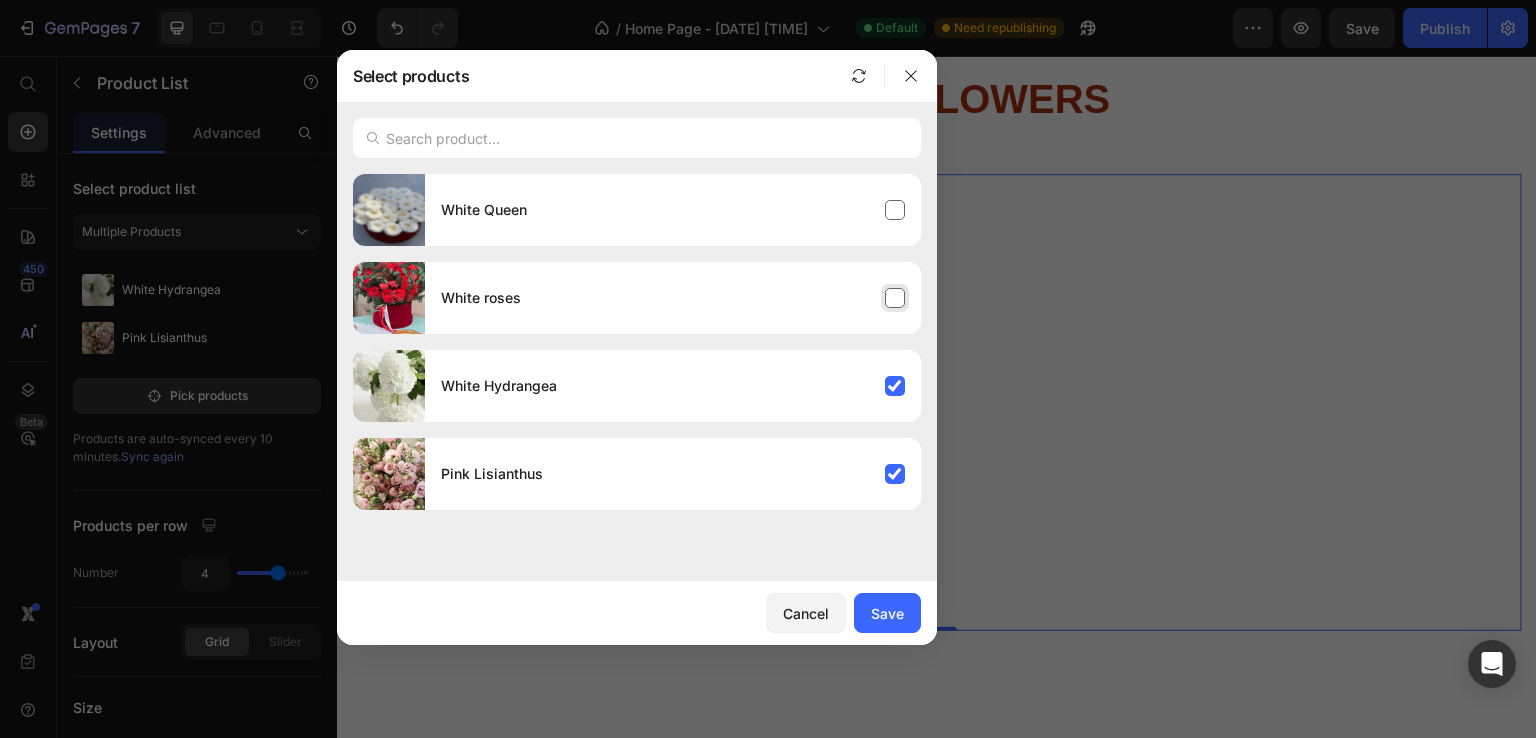 click on "White roses" at bounding box center [673, 298] 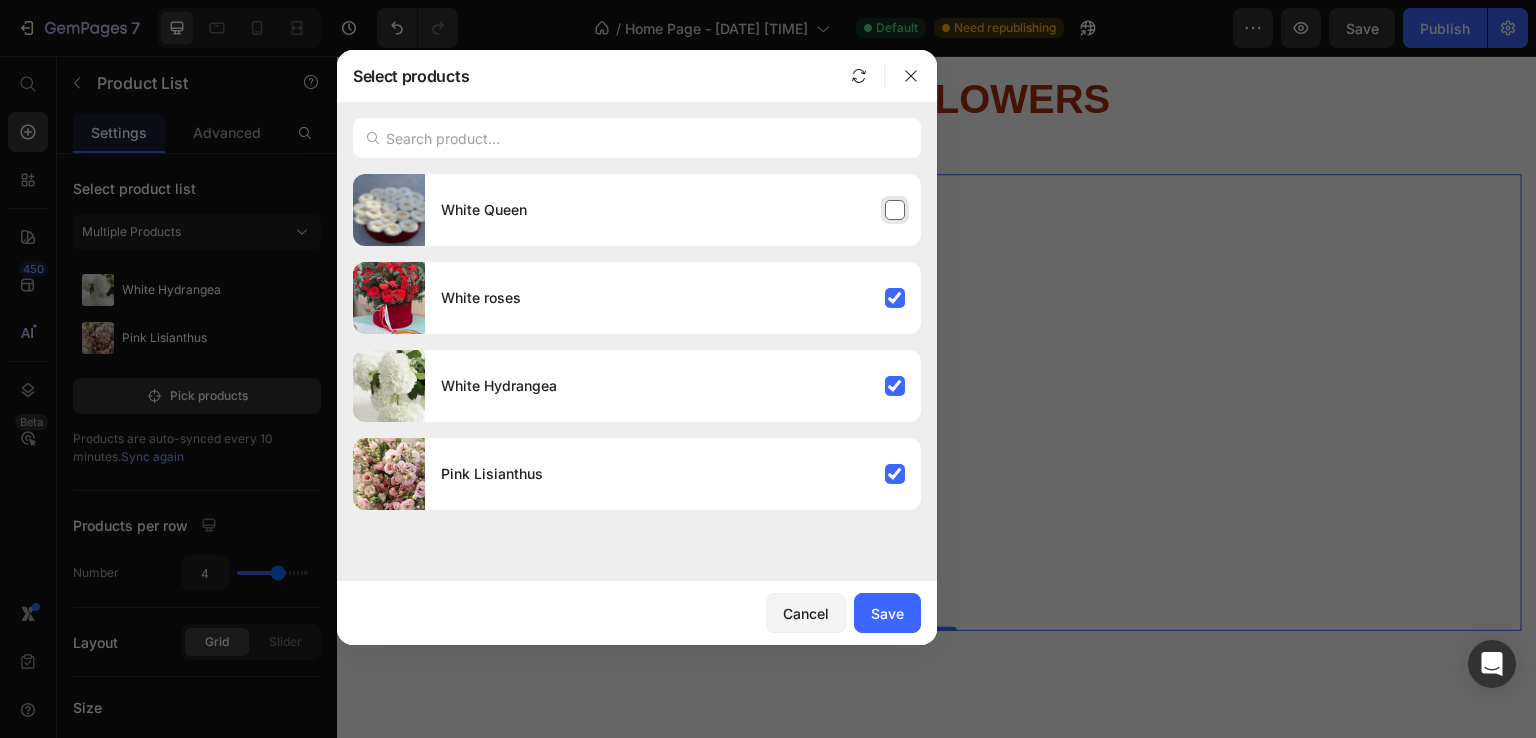 click on "White Queen" at bounding box center (673, 210) 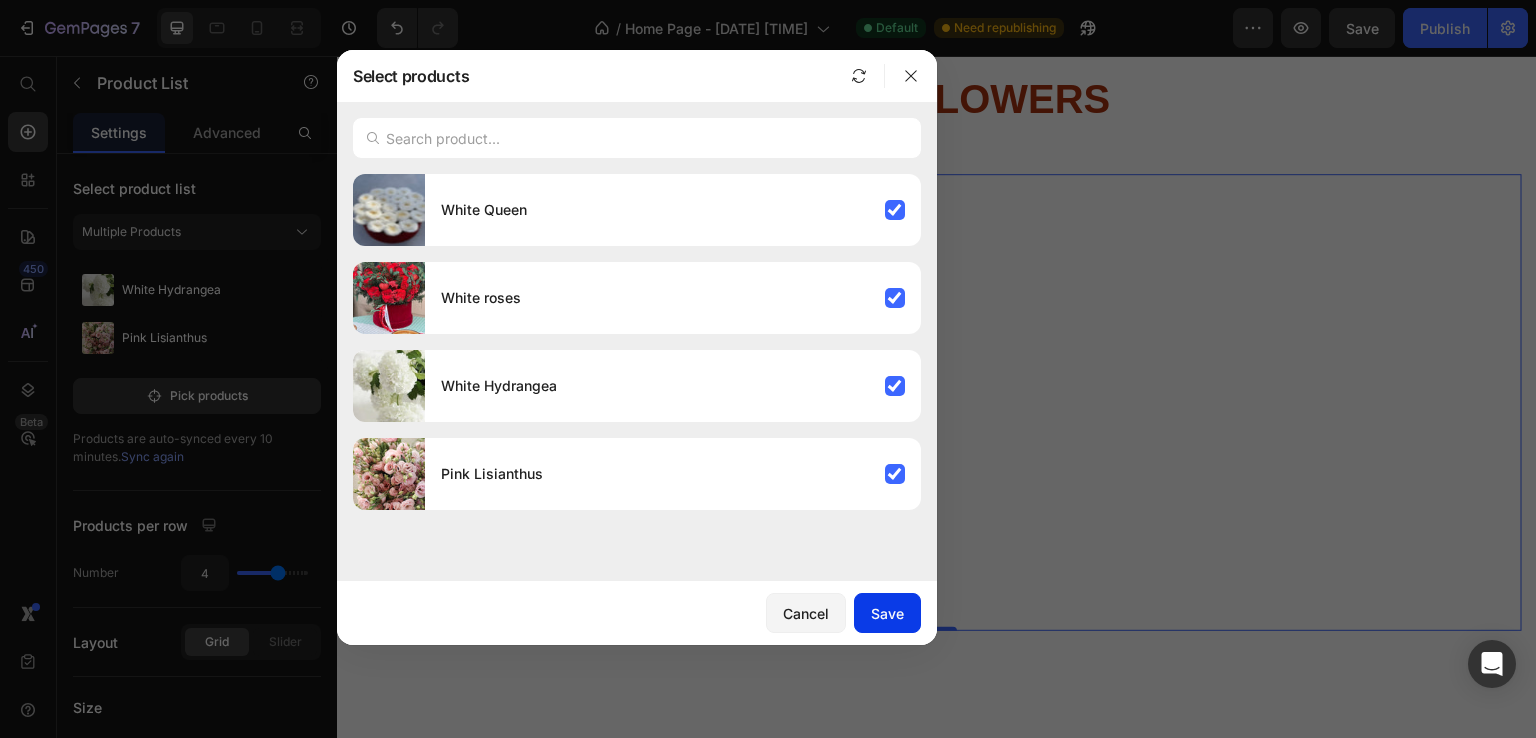 click on "Save" at bounding box center [887, 613] 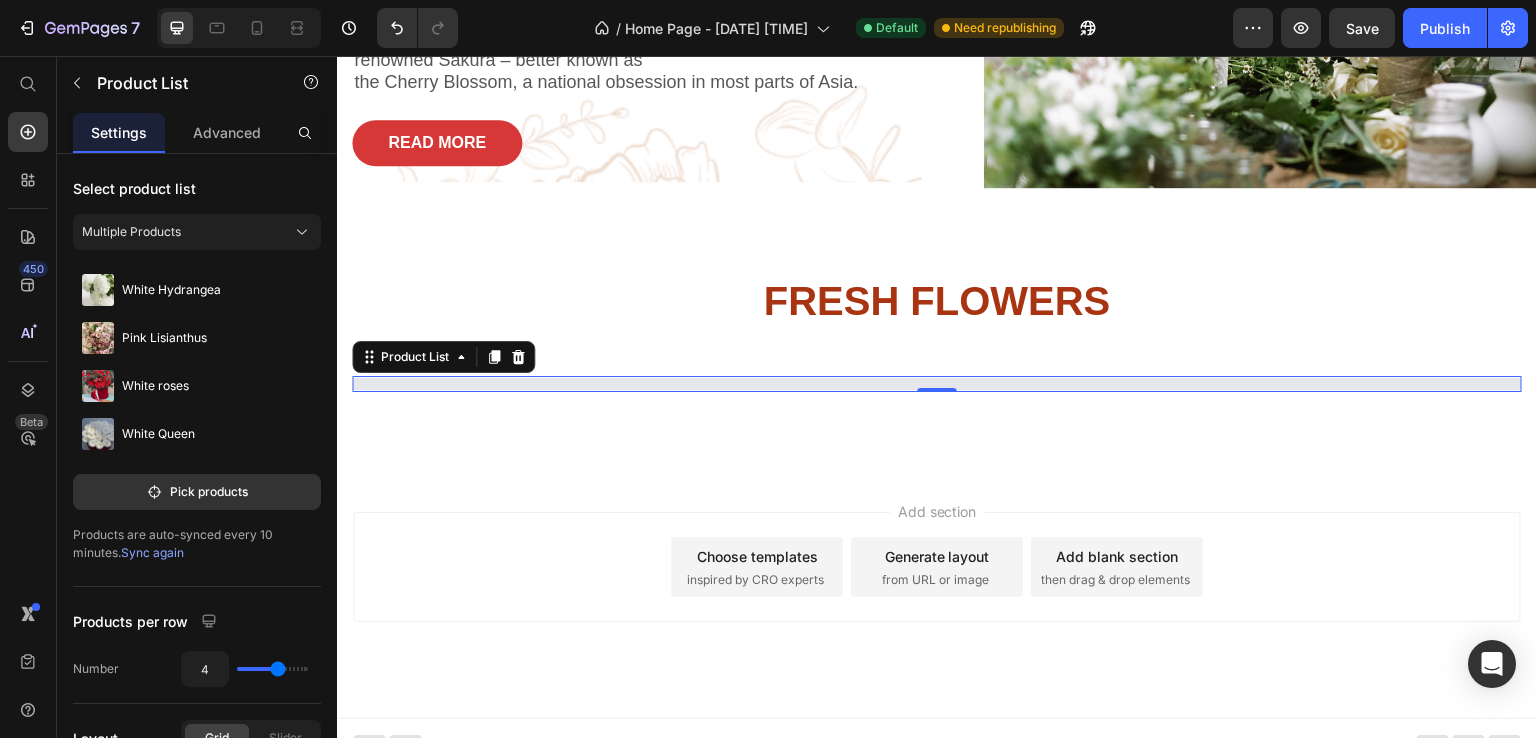 scroll, scrollTop: 1200, scrollLeft: 0, axis: vertical 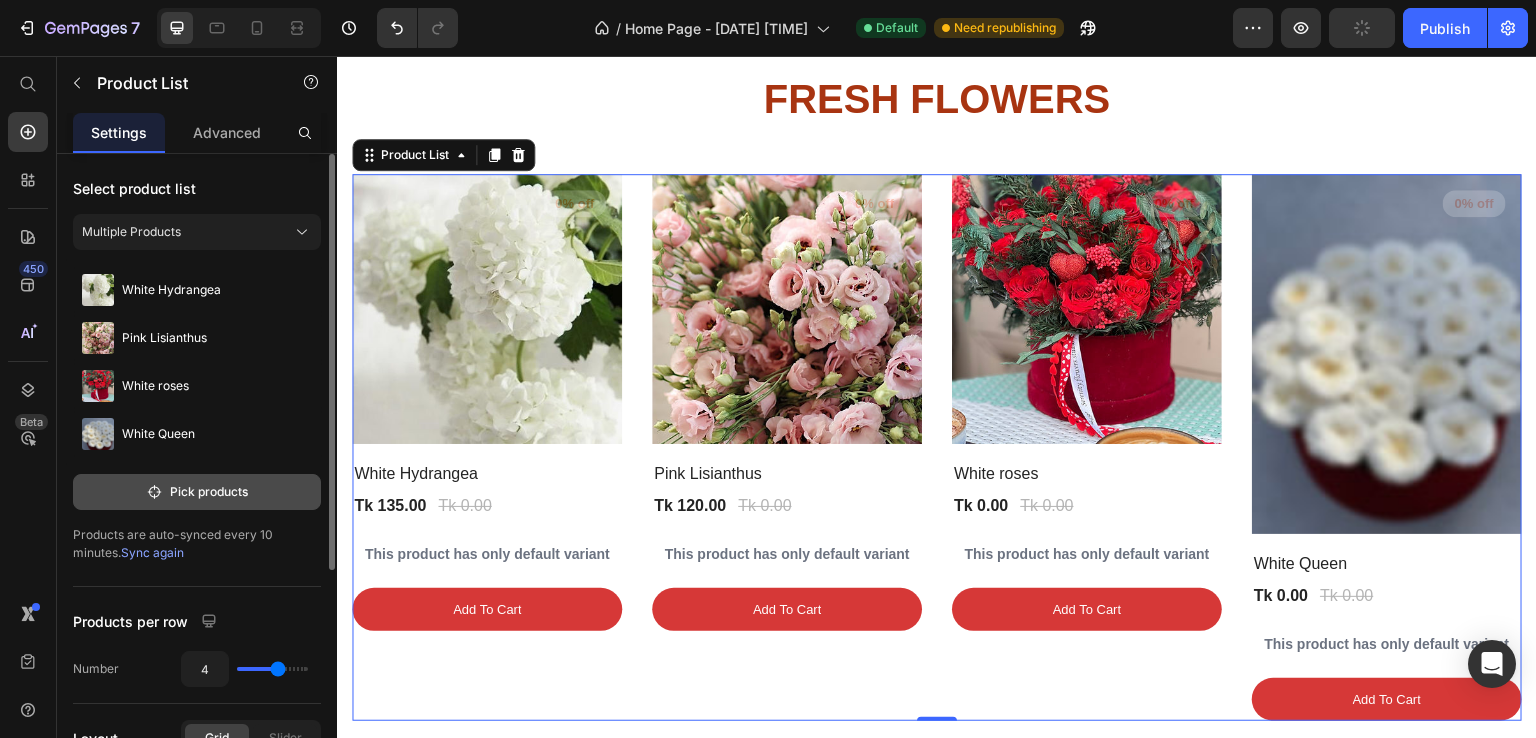 click on "Pick products" at bounding box center [197, 492] 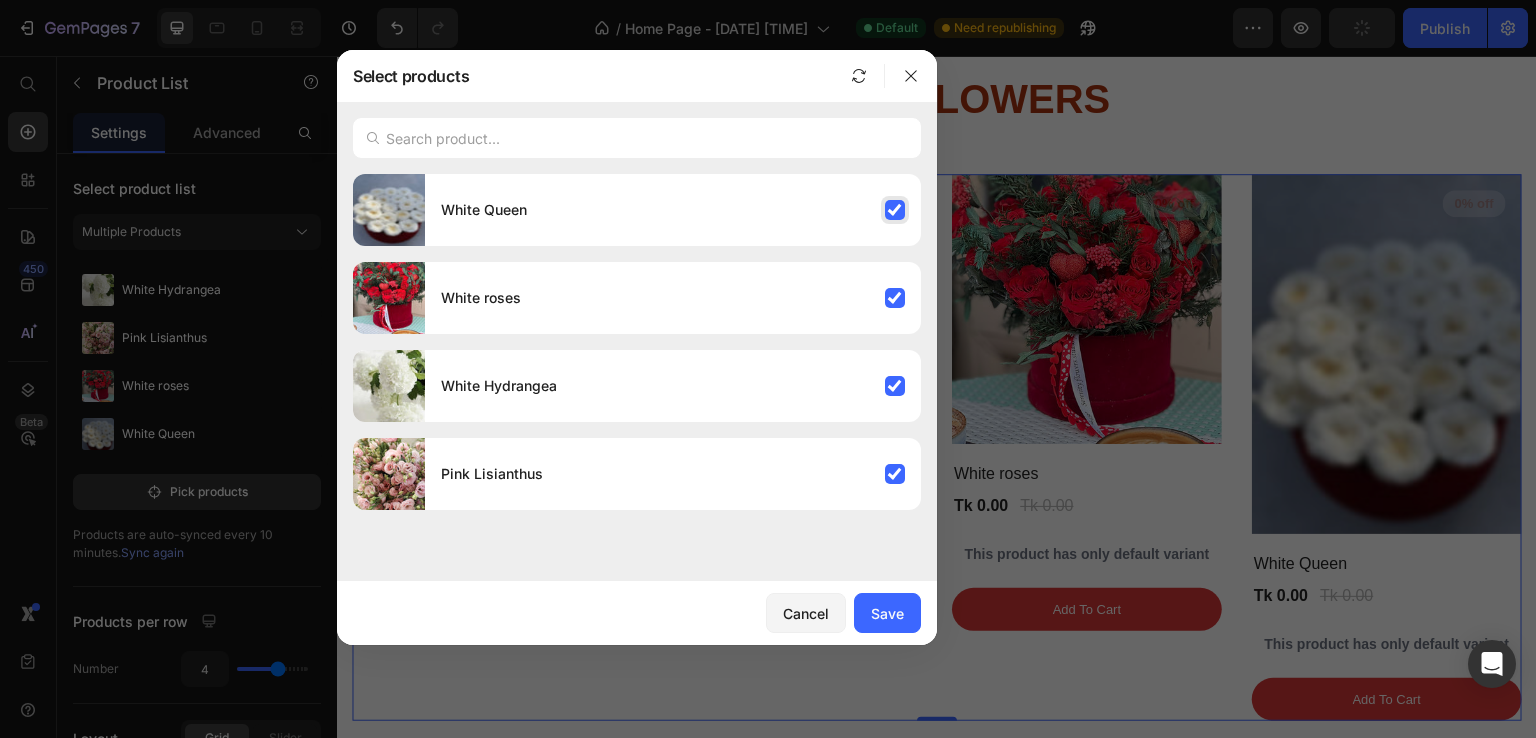 click on "White Queen" at bounding box center [673, 210] 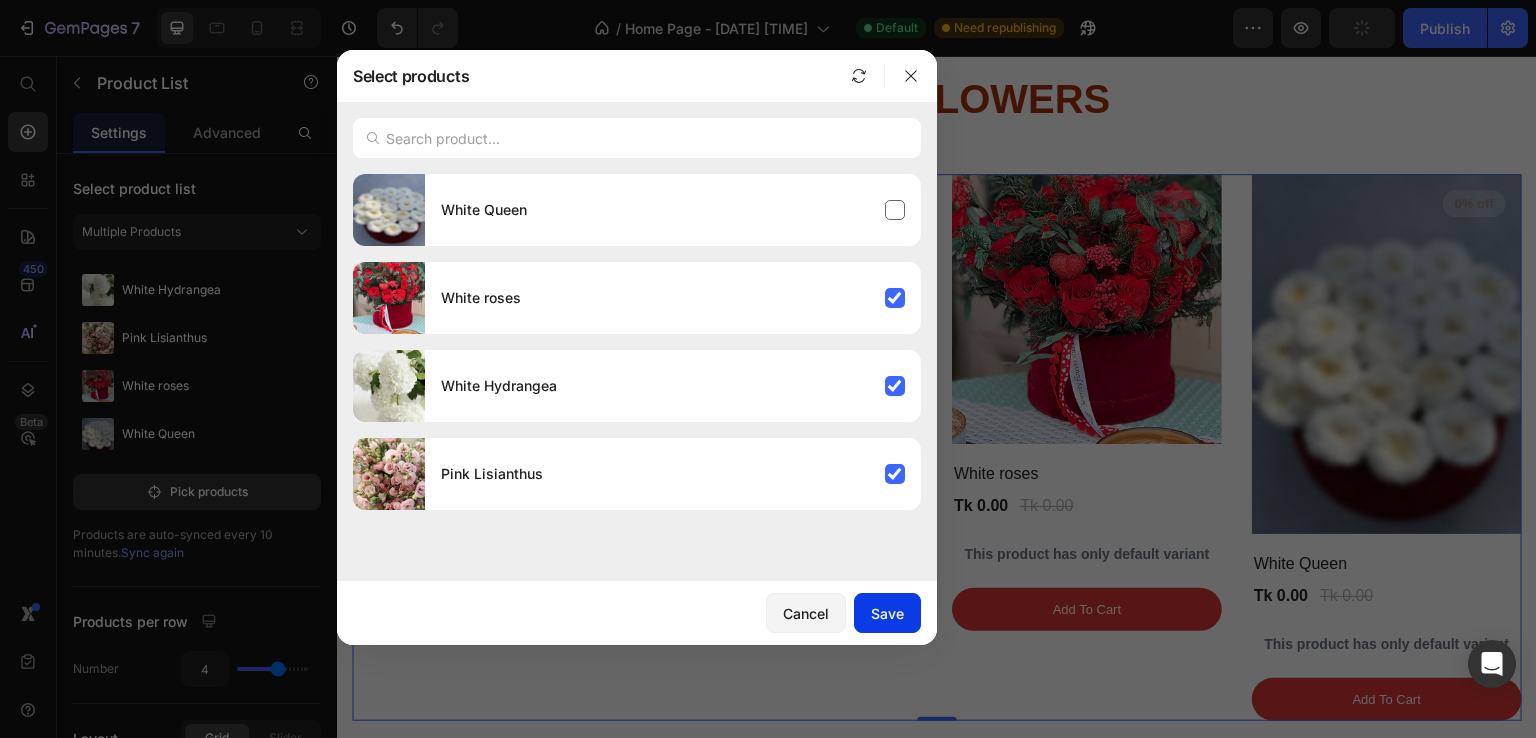 click on "Save" at bounding box center [887, 613] 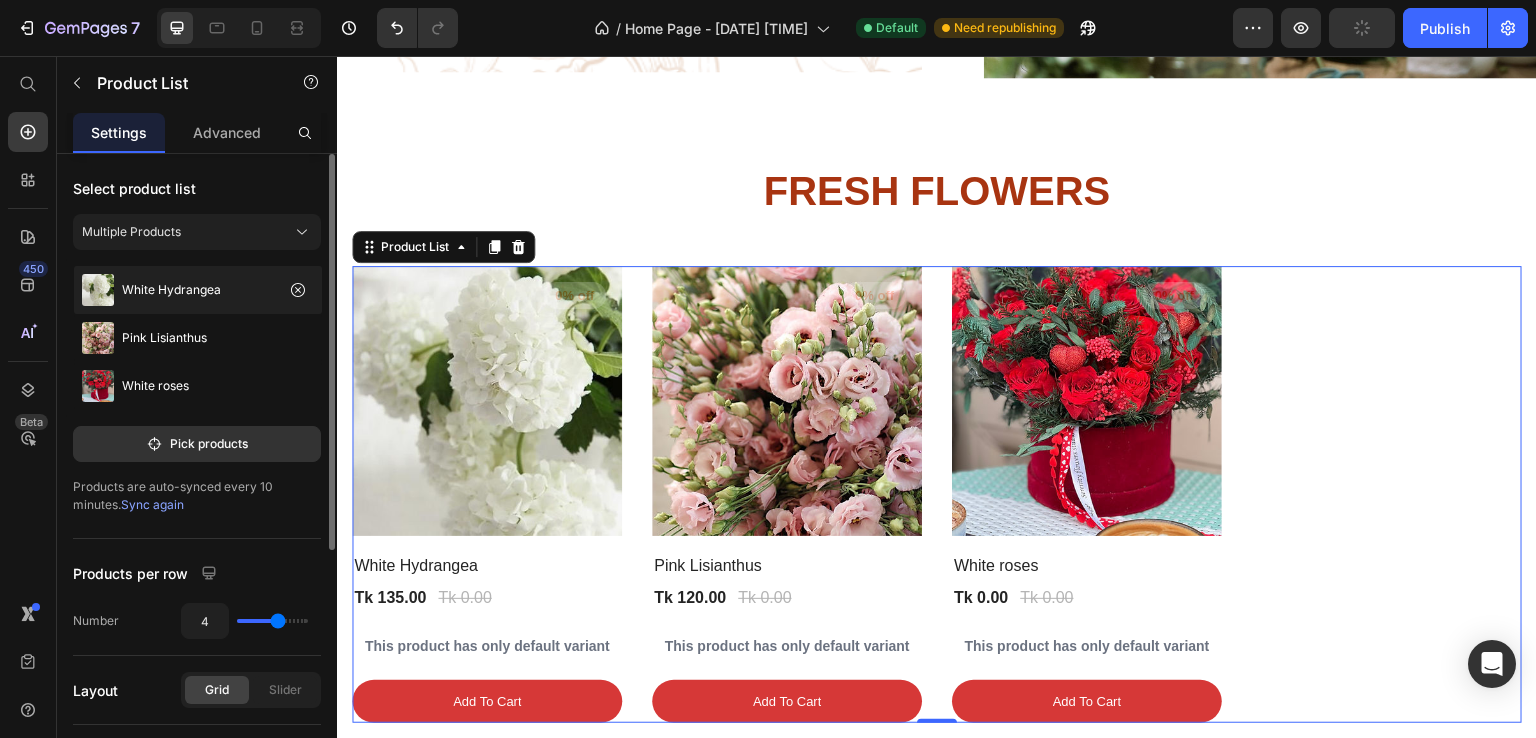 scroll, scrollTop: 1142, scrollLeft: 0, axis: vertical 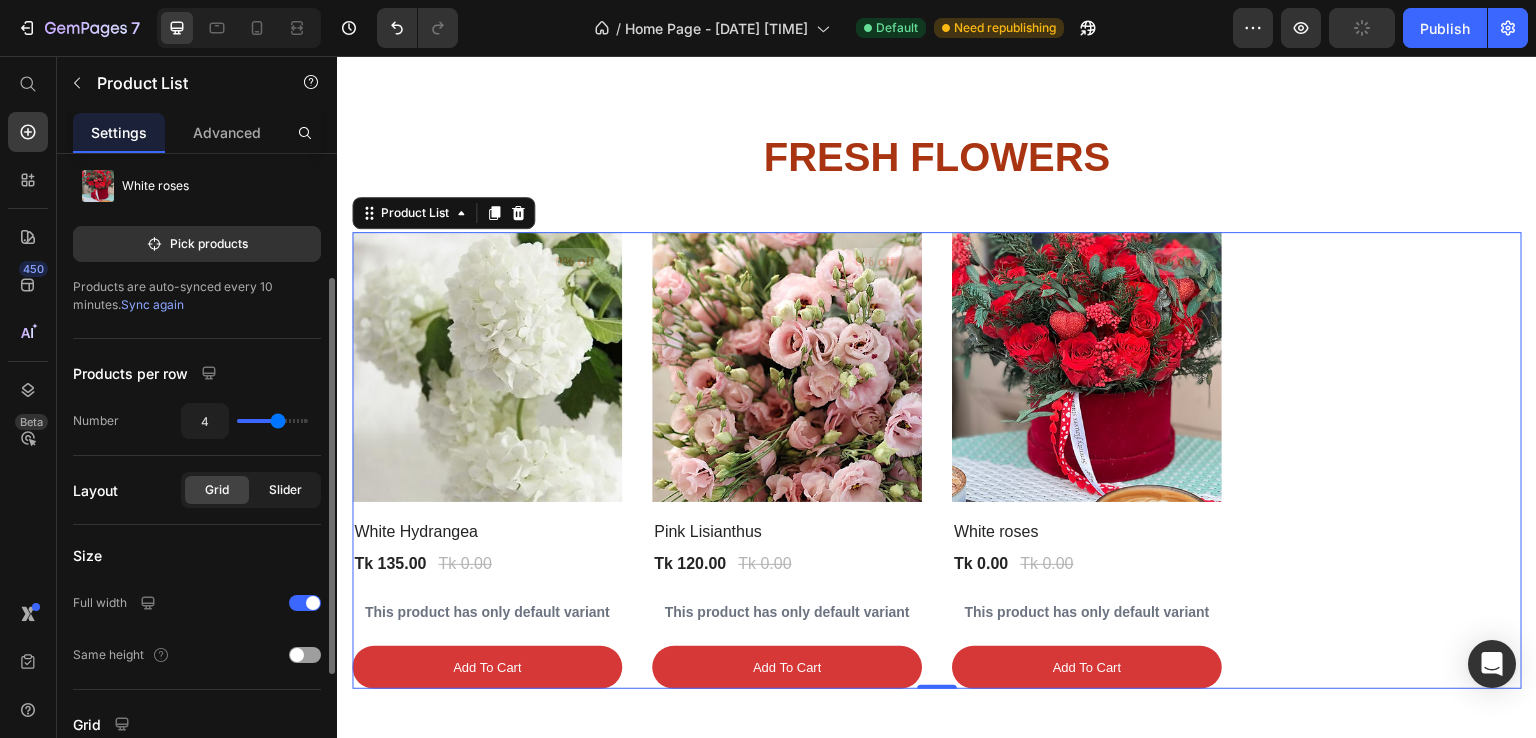 click on "Slider" 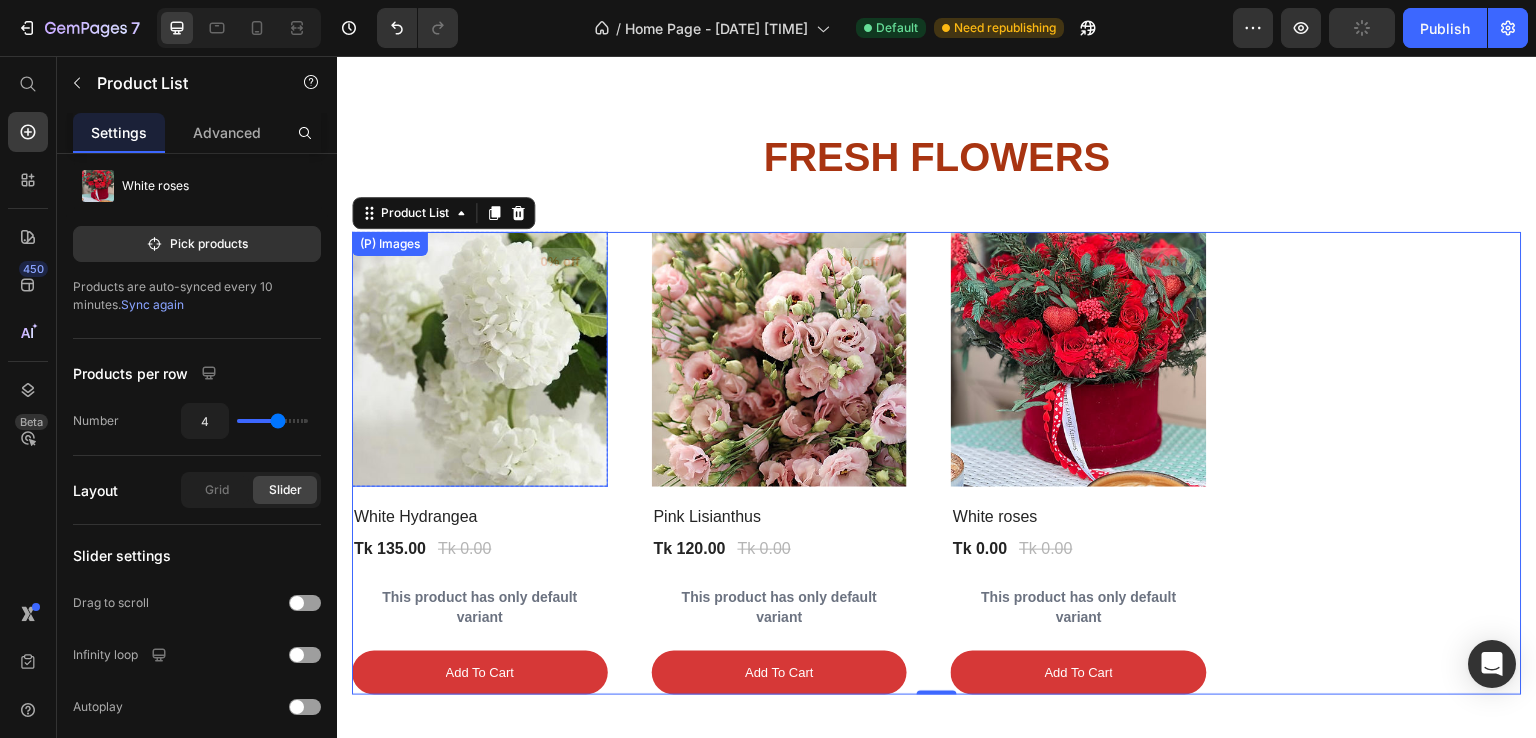 scroll, scrollTop: 943, scrollLeft: 0, axis: vertical 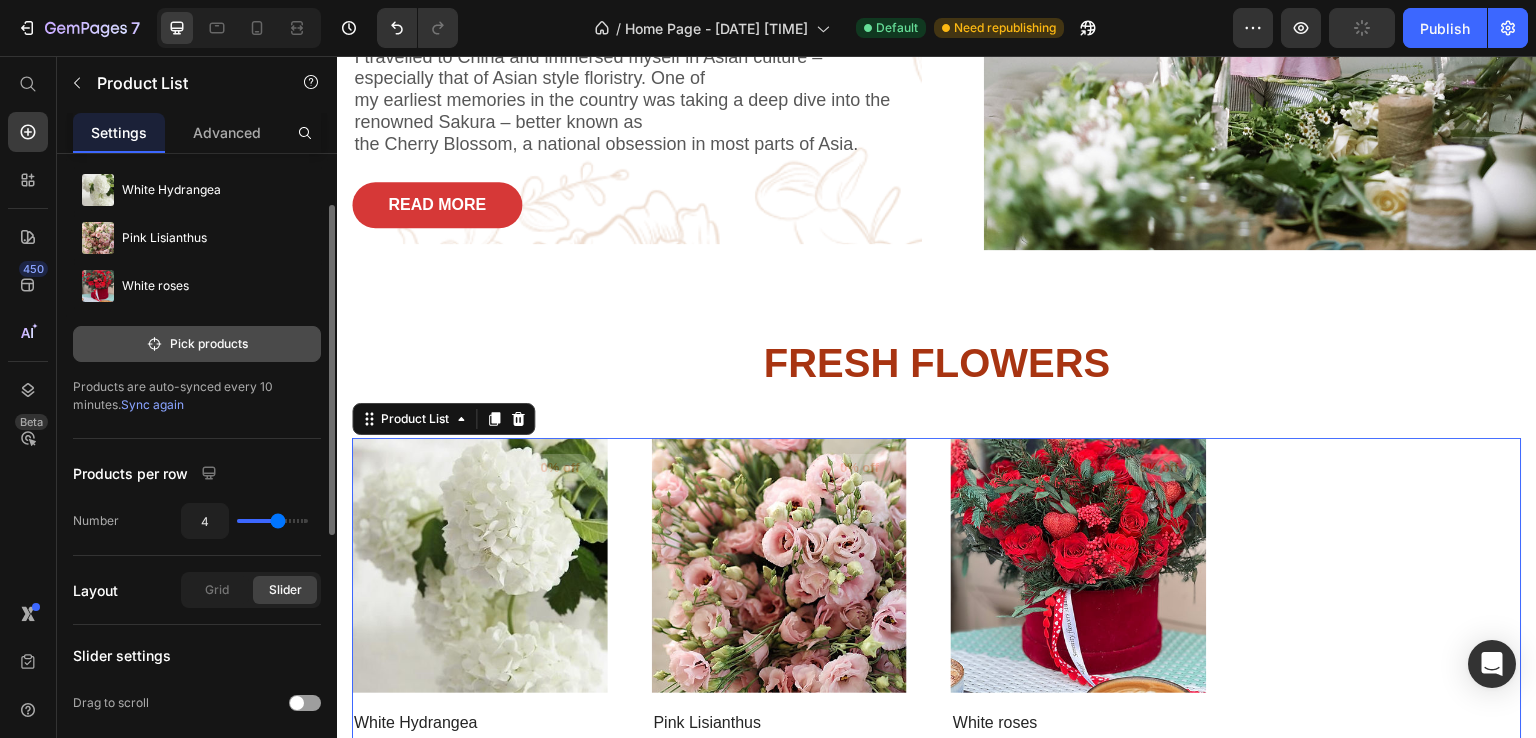 click on "Pick products" at bounding box center (197, 344) 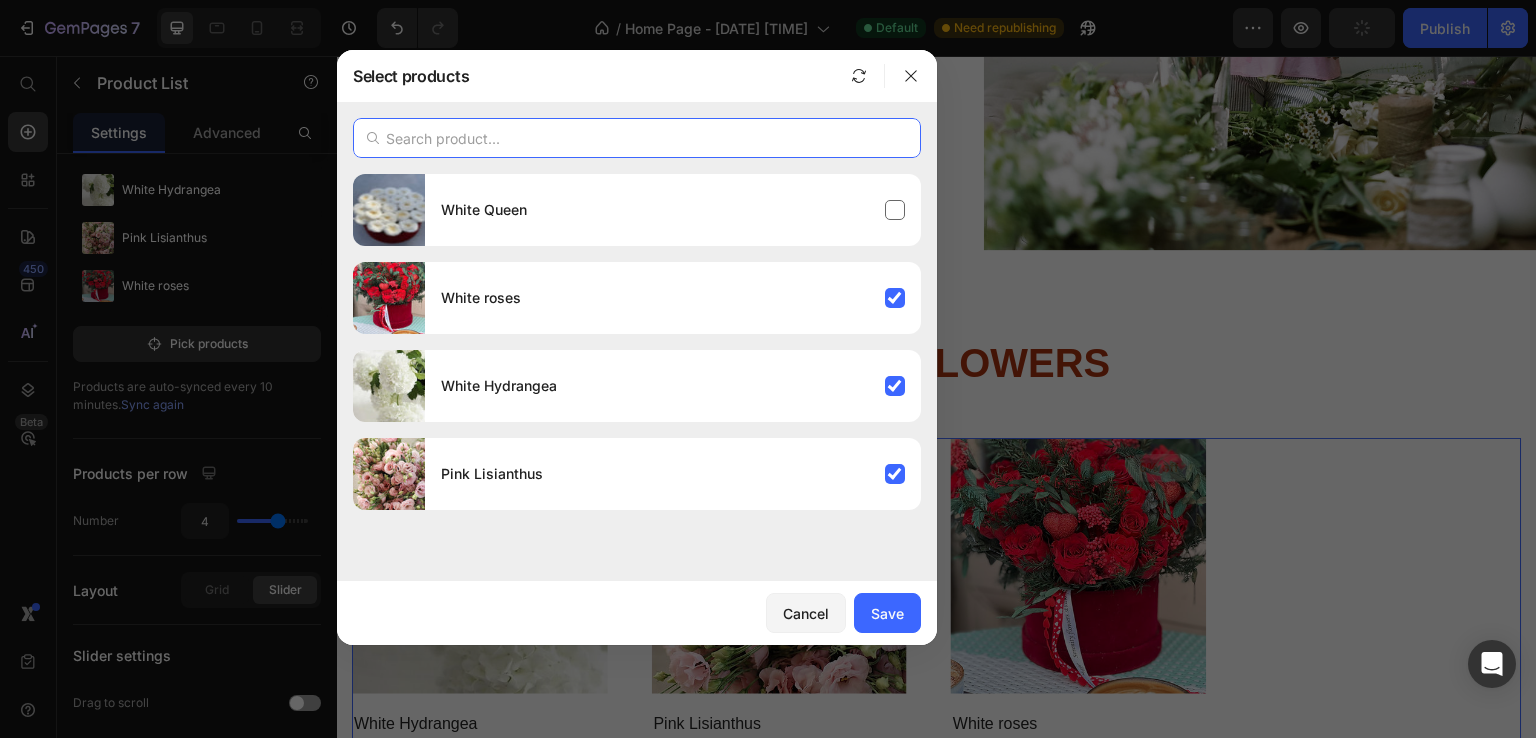 click at bounding box center (637, 138) 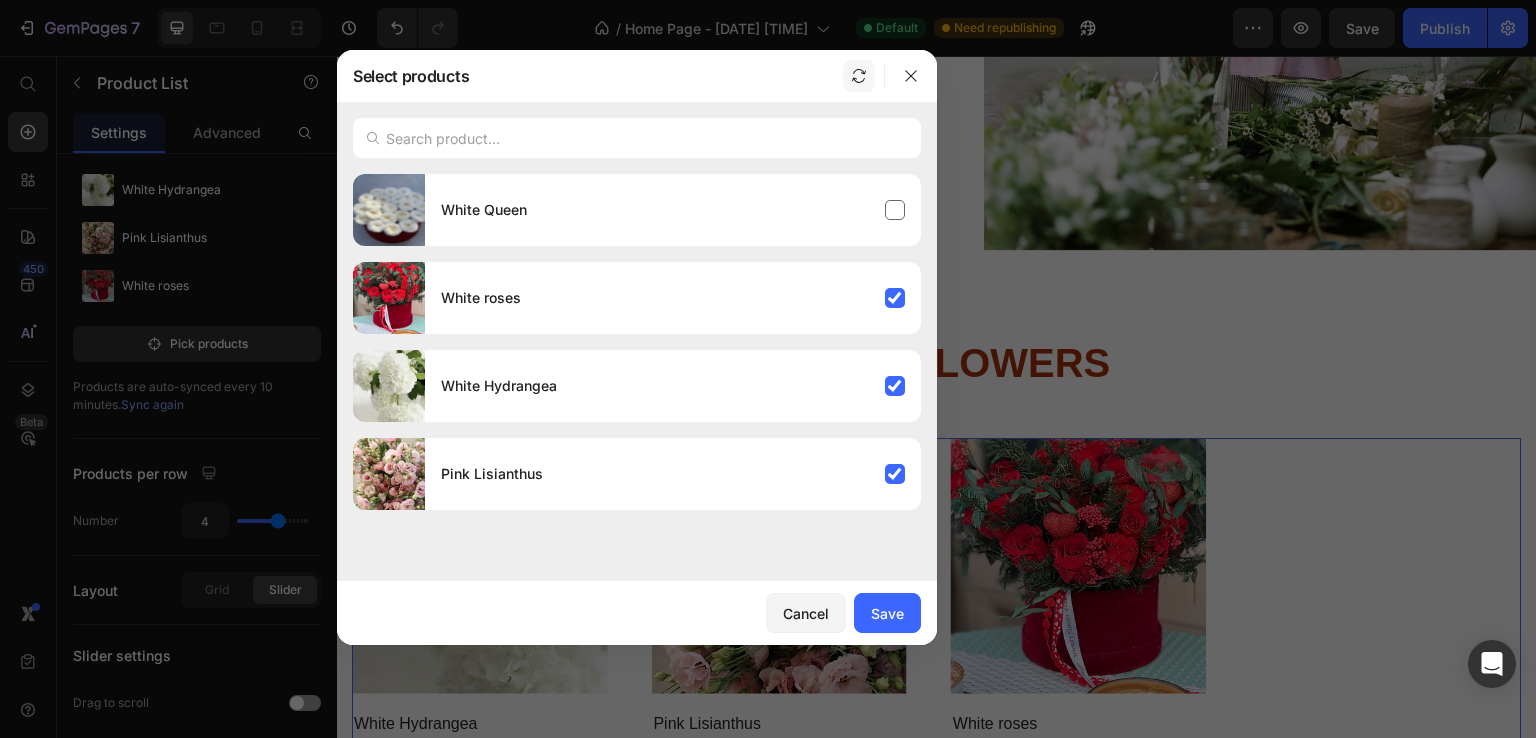 click at bounding box center [859, 76] 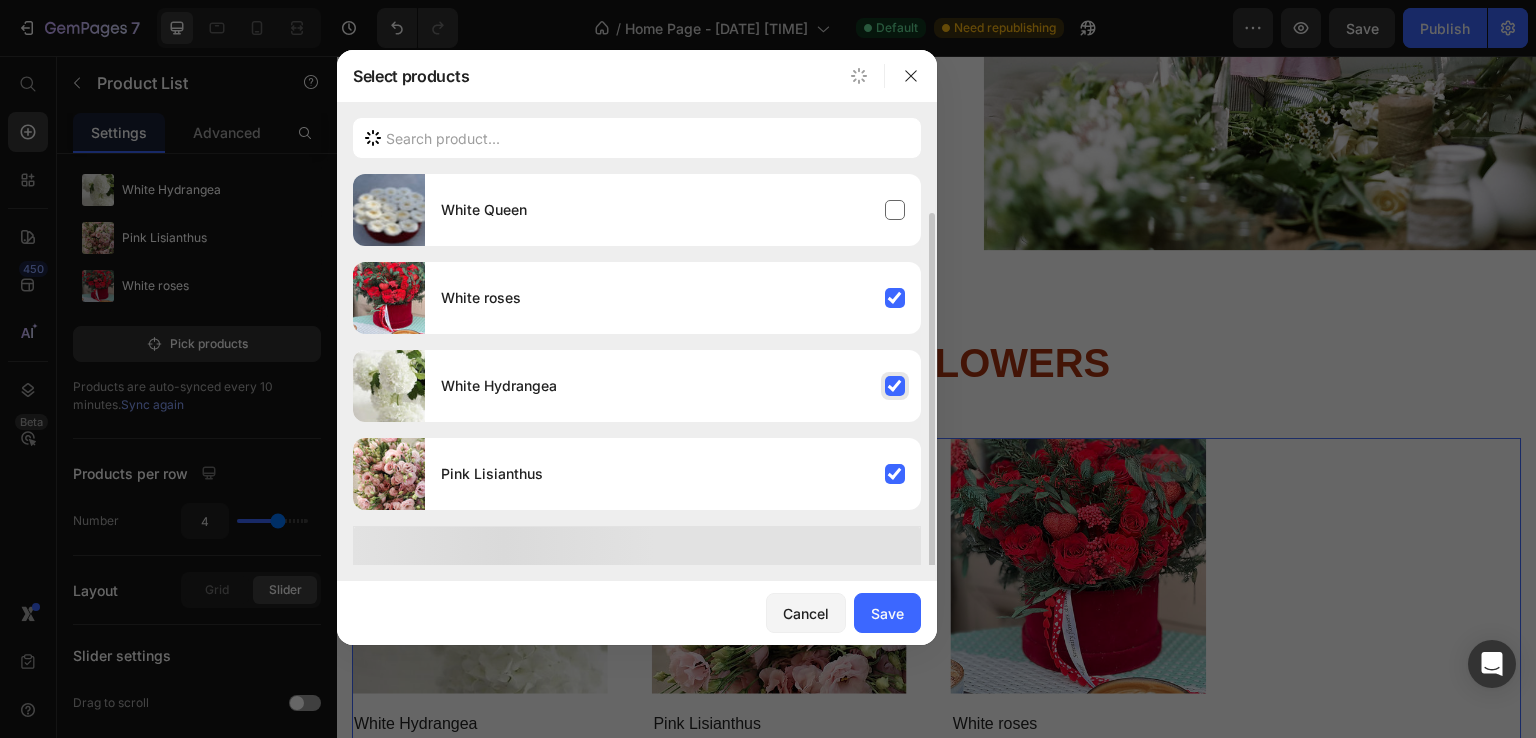 scroll, scrollTop: 20, scrollLeft: 0, axis: vertical 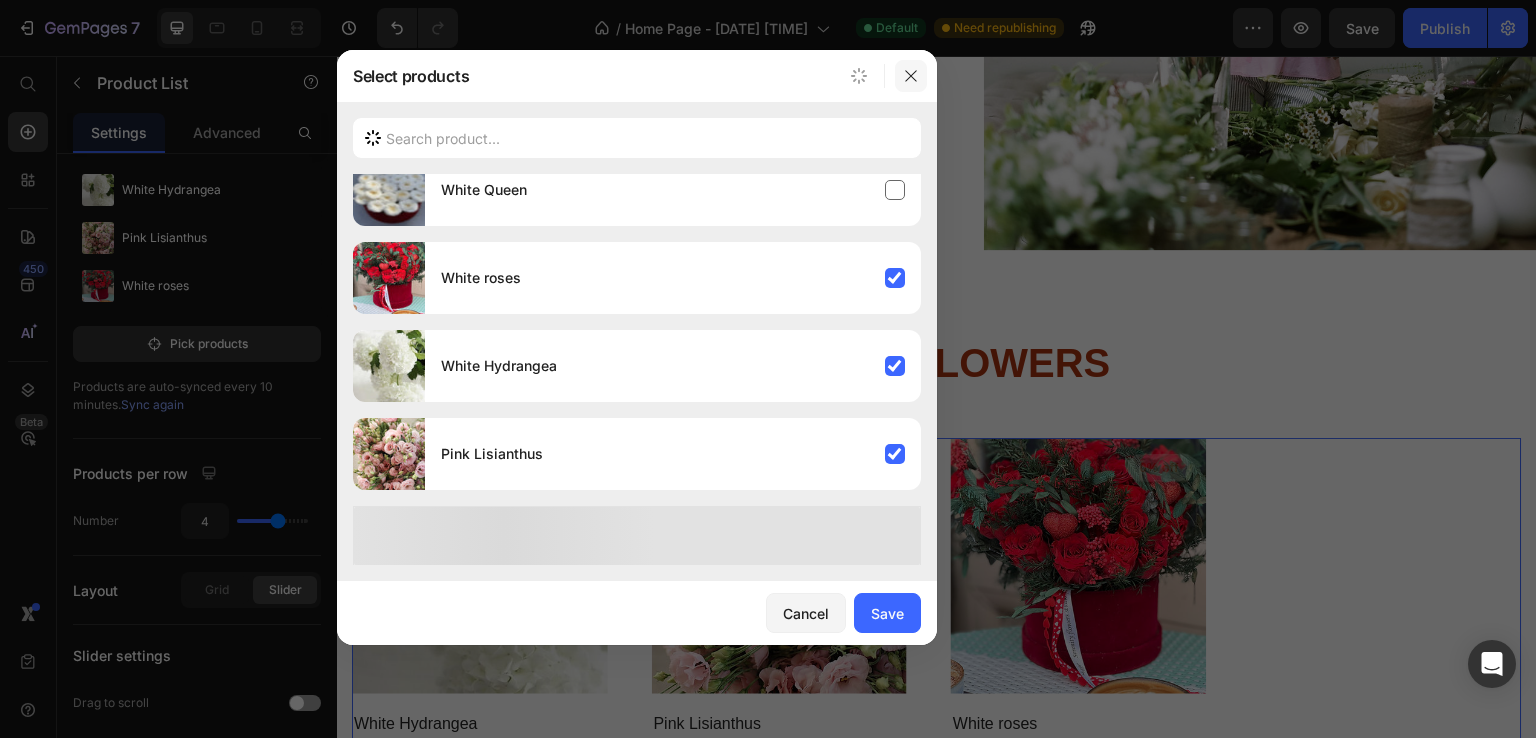 click 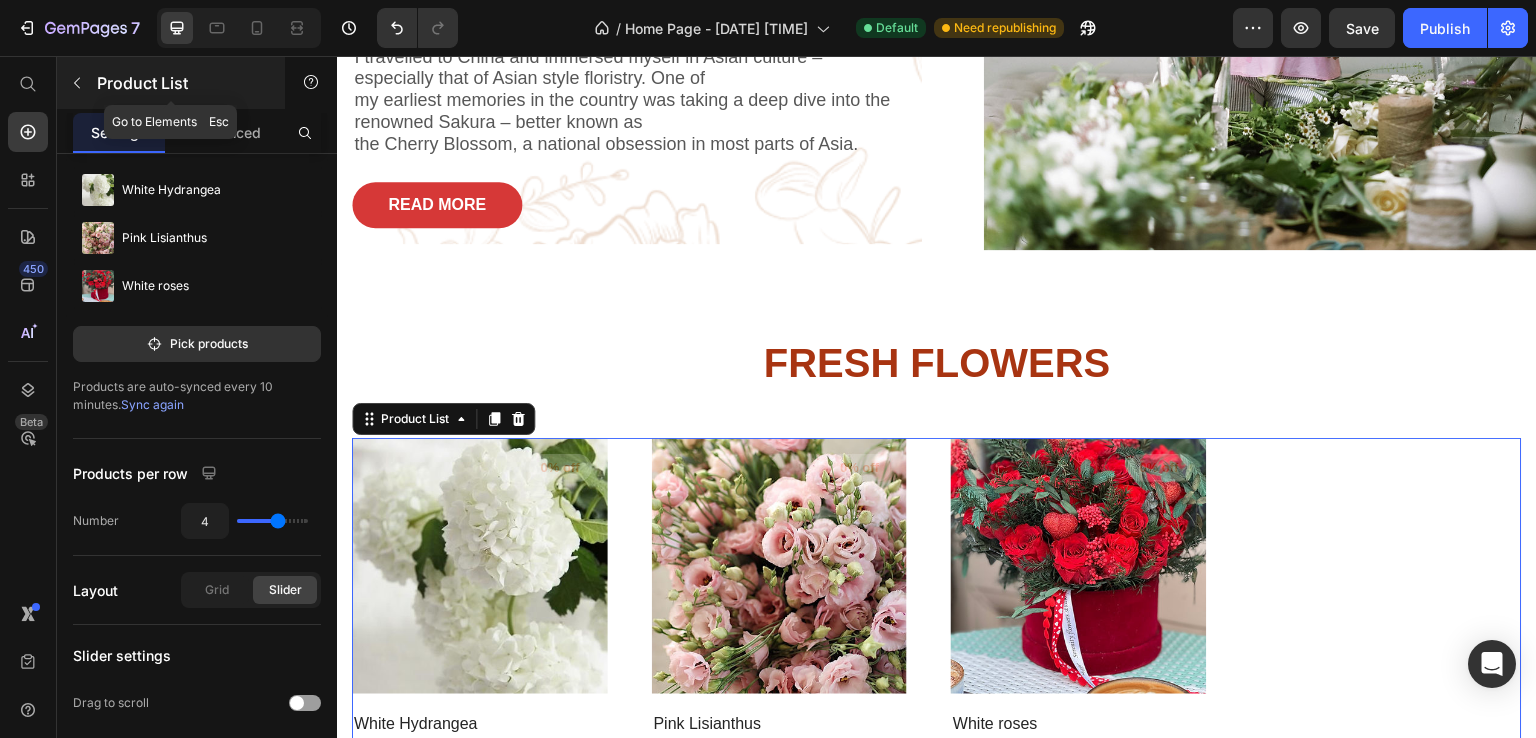 click at bounding box center (77, 83) 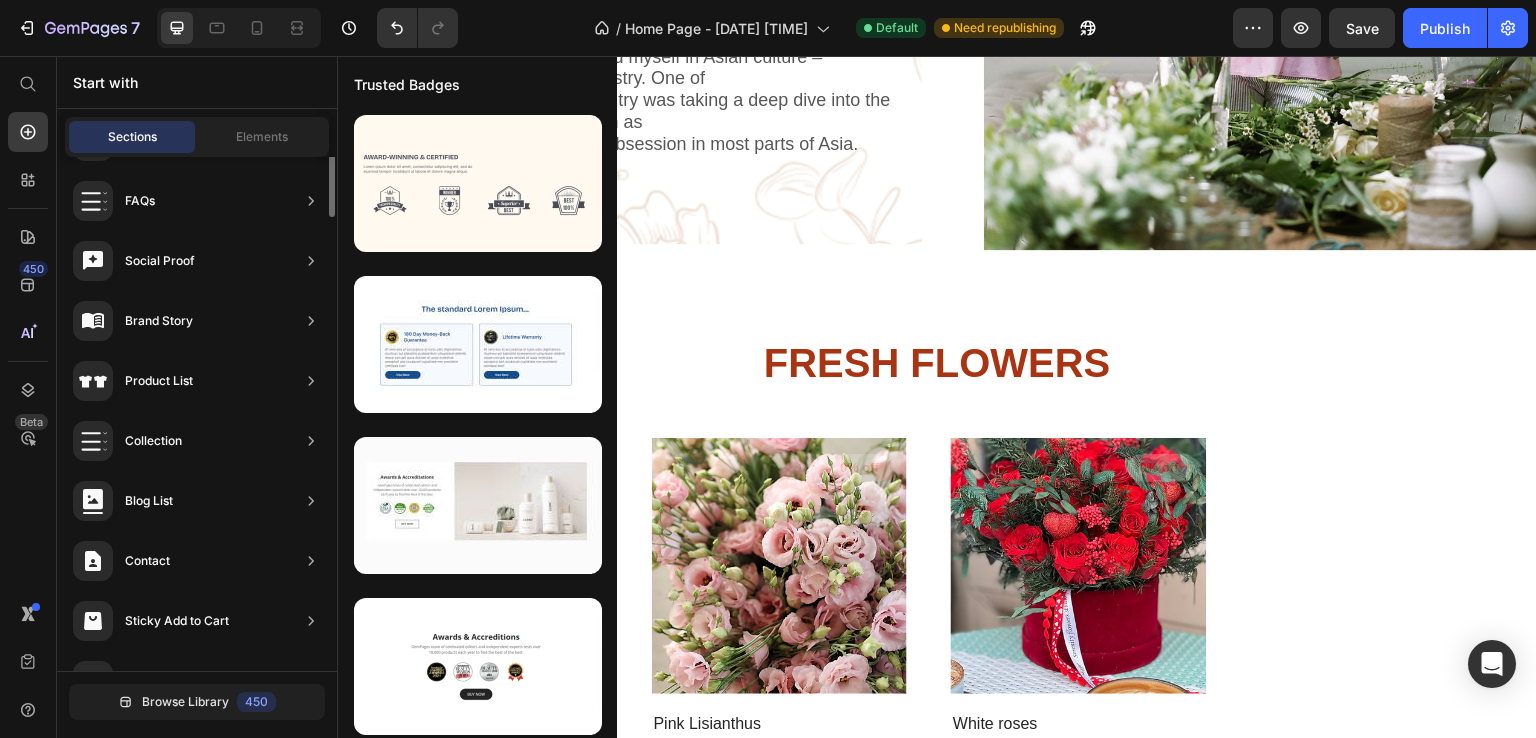scroll, scrollTop: 646, scrollLeft: 0, axis: vertical 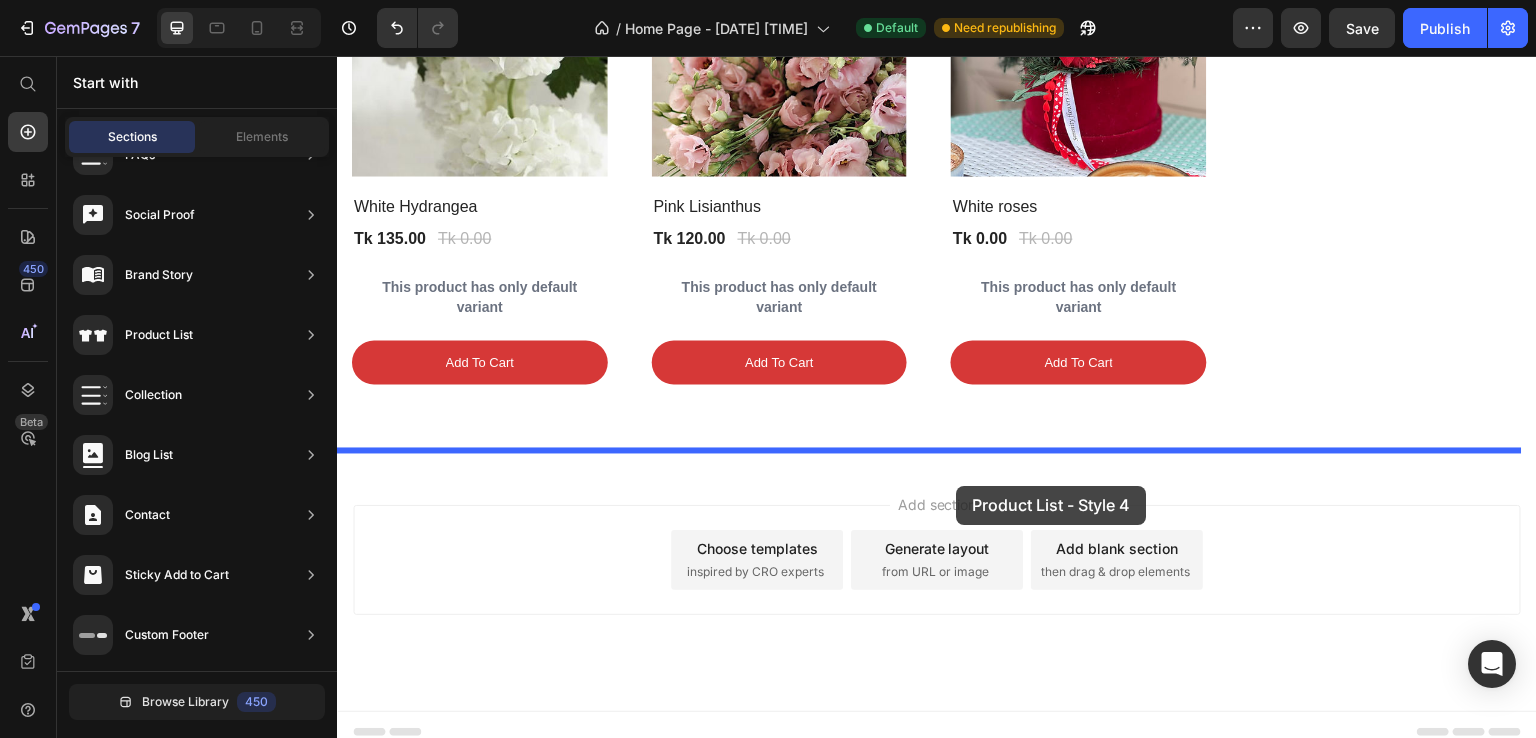 drag, startPoint x: 847, startPoint y: 492, endPoint x: 957, endPoint y: 486, distance: 110.16351 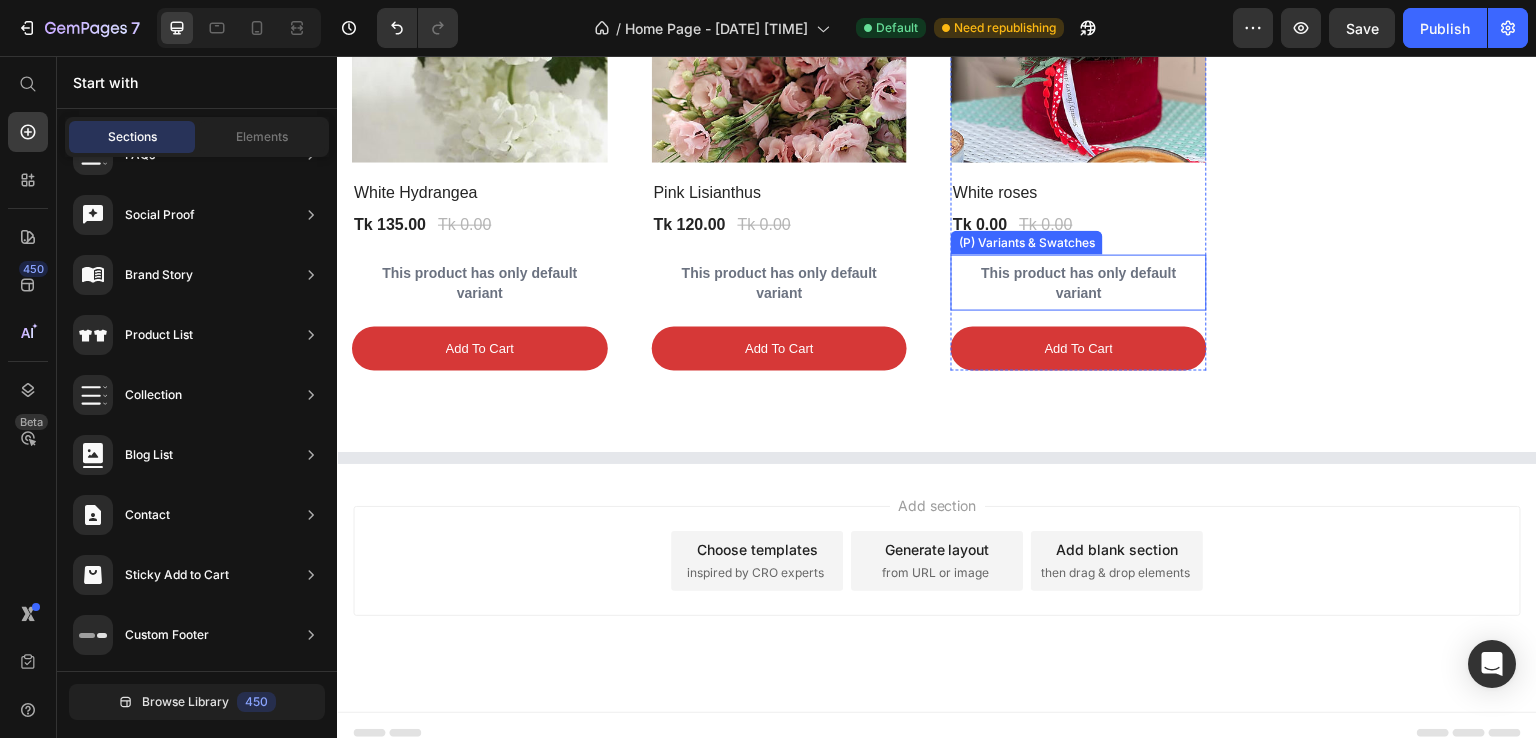 scroll, scrollTop: 1468, scrollLeft: 0, axis: vertical 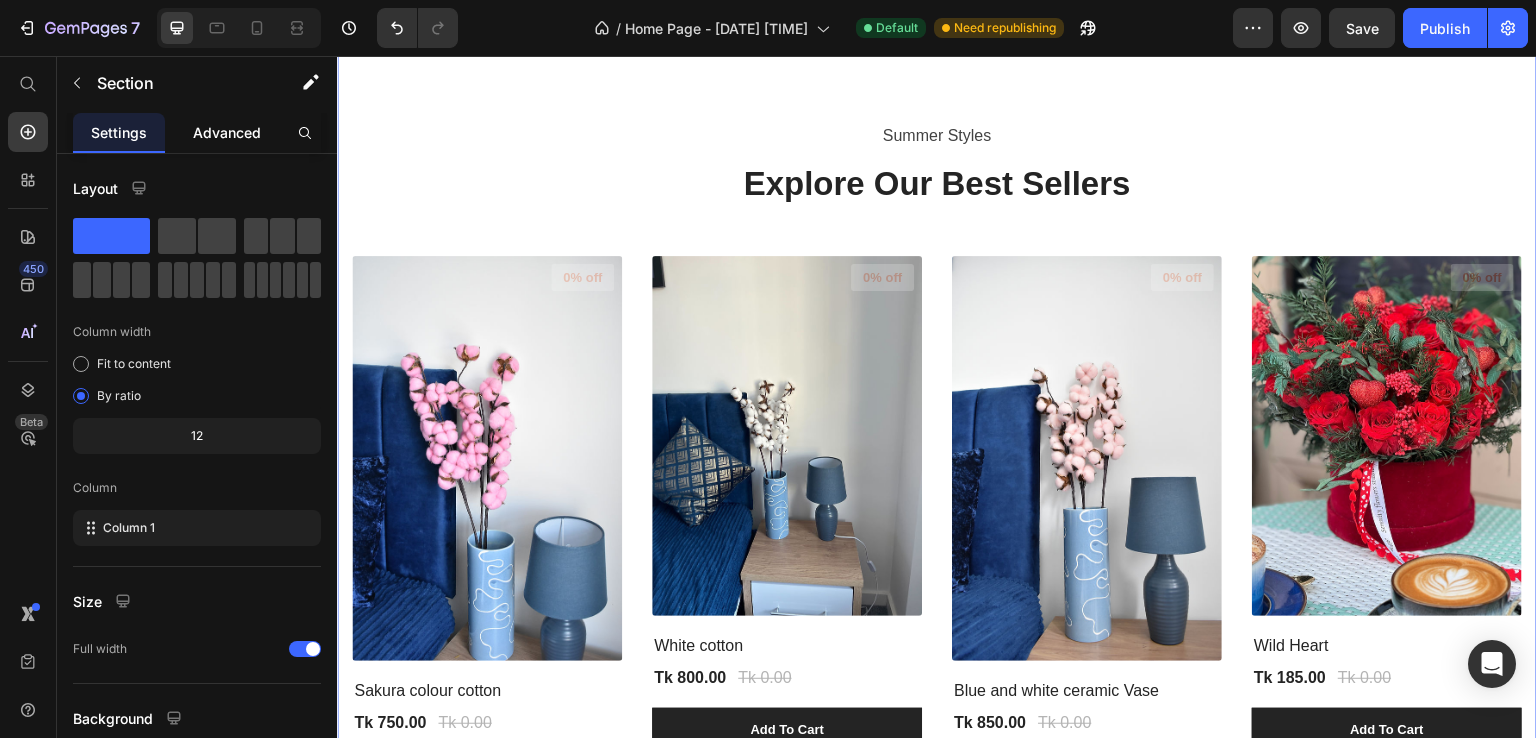 click on "Advanced" at bounding box center (227, 132) 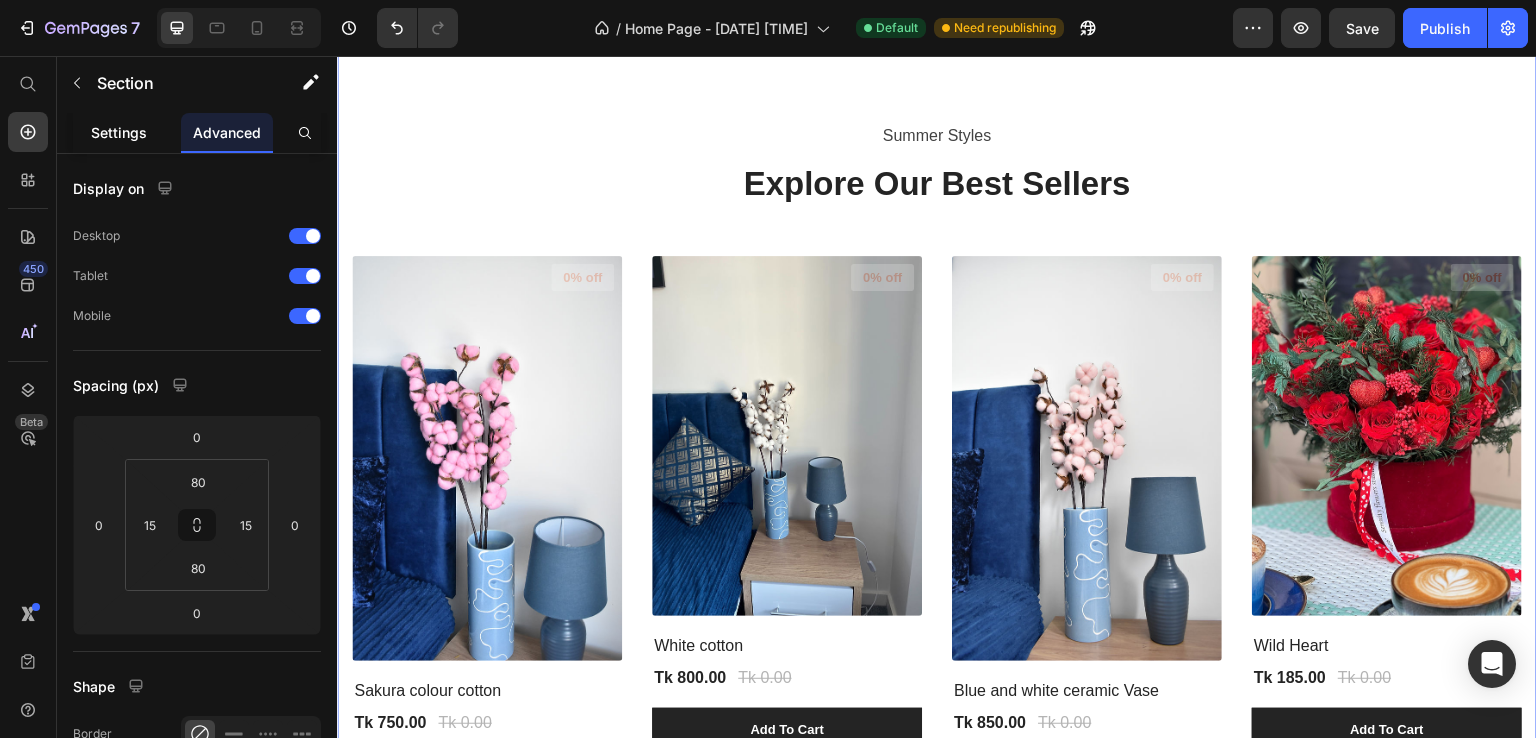 click on "Settings" at bounding box center (119, 132) 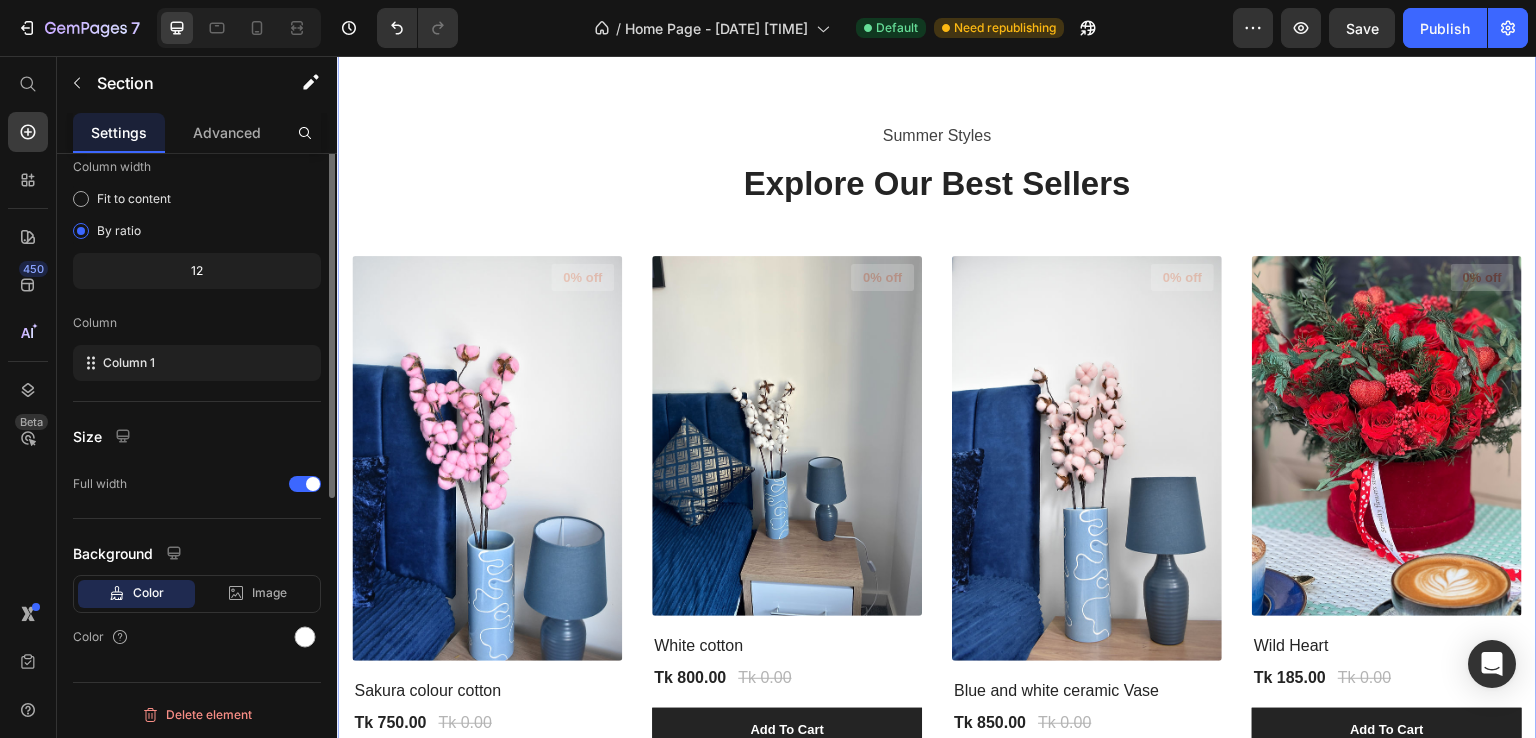 scroll, scrollTop: 0, scrollLeft: 0, axis: both 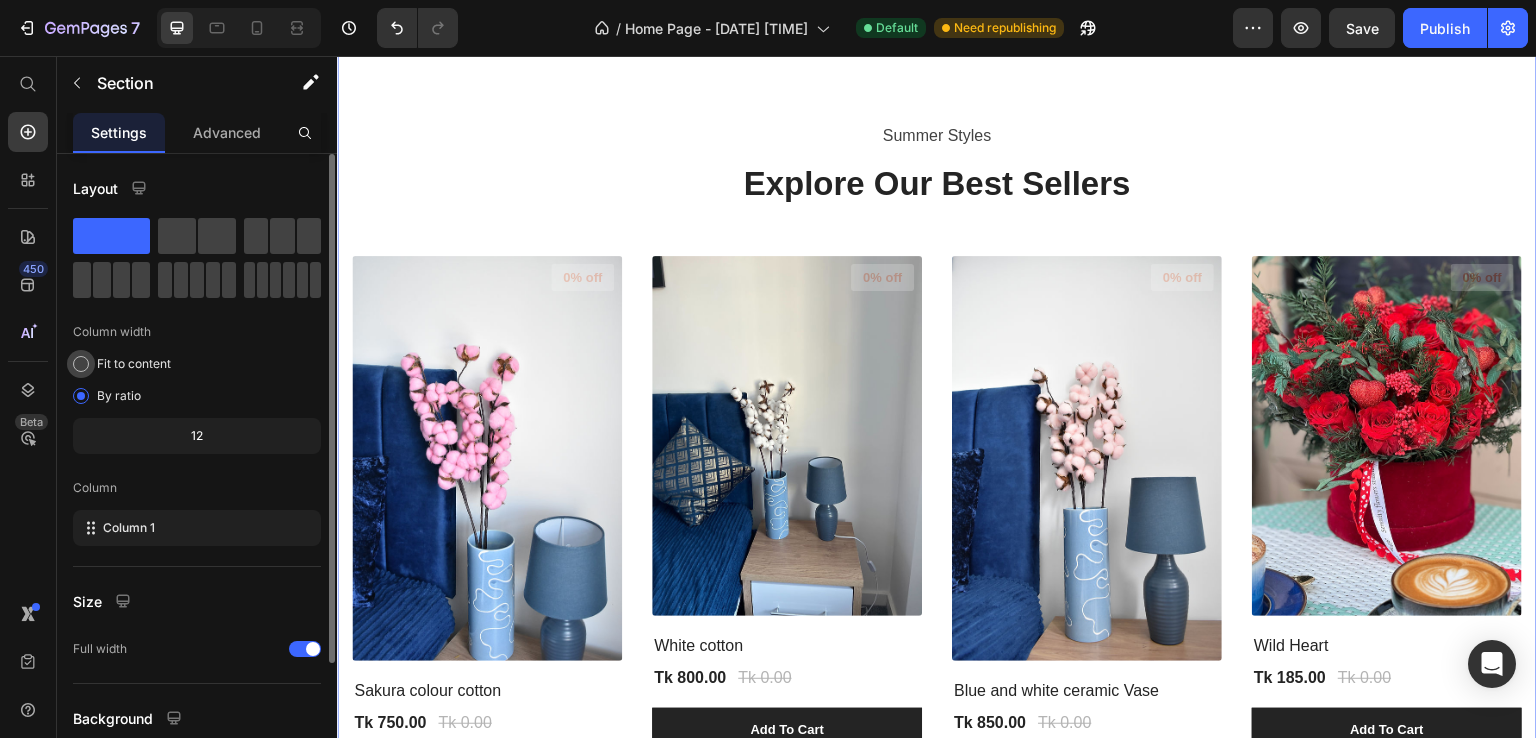 click on "Fit to content" at bounding box center [134, 364] 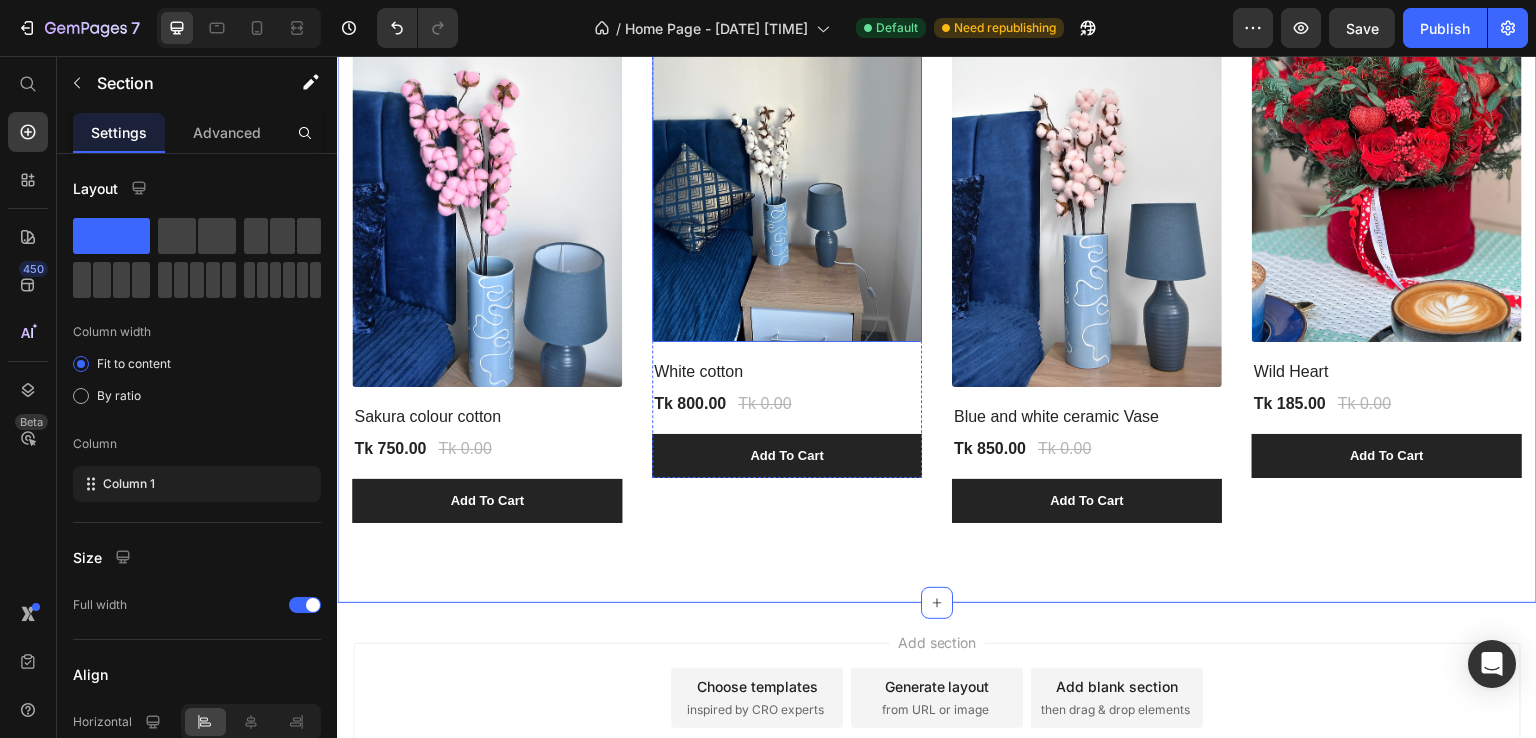 scroll, scrollTop: 2164, scrollLeft: 0, axis: vertical 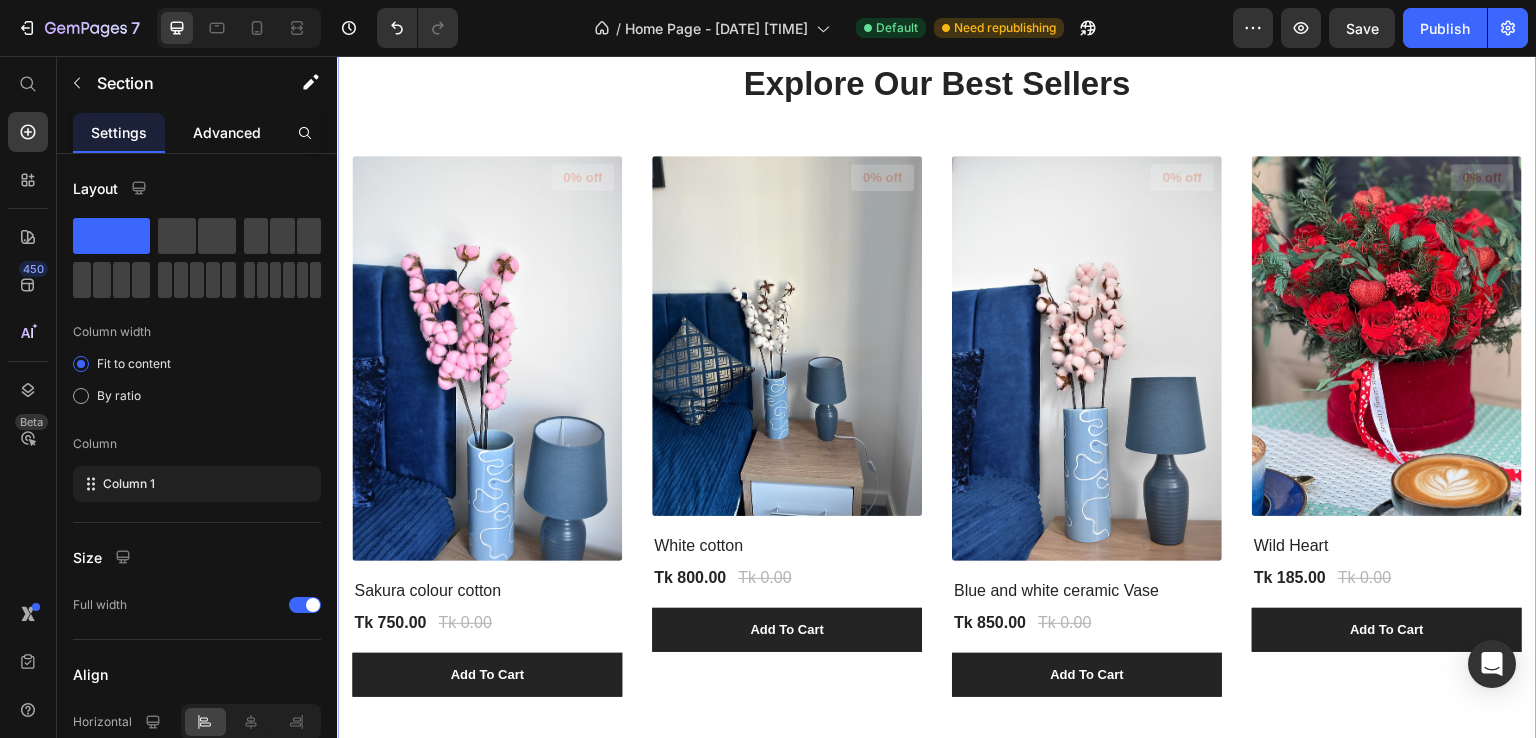 click on "Advanced" at bounding box center [227, 132] 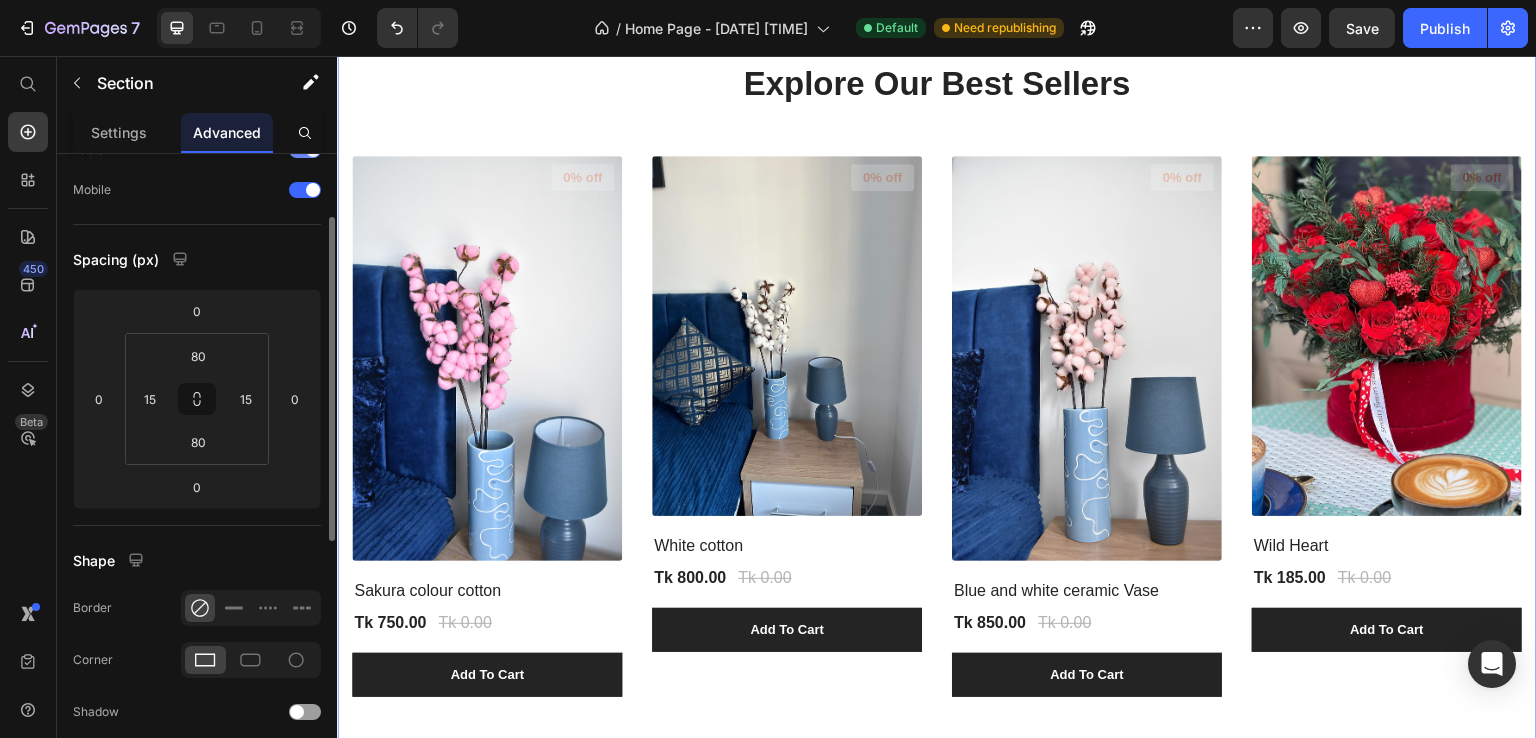scroll, scrollTop: 0, scrollLeft: 0, axis: both 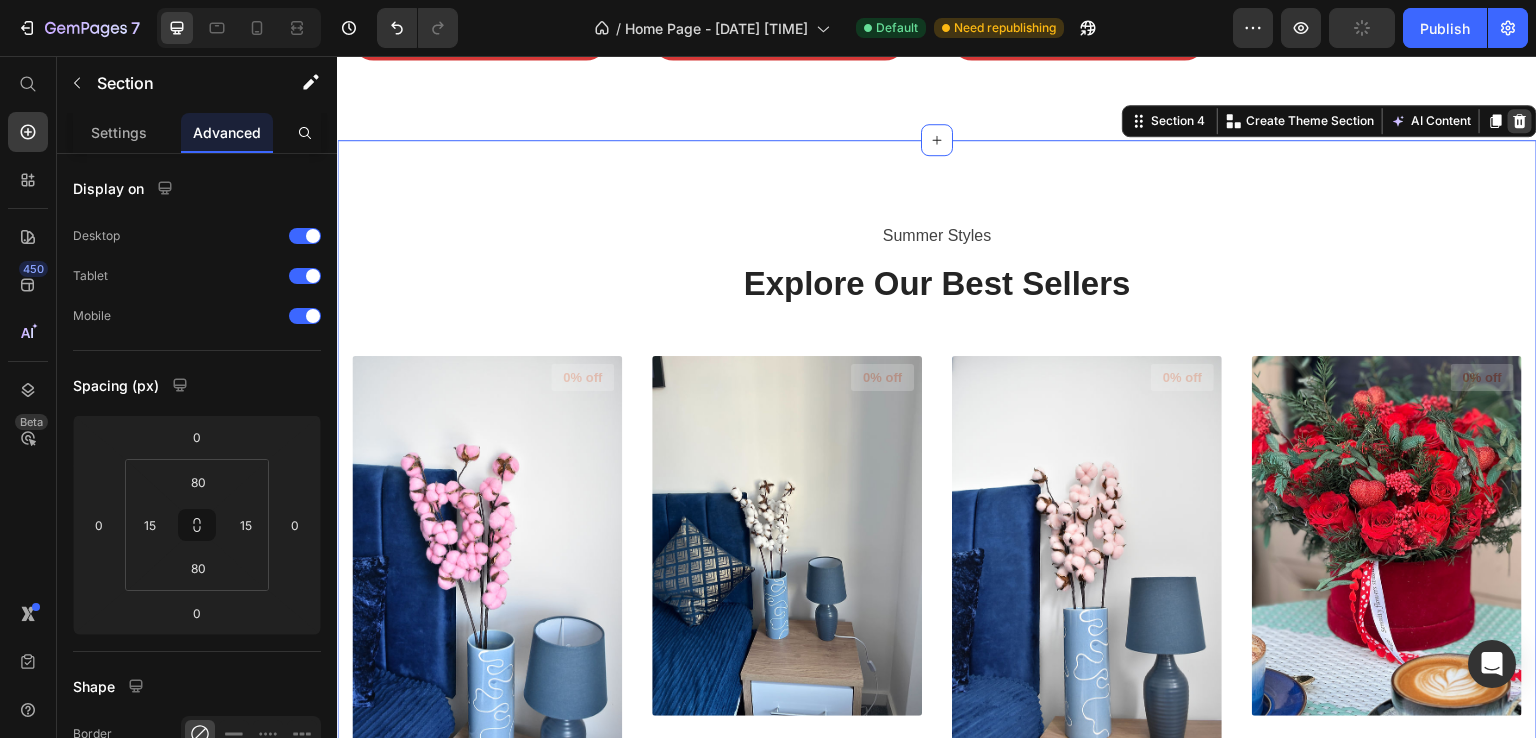 click 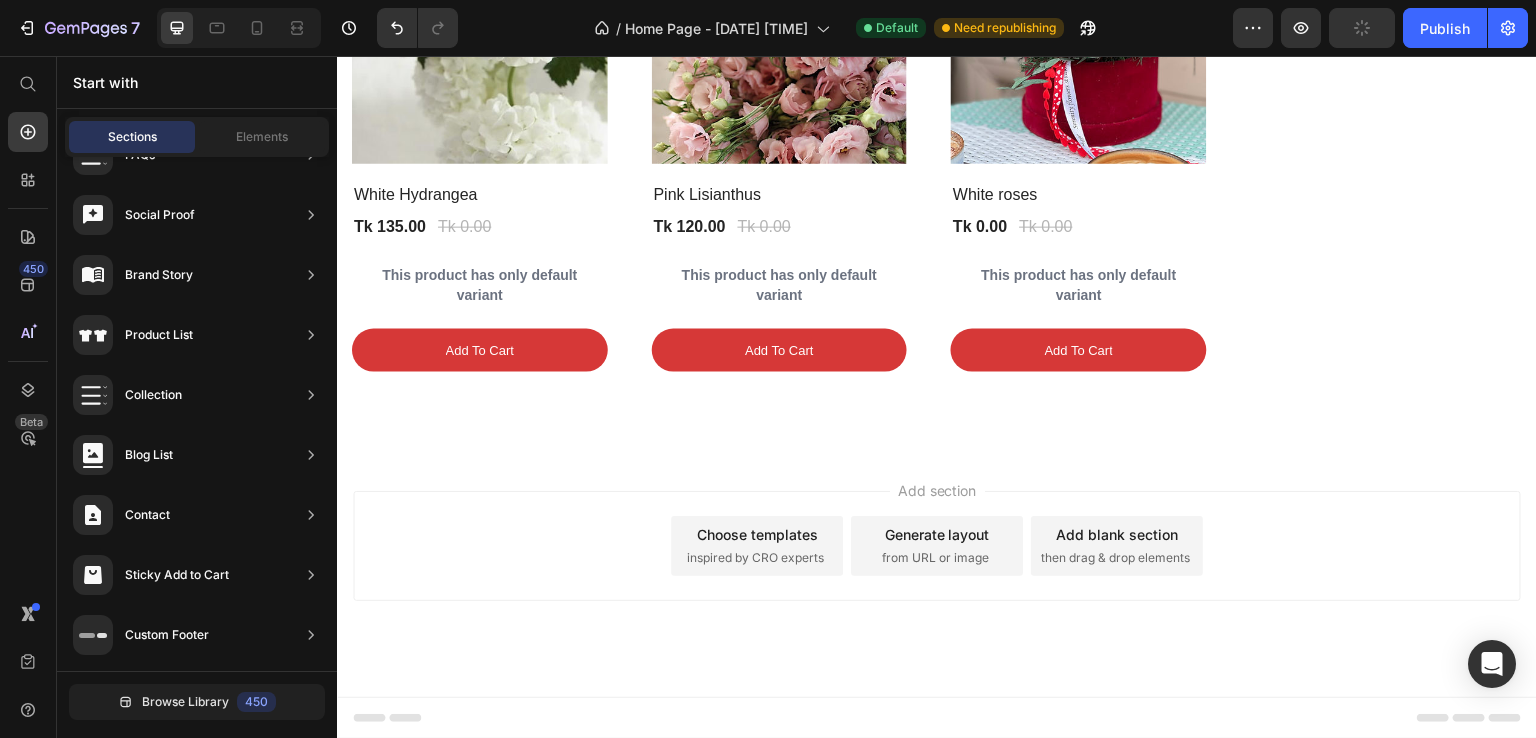 scroll, scrollTop: 1452, scrollLeft: 0, axis: vertical 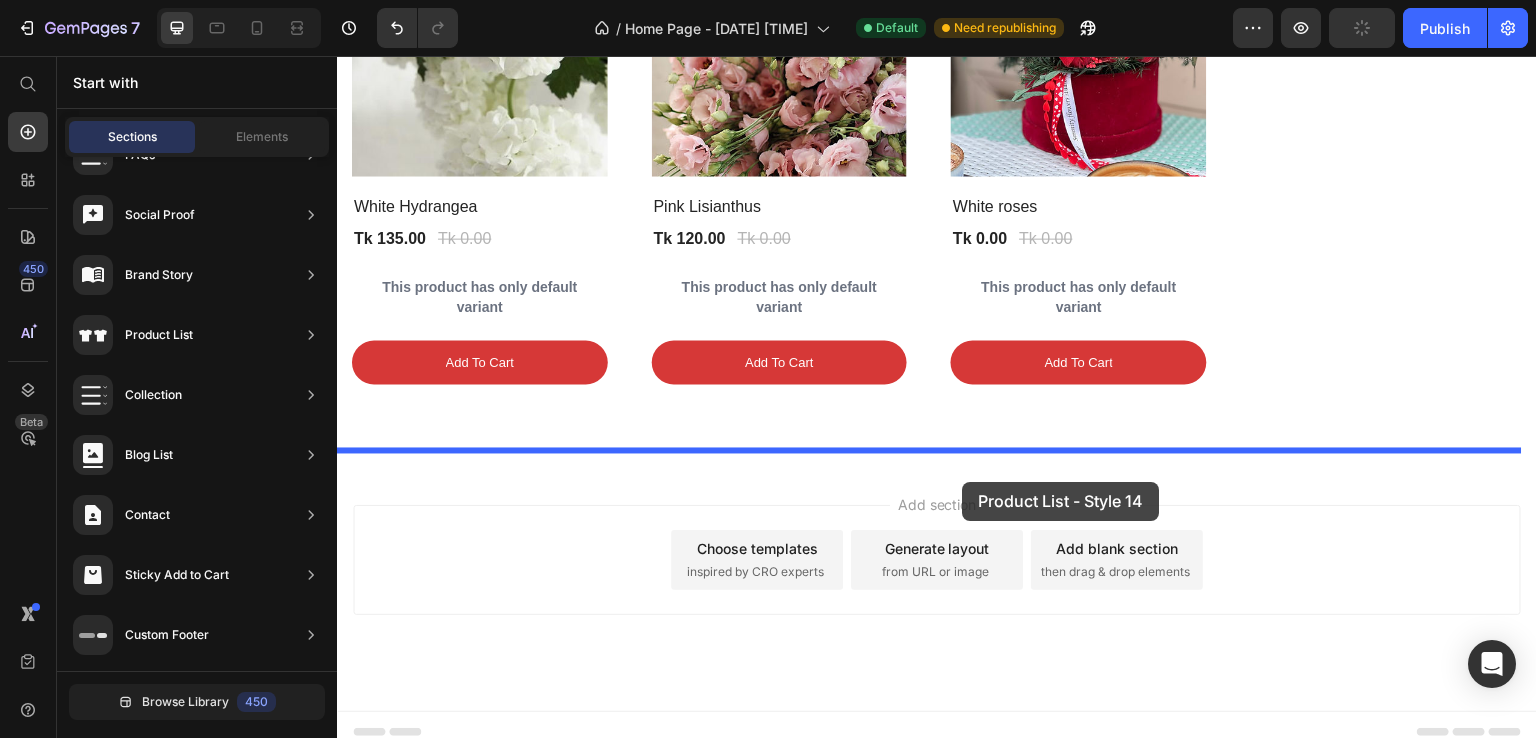 drag, startPoint x: 722, startPoint y: 416, endPoint x: 963, endPoint y: 482, distance: 249.87396 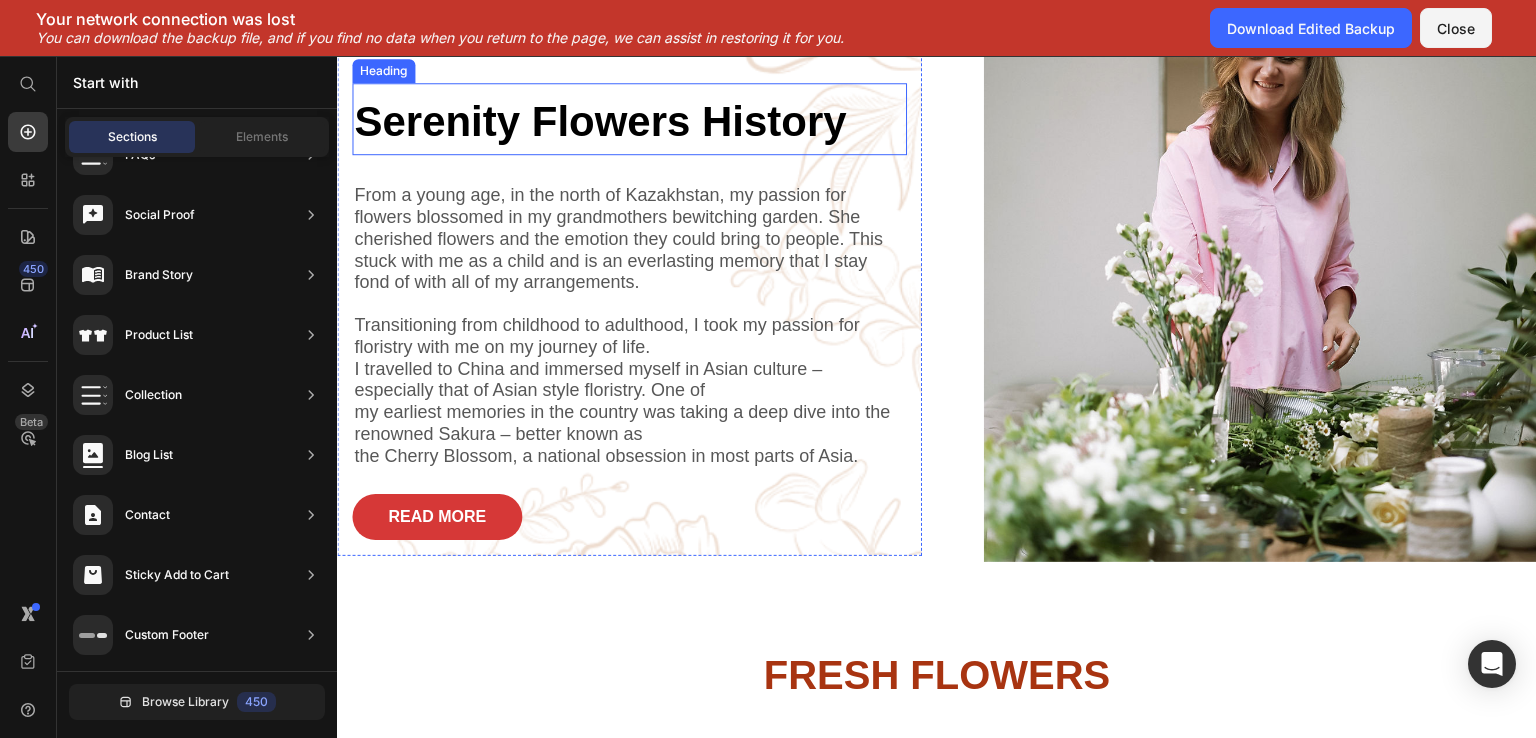 scroll, scrollTop: 452, scrollLeft: 0, axis: vertical 